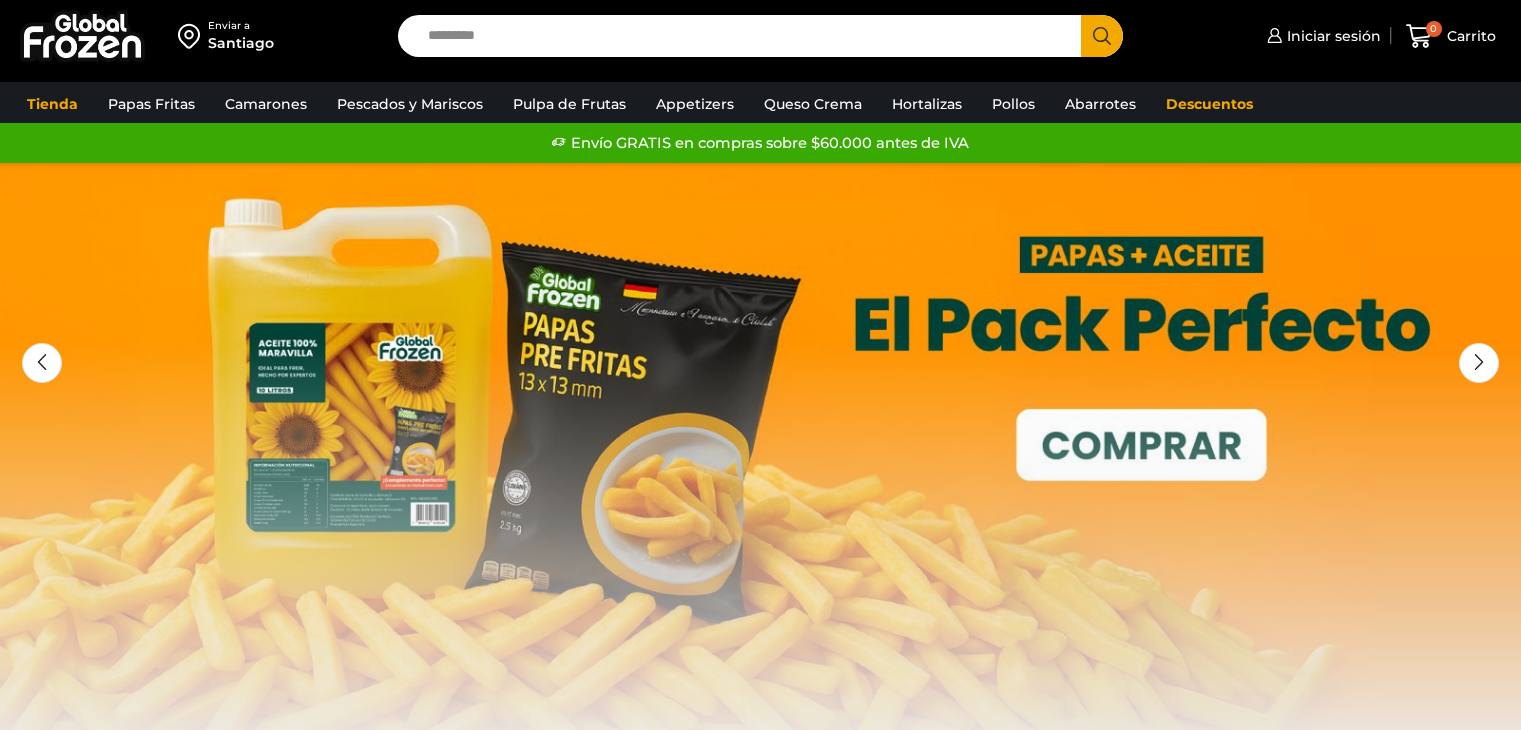 scroll, scrollTop: 0, scrollLeft: 0, axis: both 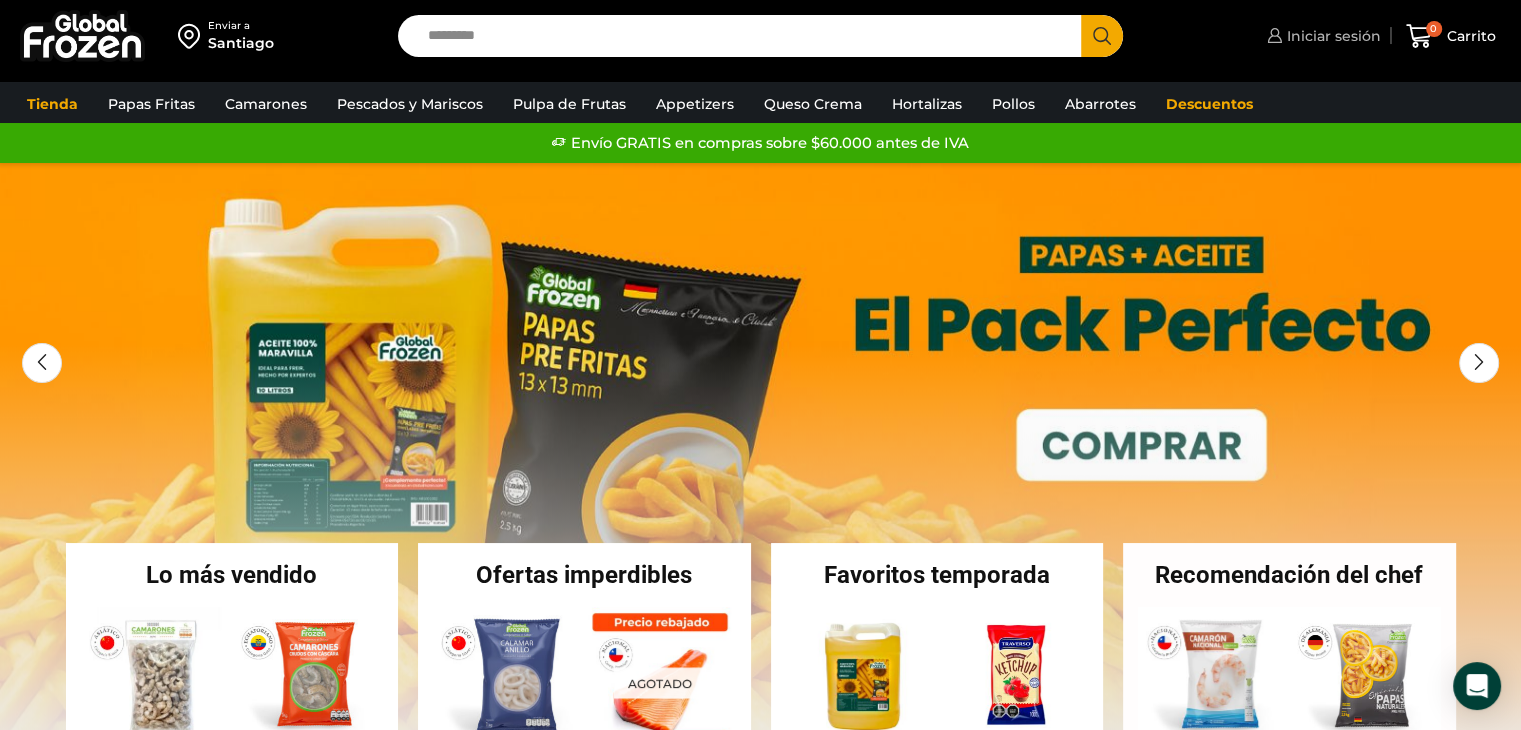 click on "Iniciar sesión" at bounding box center (1331, 36) 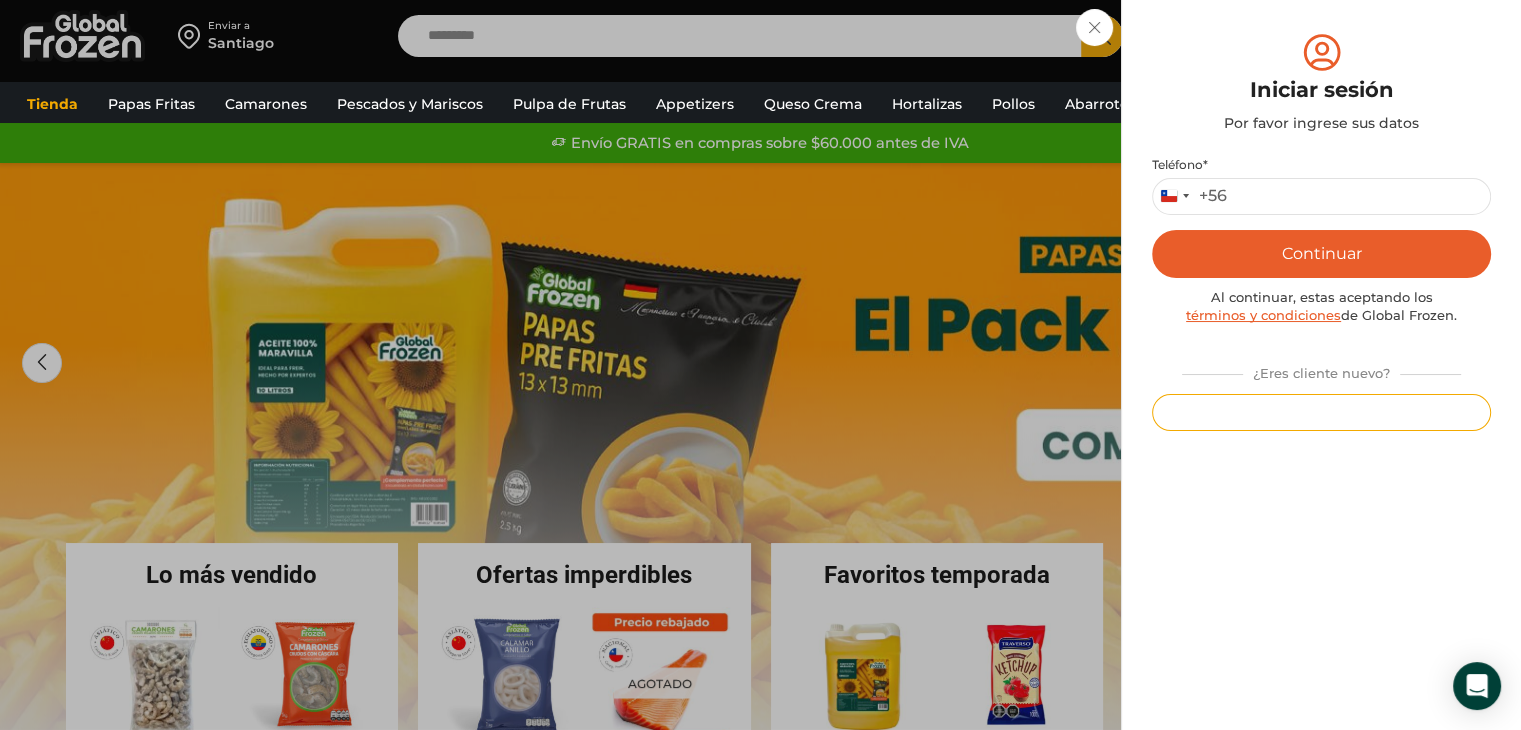 click on "Registrarse" at bounding box center [1321, 412] 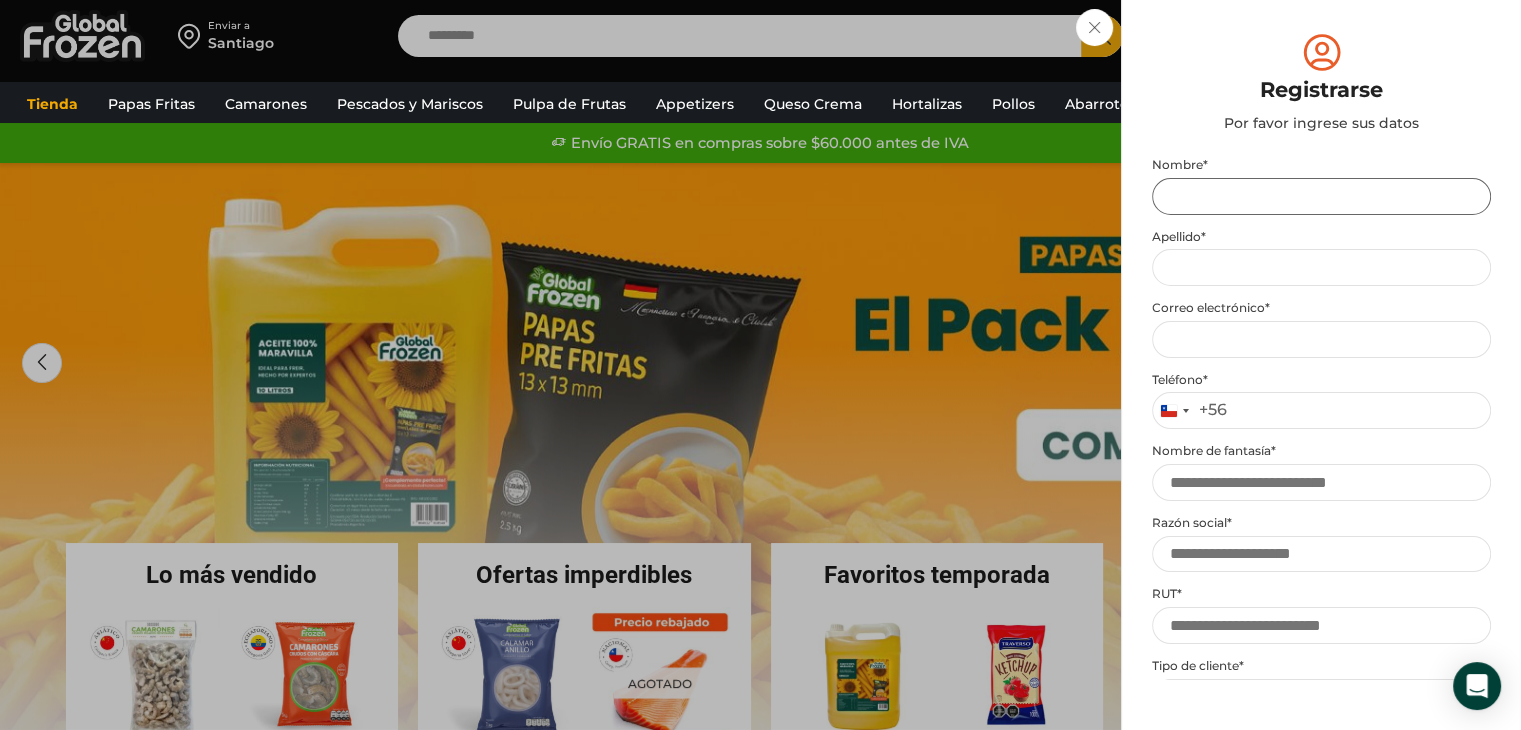 click on "Nombre  *" at bounding box center [1321, 196] 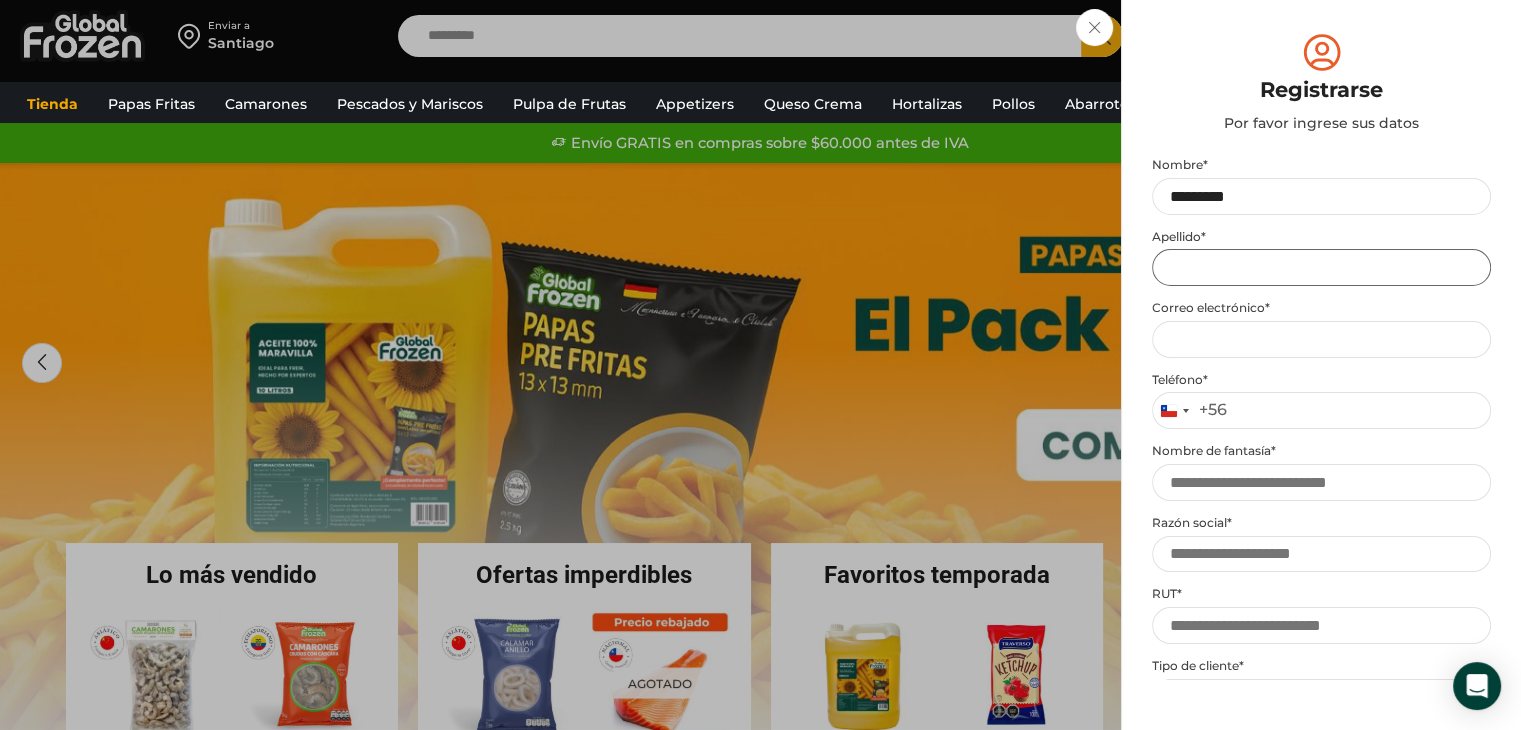 type on "*********" 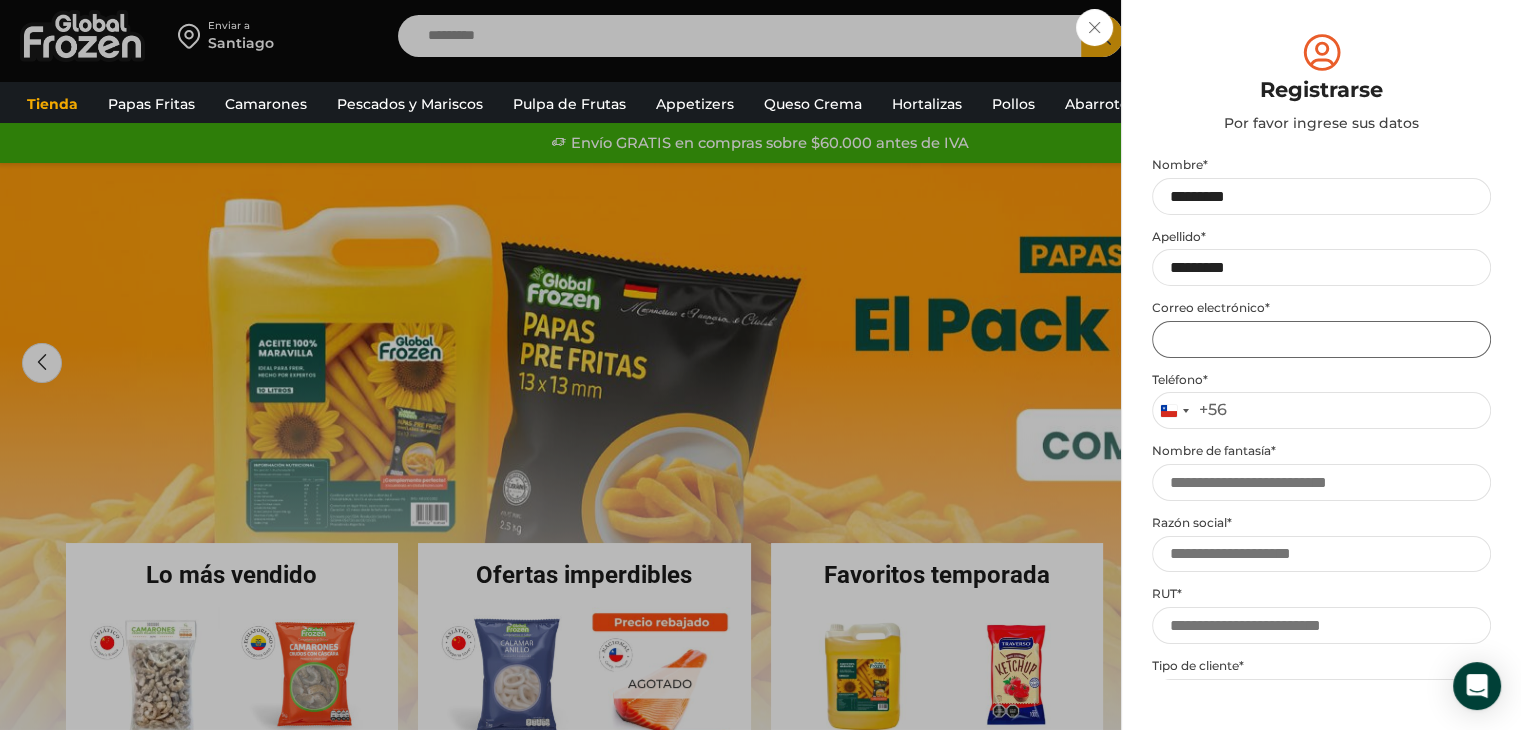 type on "**********" 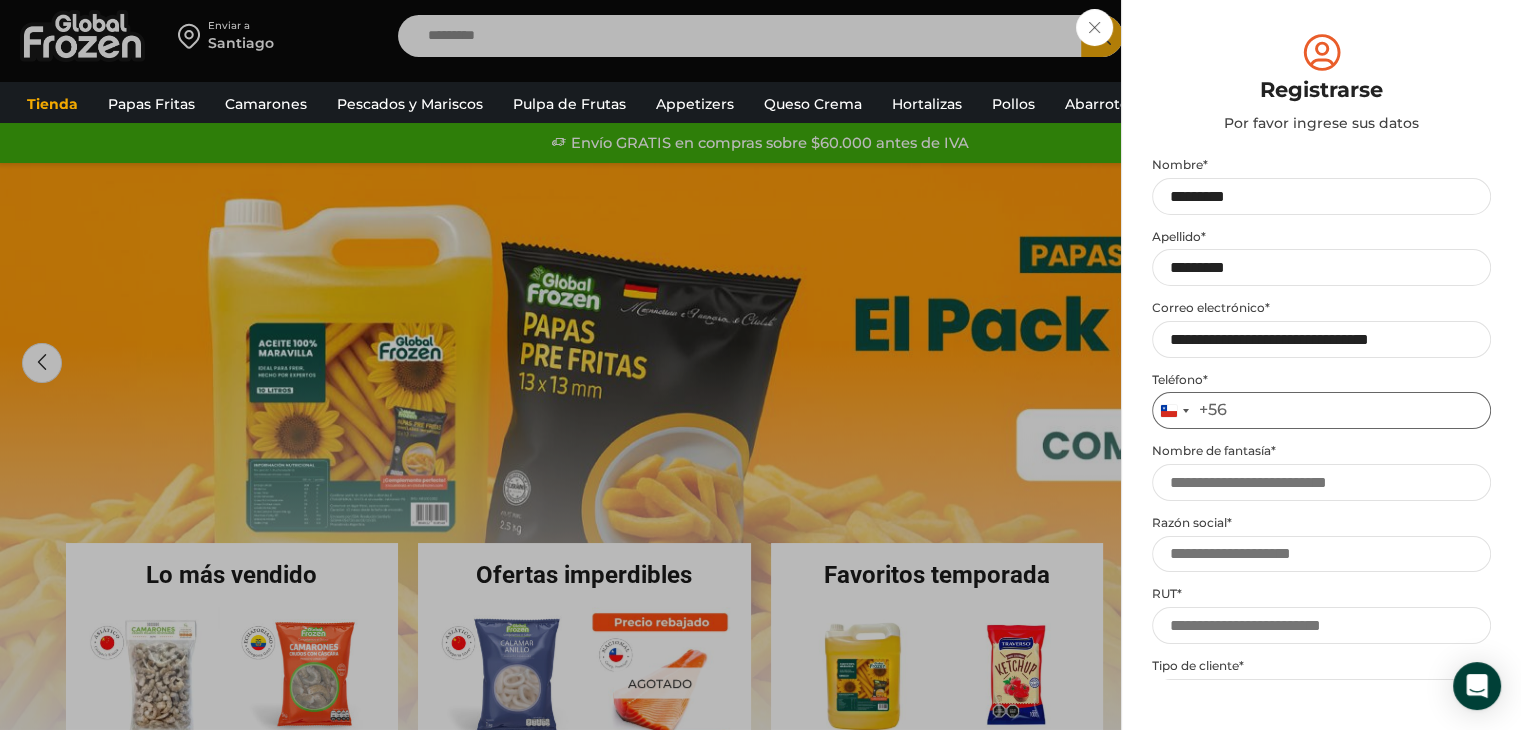 type on "*********" 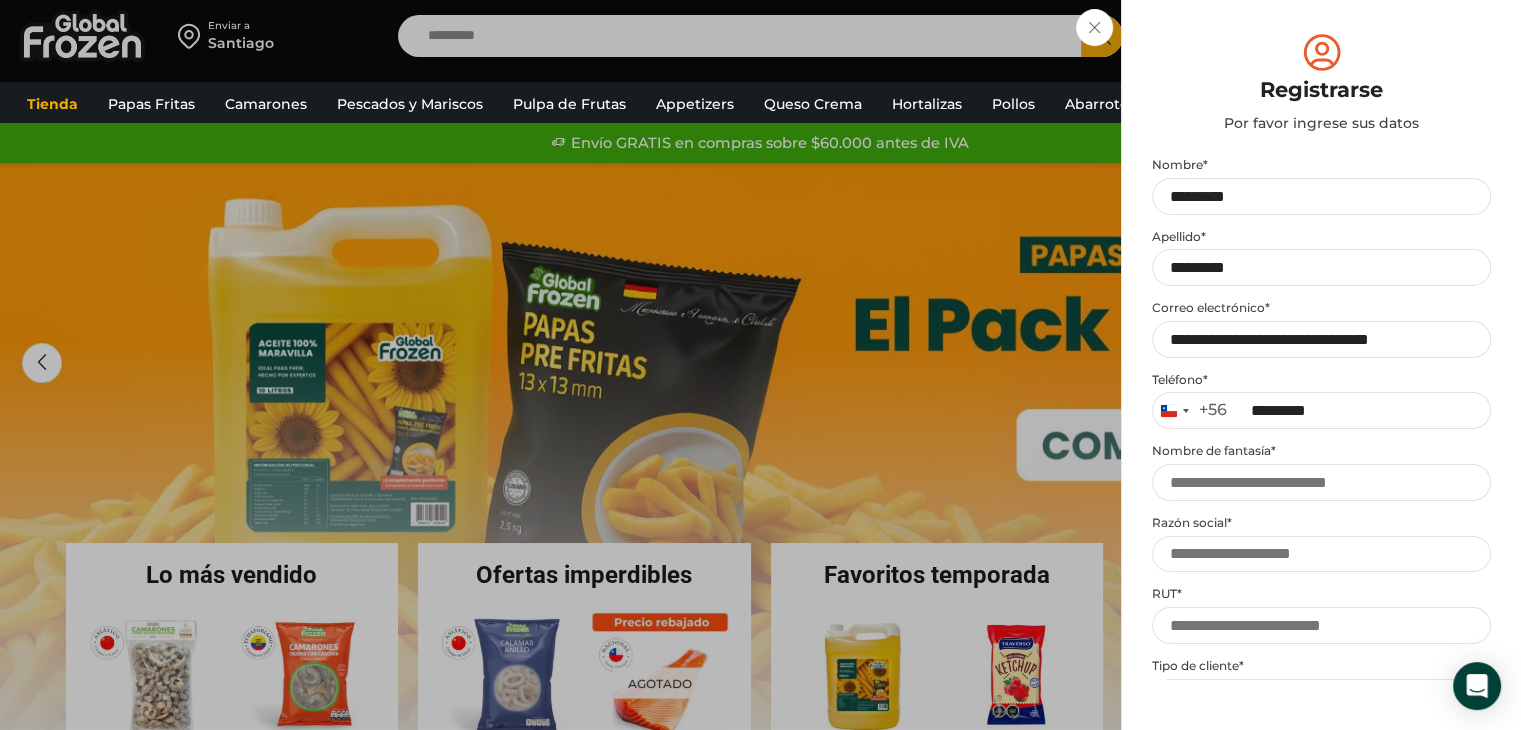 type on "**********" 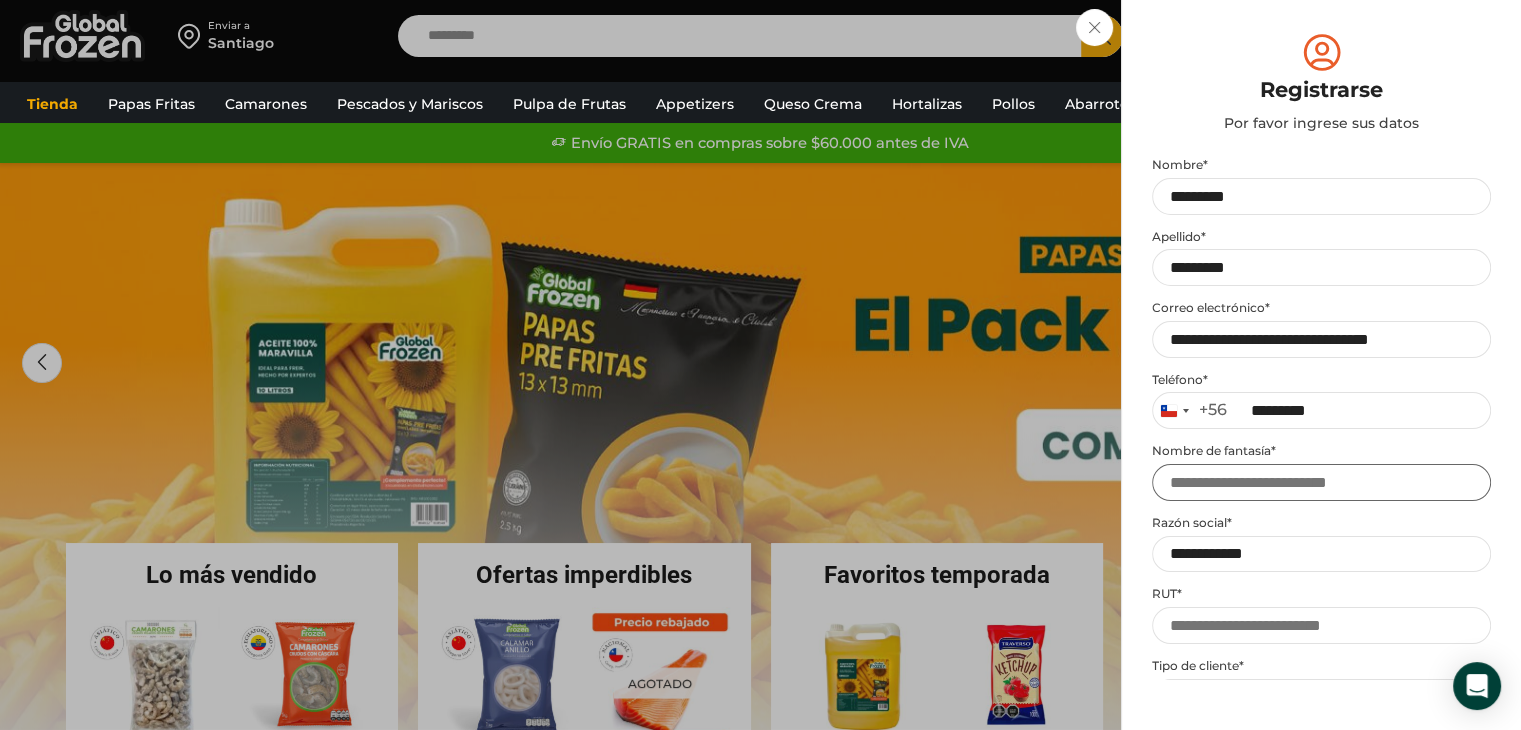 click on "Nombre de fantasía  *" at bounding box center [1321, 482] 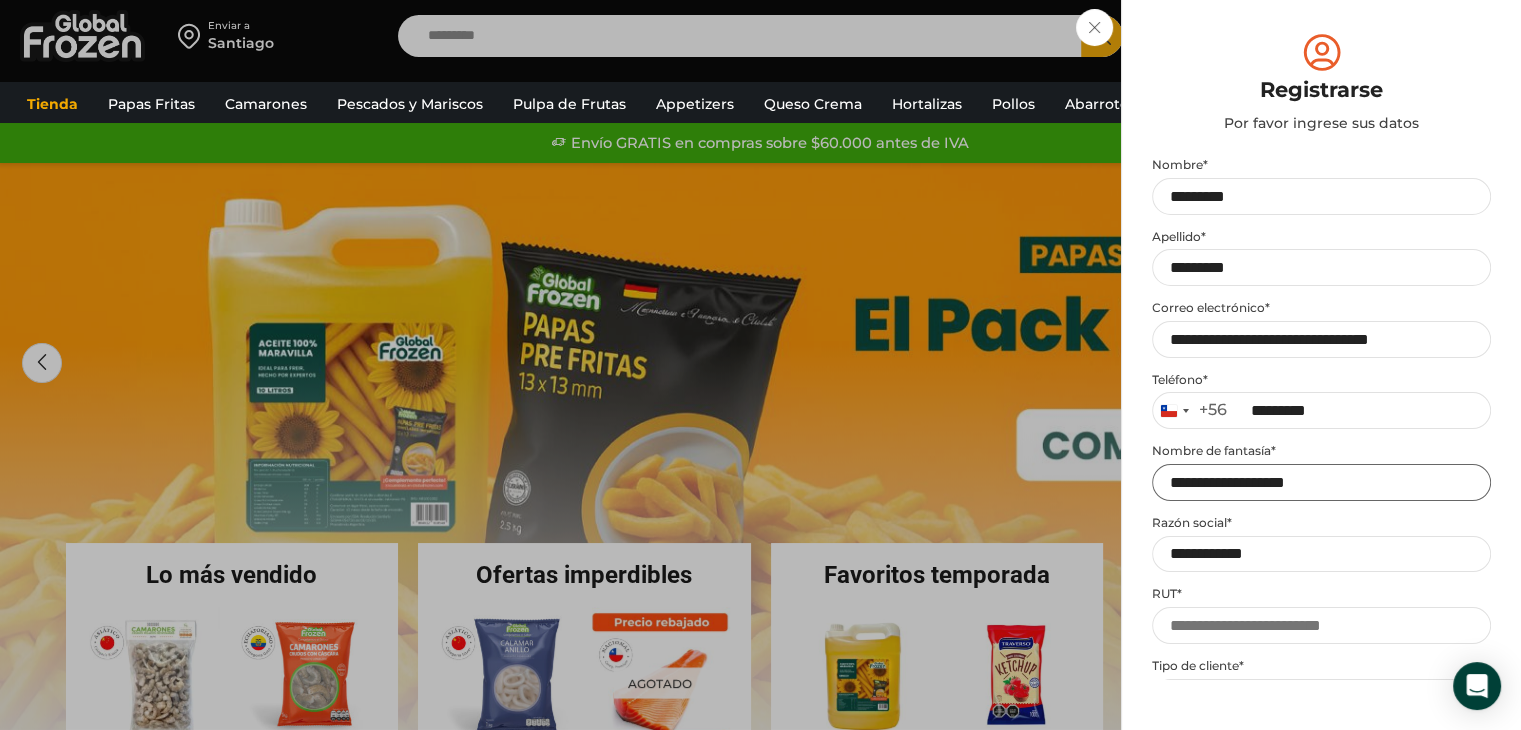 type on "**********" 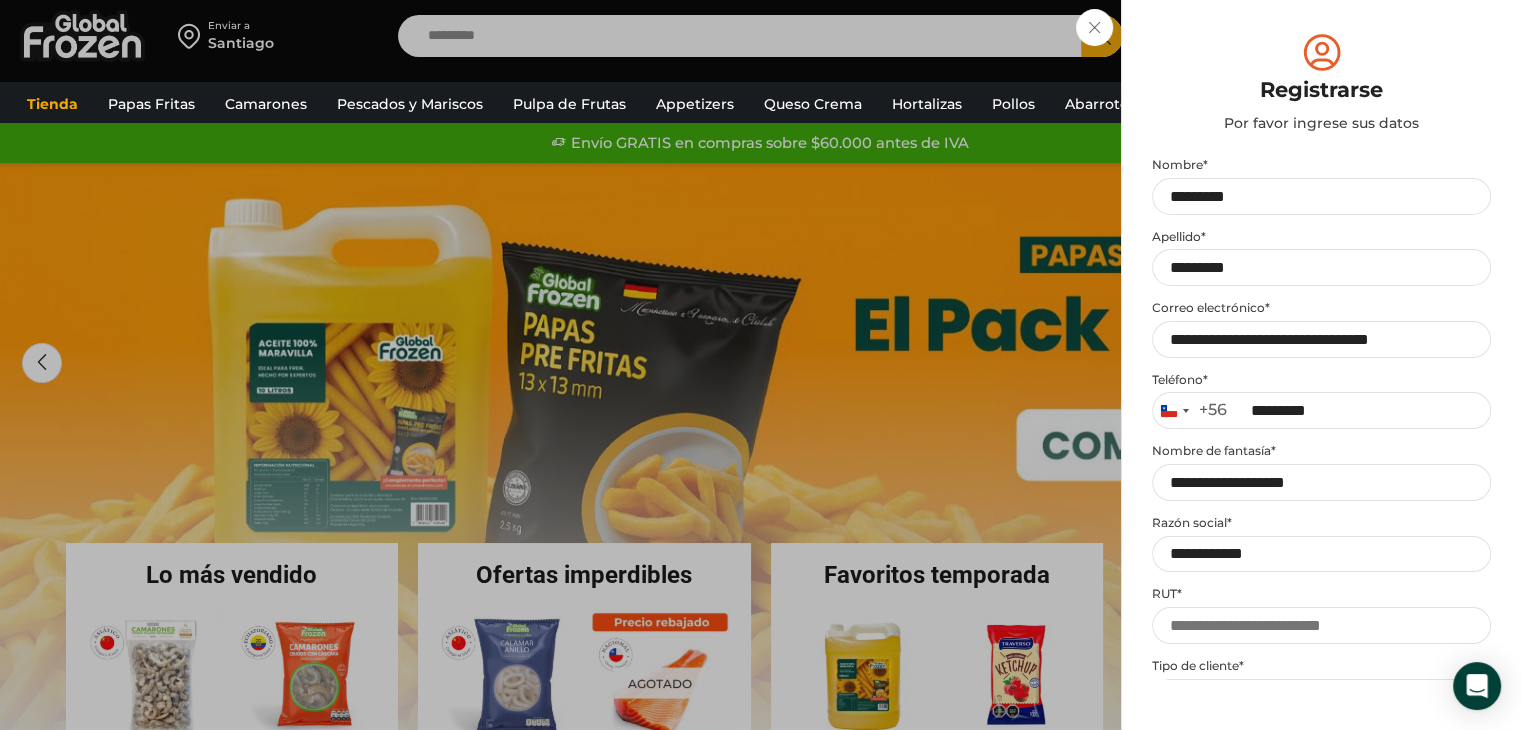 click on "**********" at bounding box center (1321, 544) 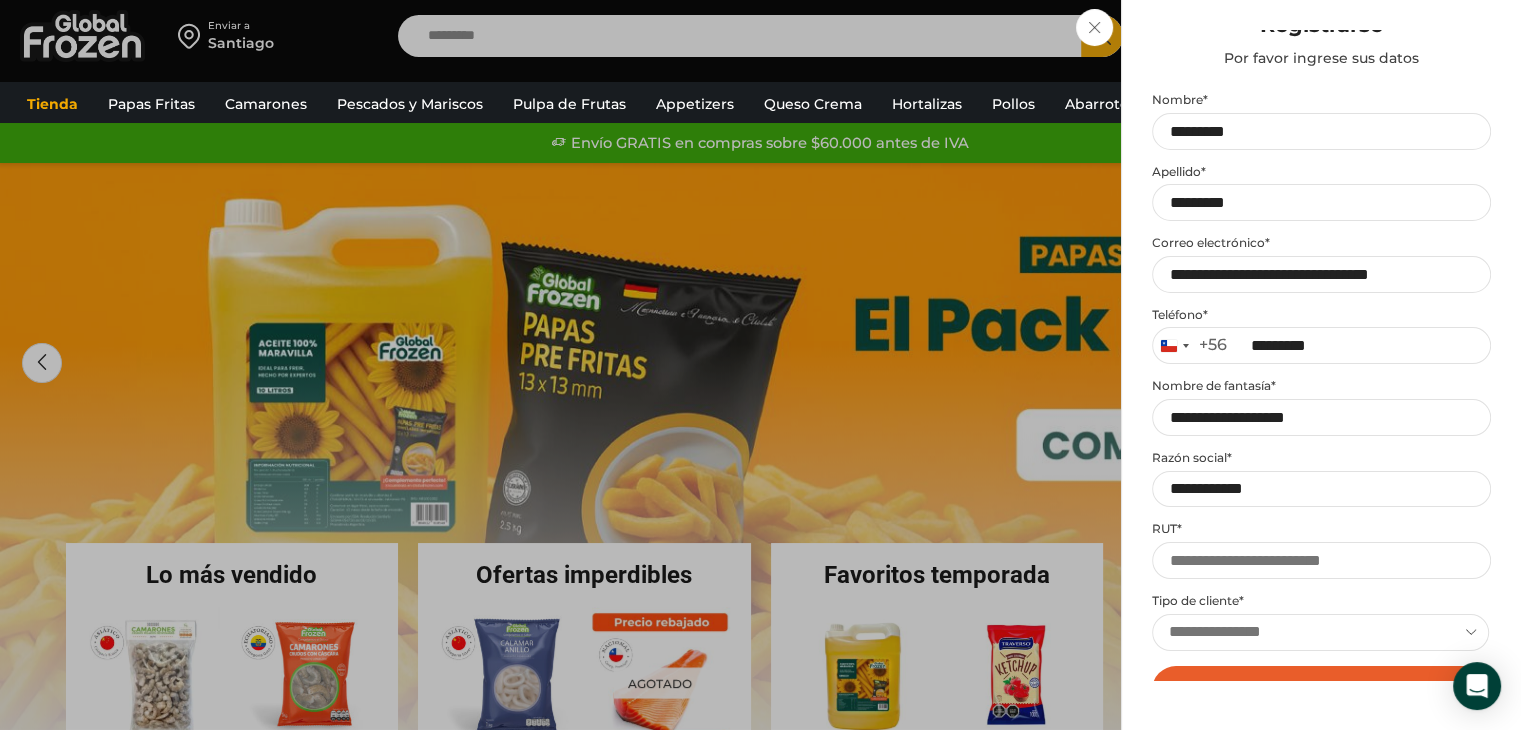 scroll, scrollTop: 100, scrollLeft: 0, axis: vertical 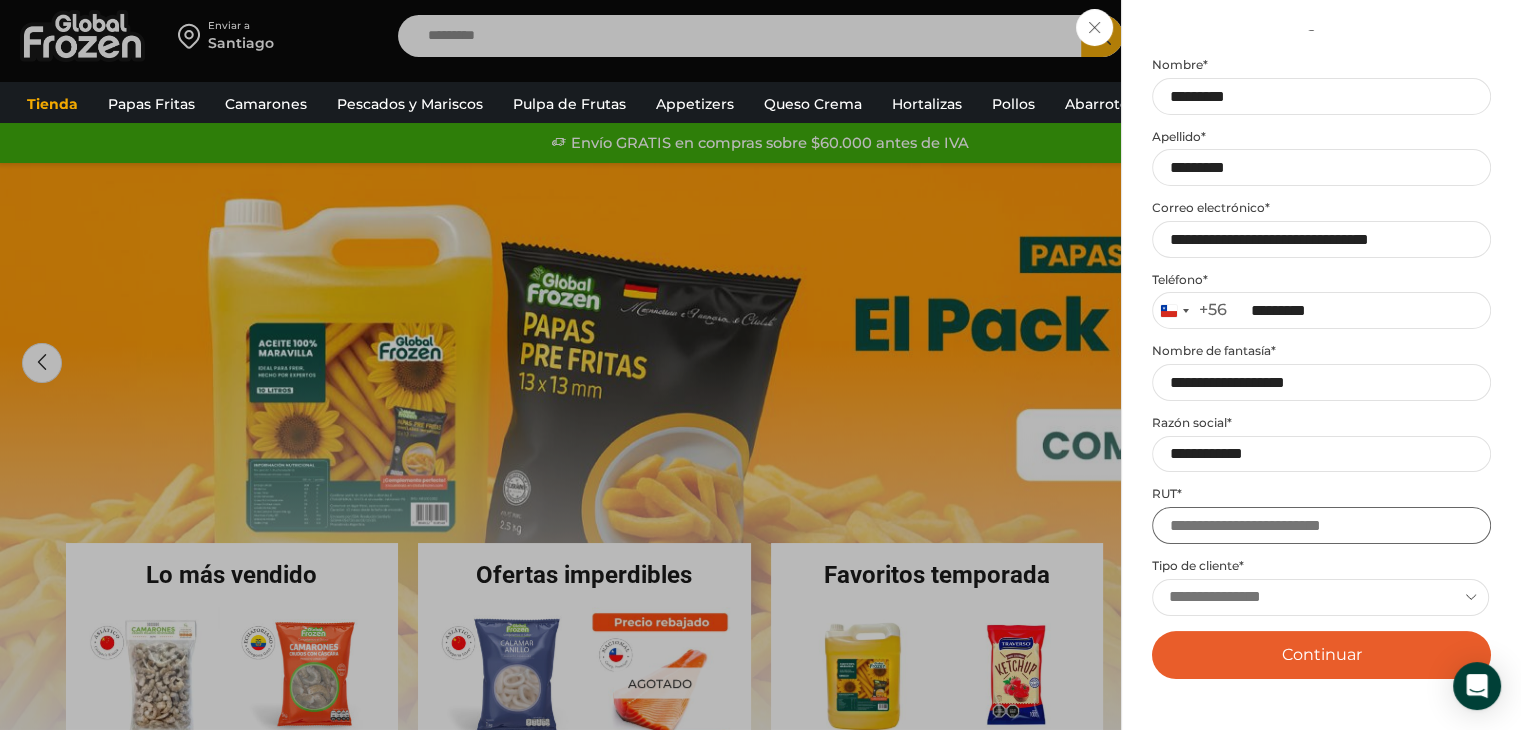 click on "RUT  *" at bounding box center [1321, 525] 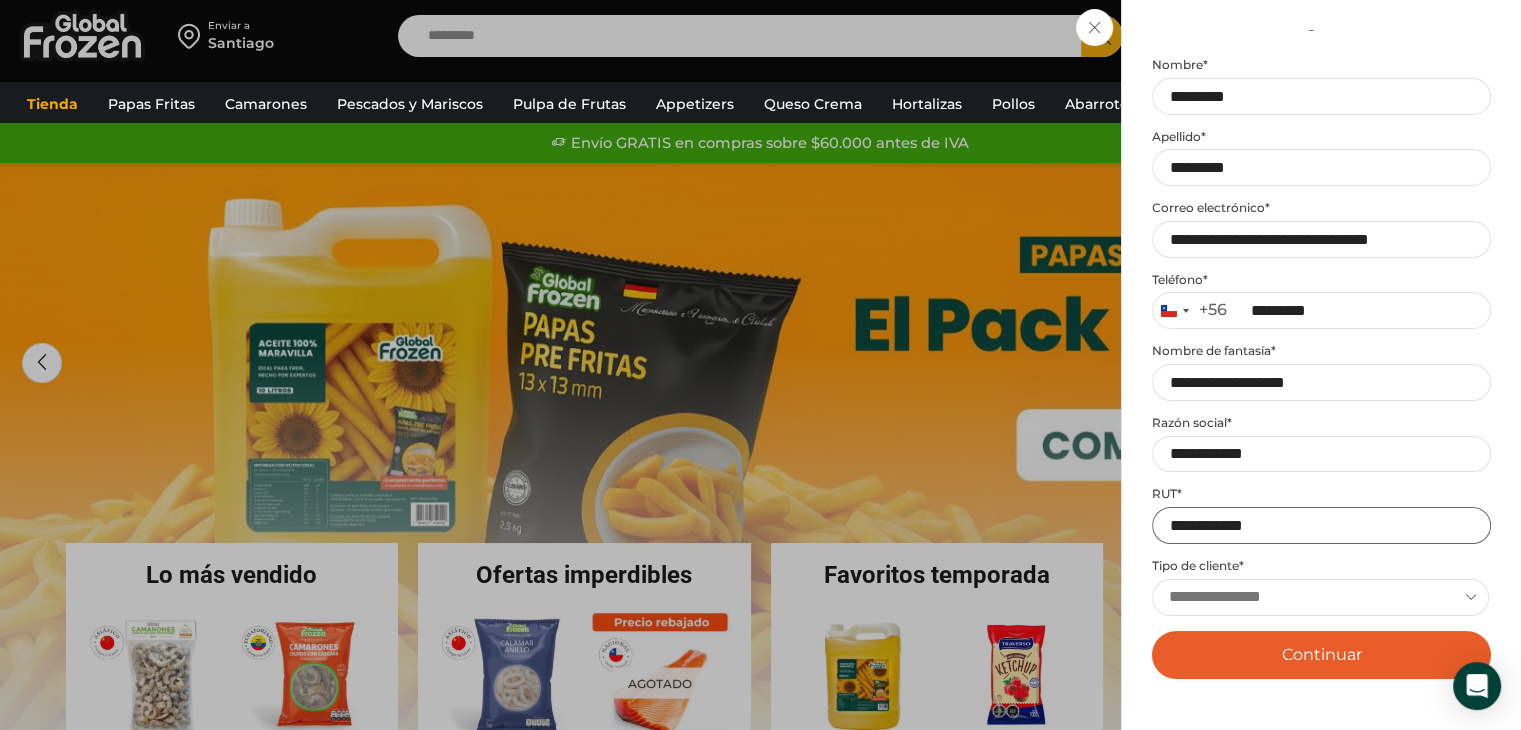 type on "**********" 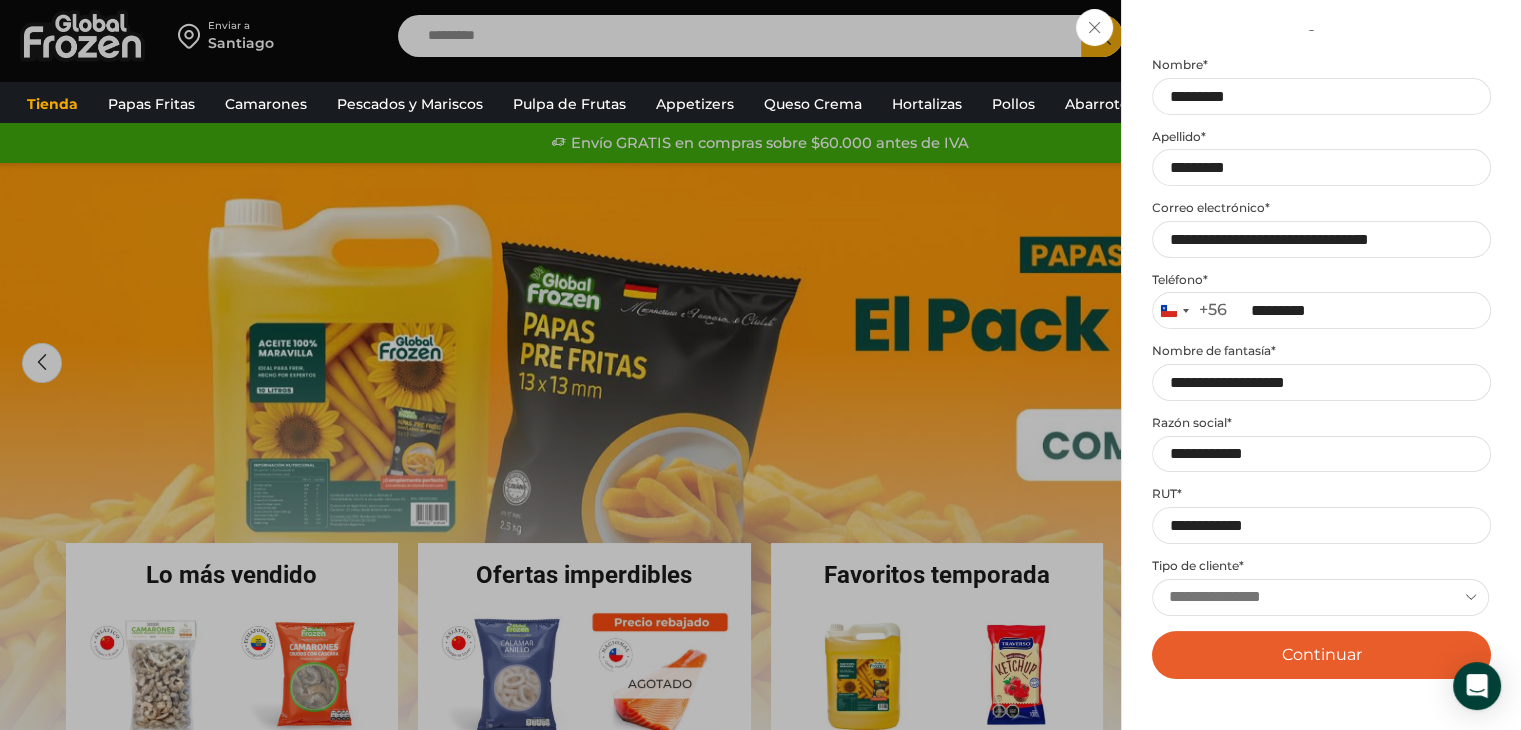 click on "**********" at bounding box center (1320, 597) 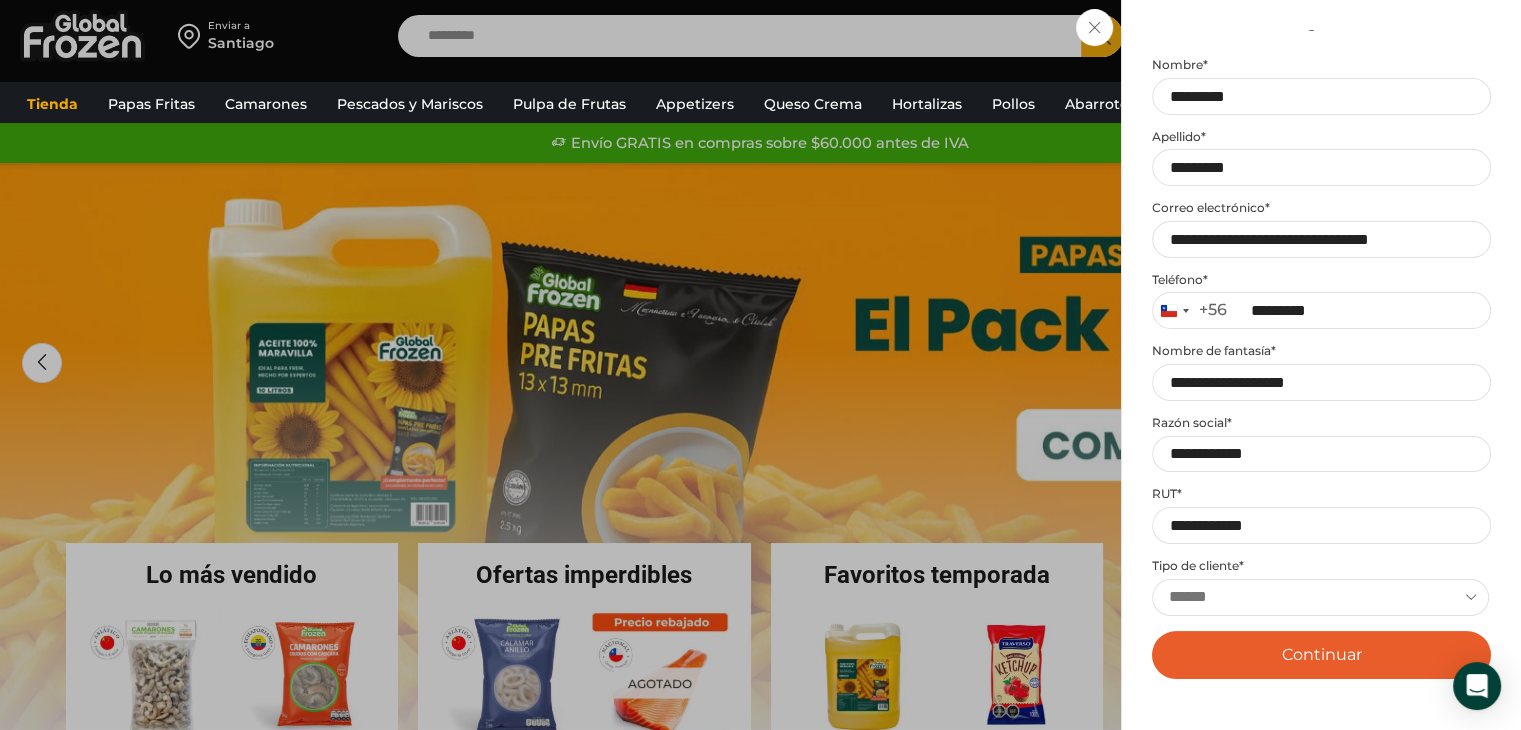 click on "**********" at bounding box center (1320, 597) 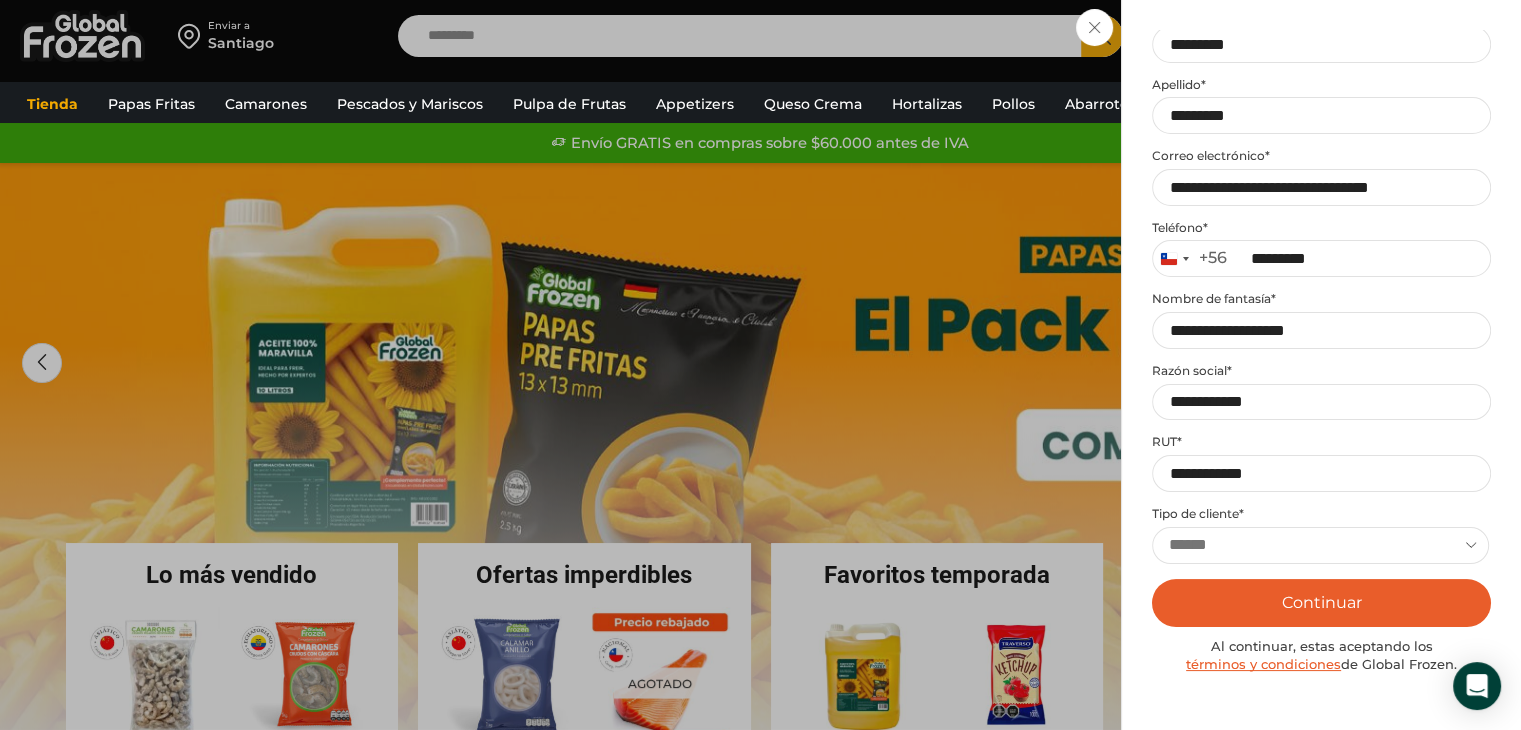 scroll, scrollTop: 252, scrollLeft: 0, axis: vertical 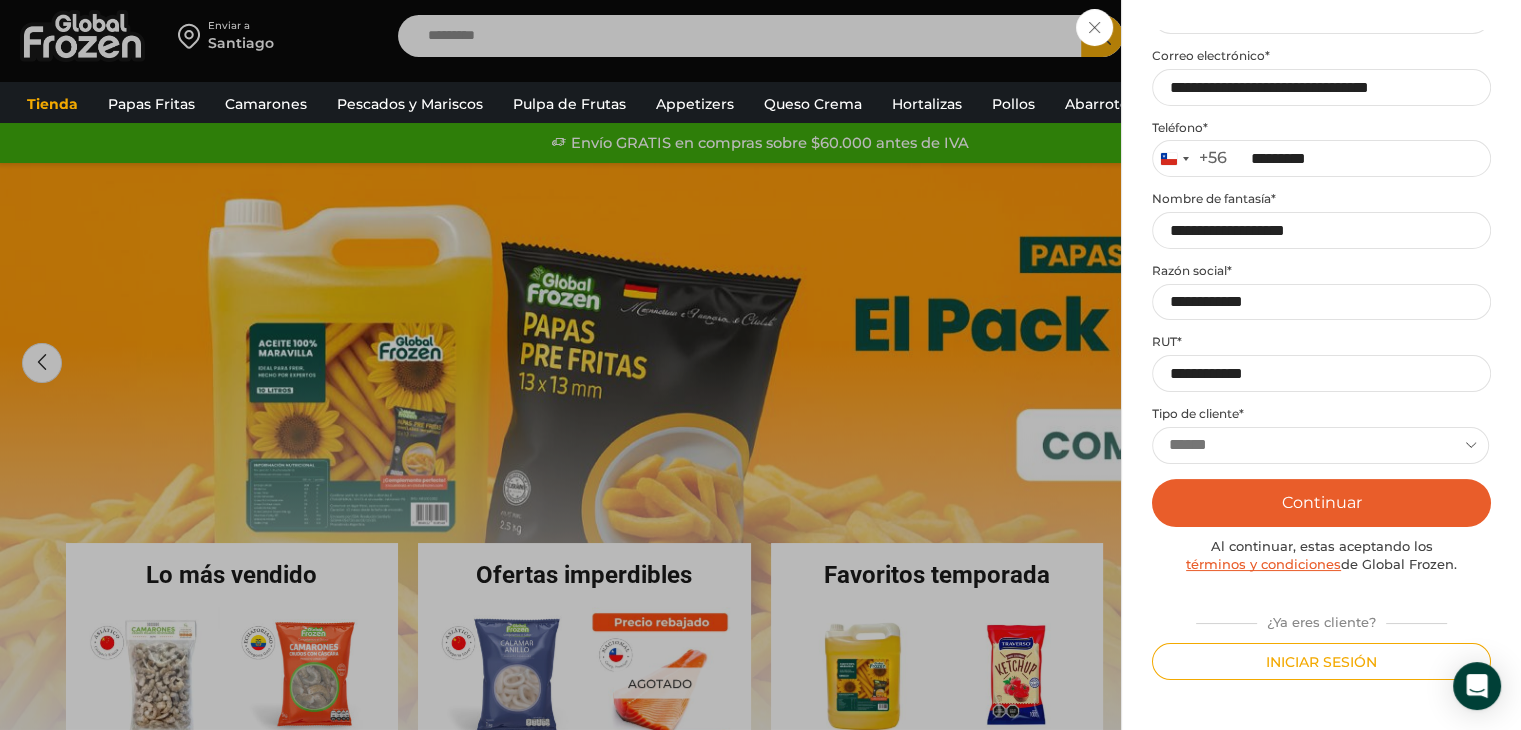 click on "Continuar" at bounding box center [1321, 503] 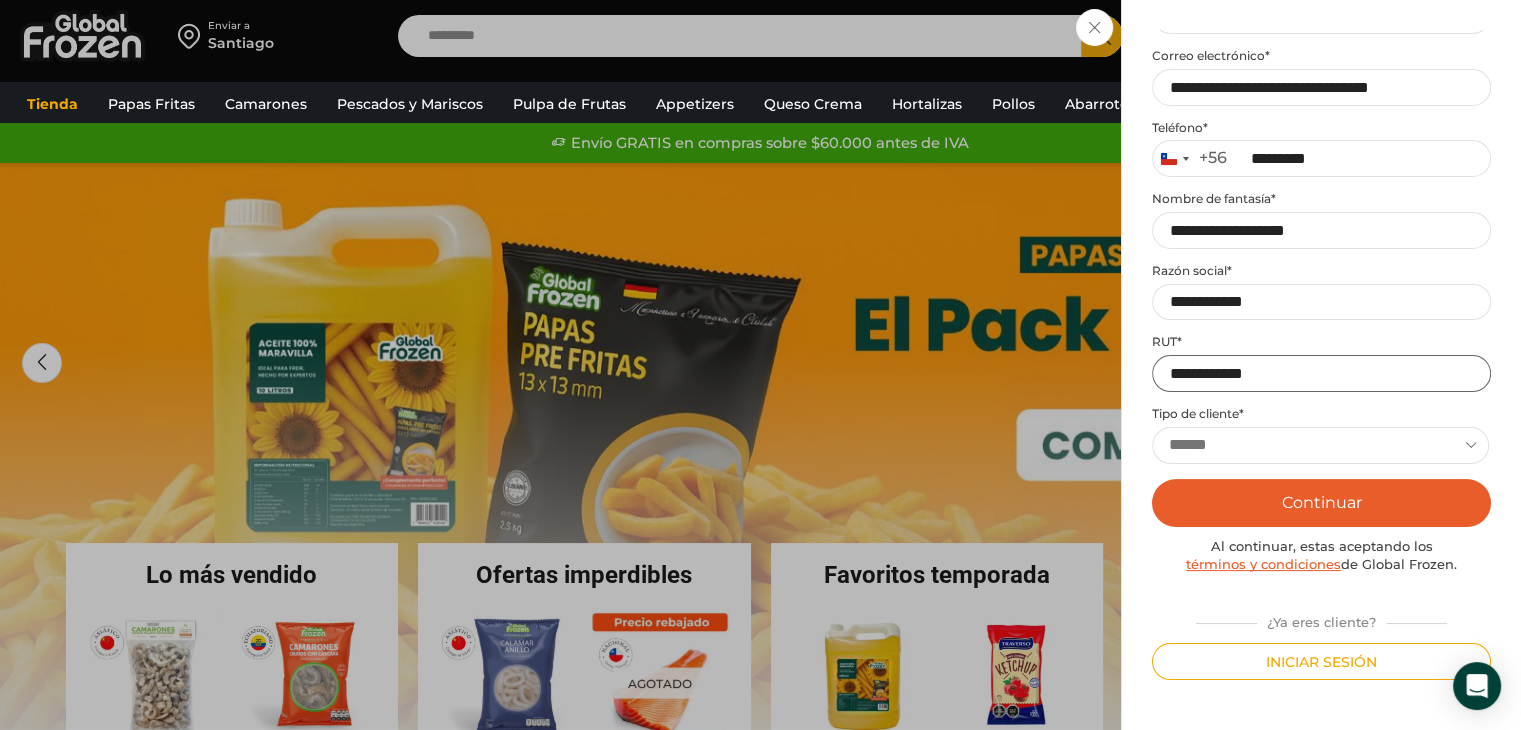 drag, startPoint x: 1300, startPoint y: 380, endPoint x: 1136, endPoint y: 409, distance: 166.54428 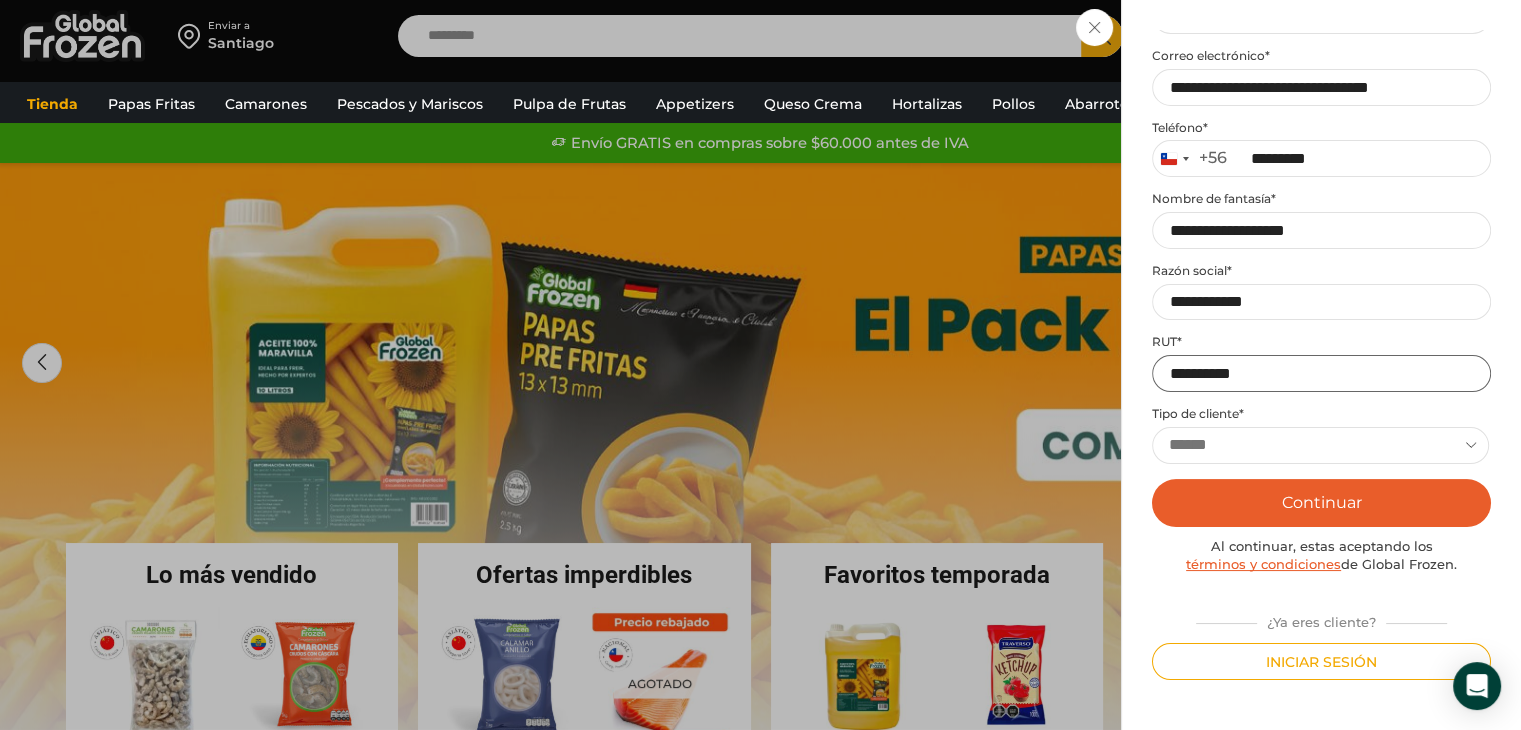 type on "**********" 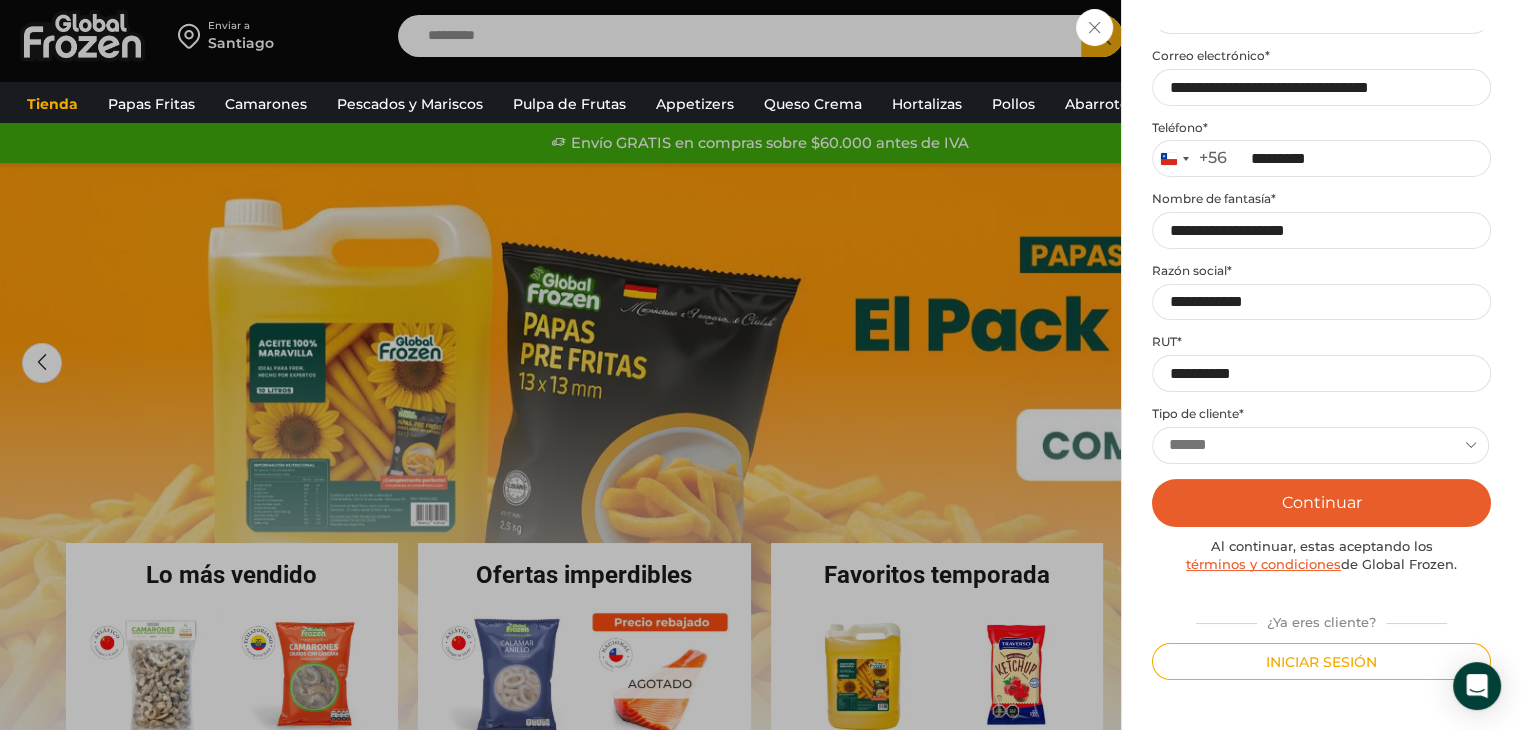 click on "Continuar" at bounding box center [1321, 503] 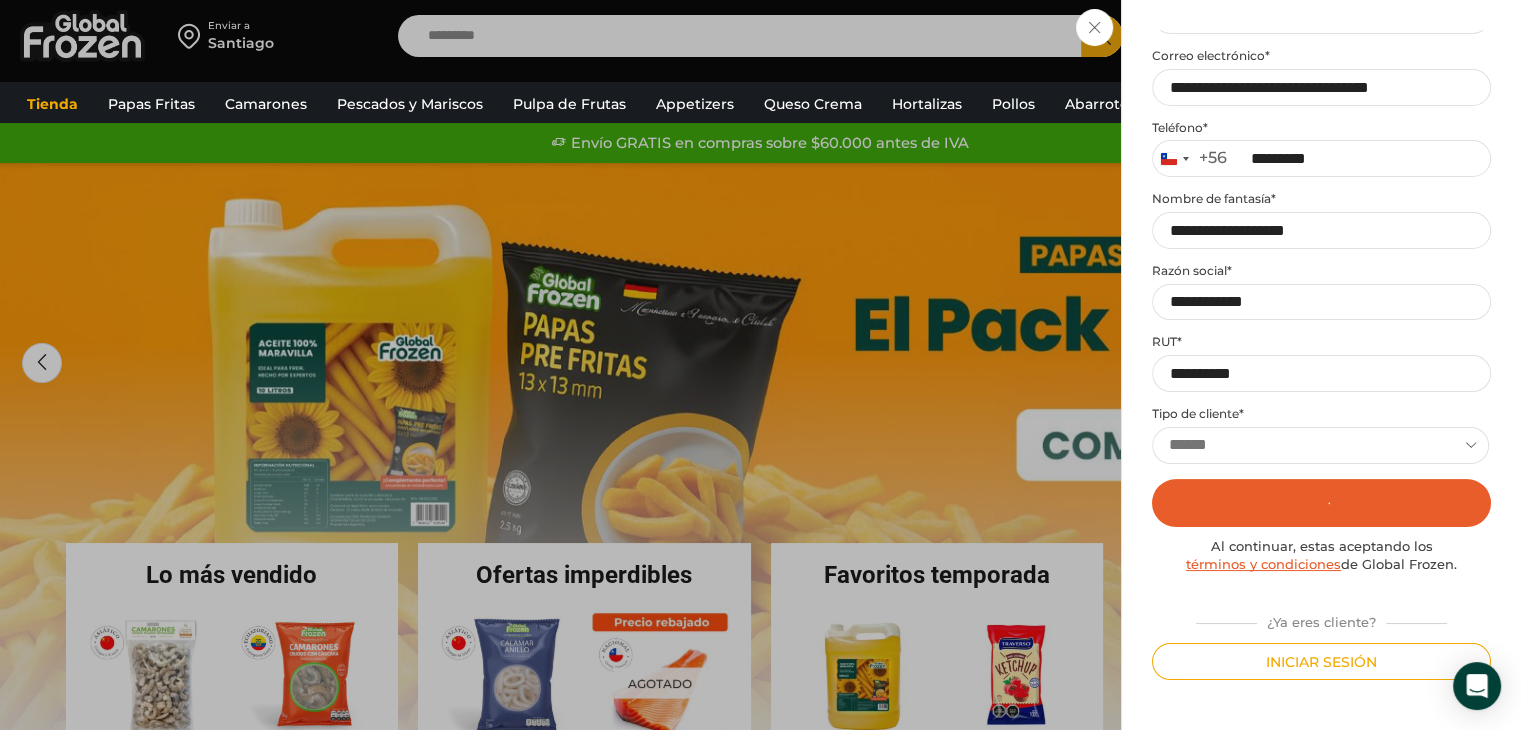 scroll, scrollTop: 0, scrollLeft: 0, axis: both 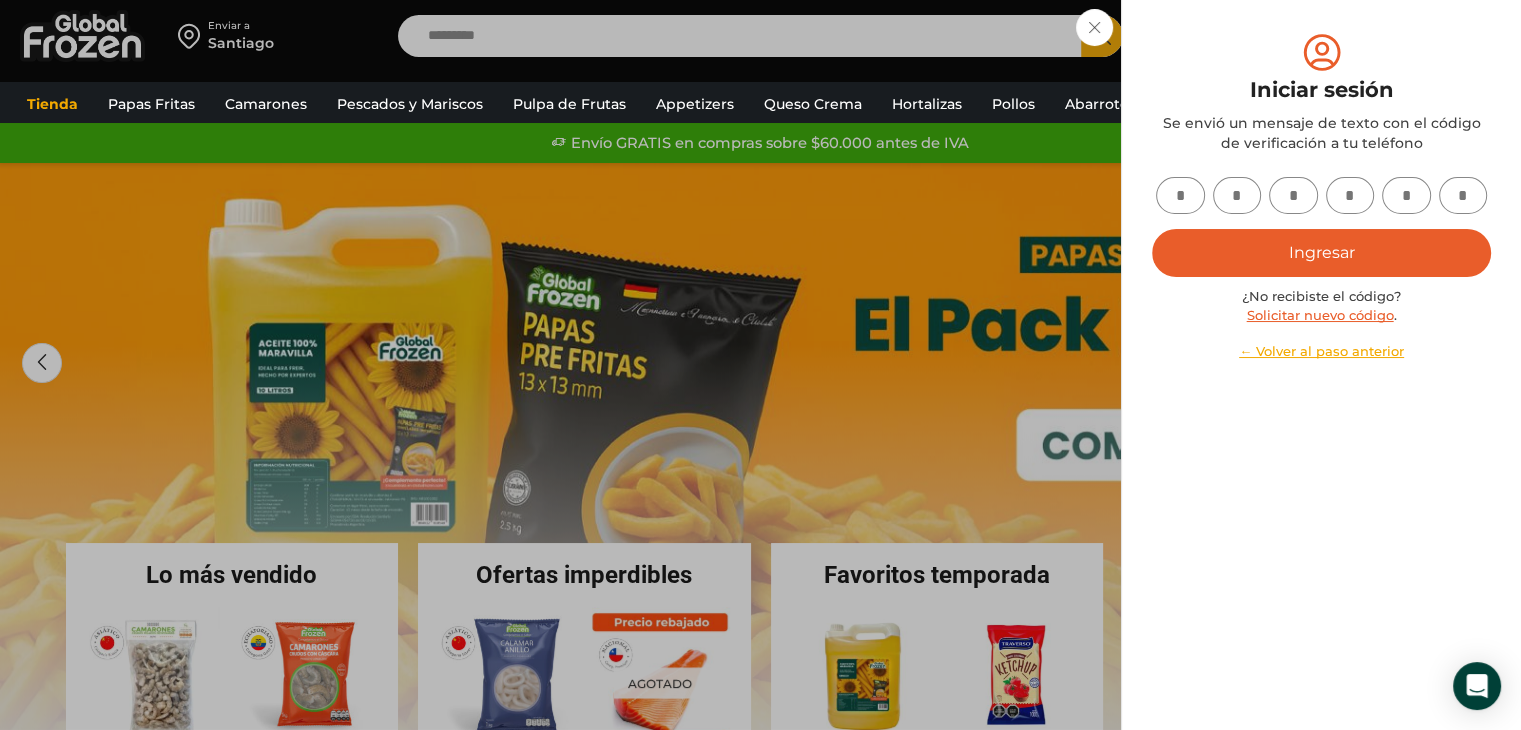 click at bounding box center [1180, 195] 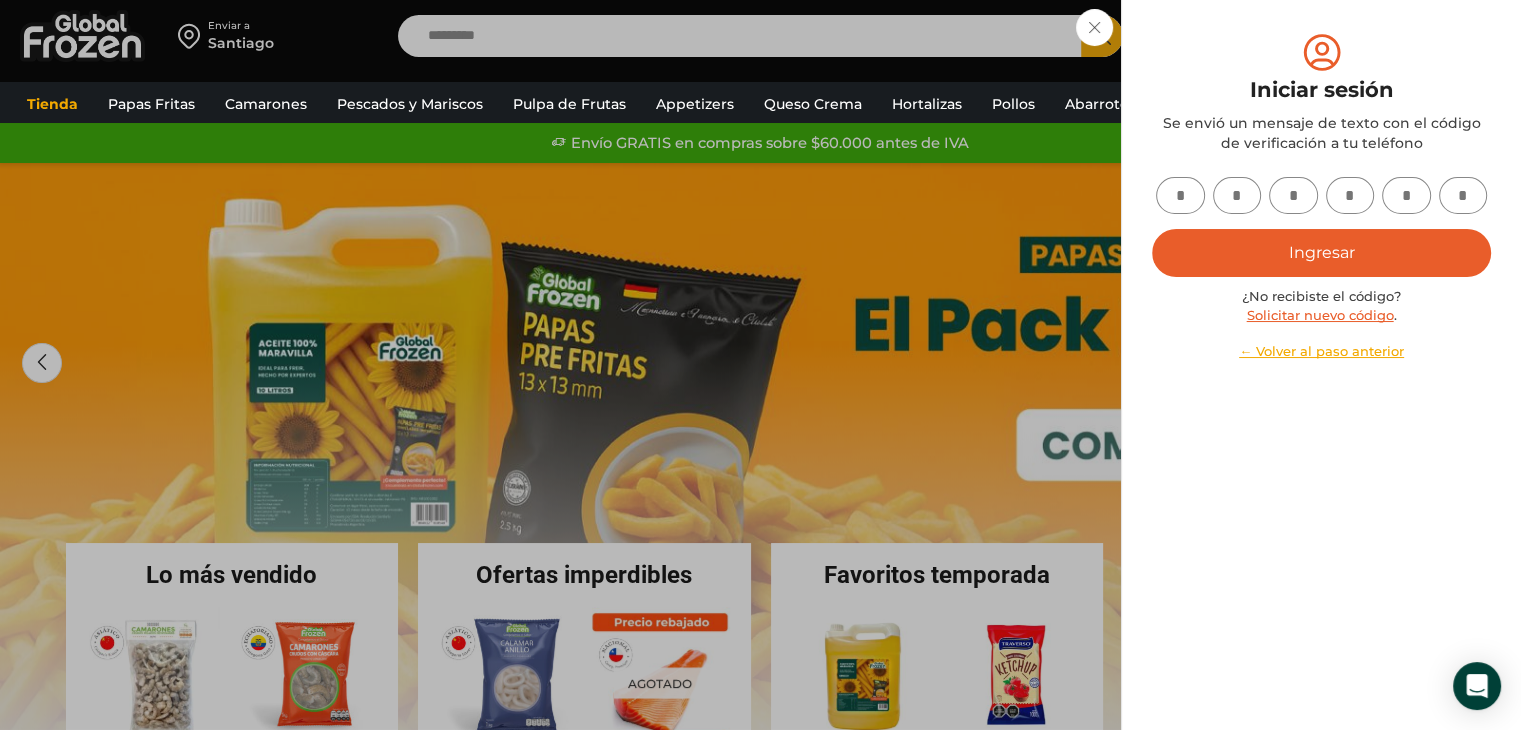 type on "*" 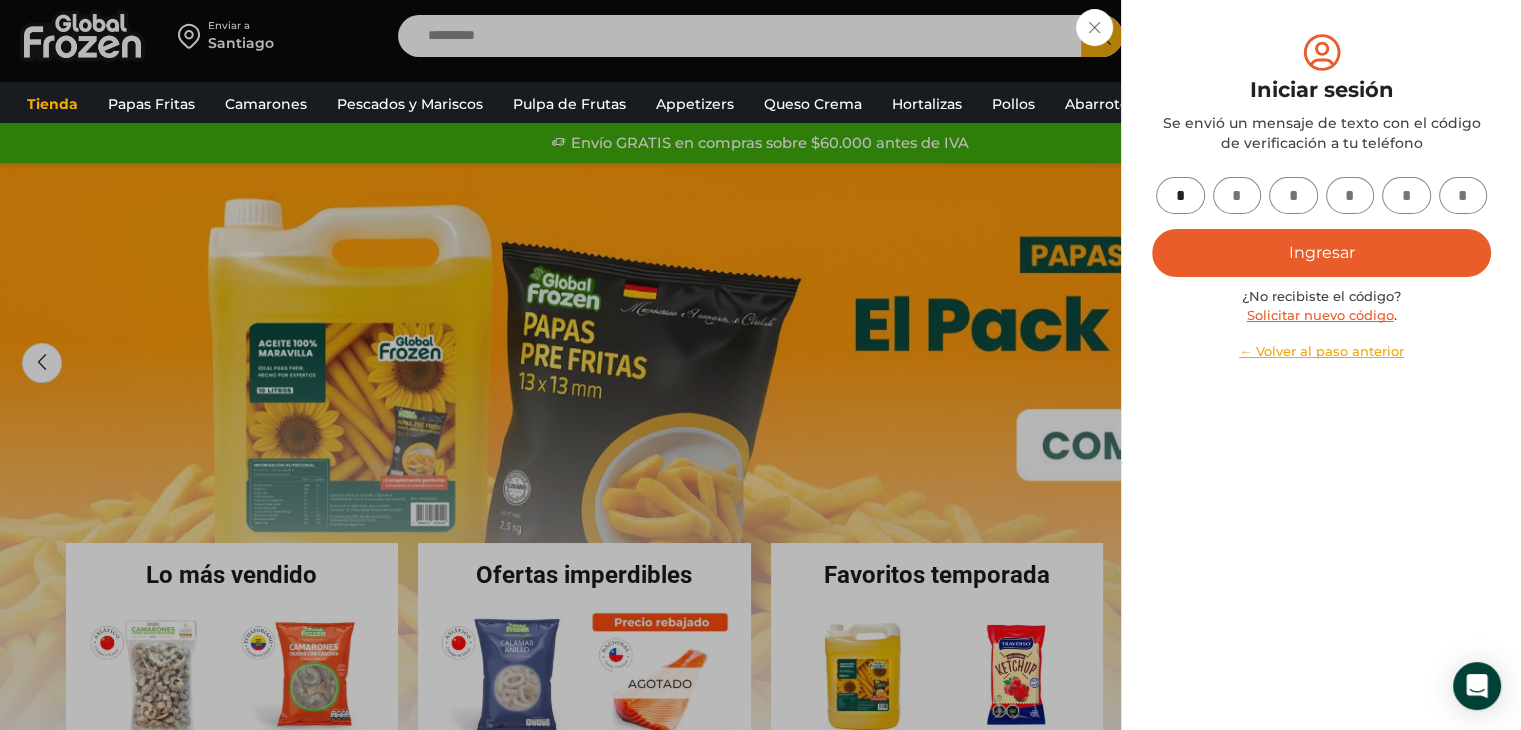type on "*" 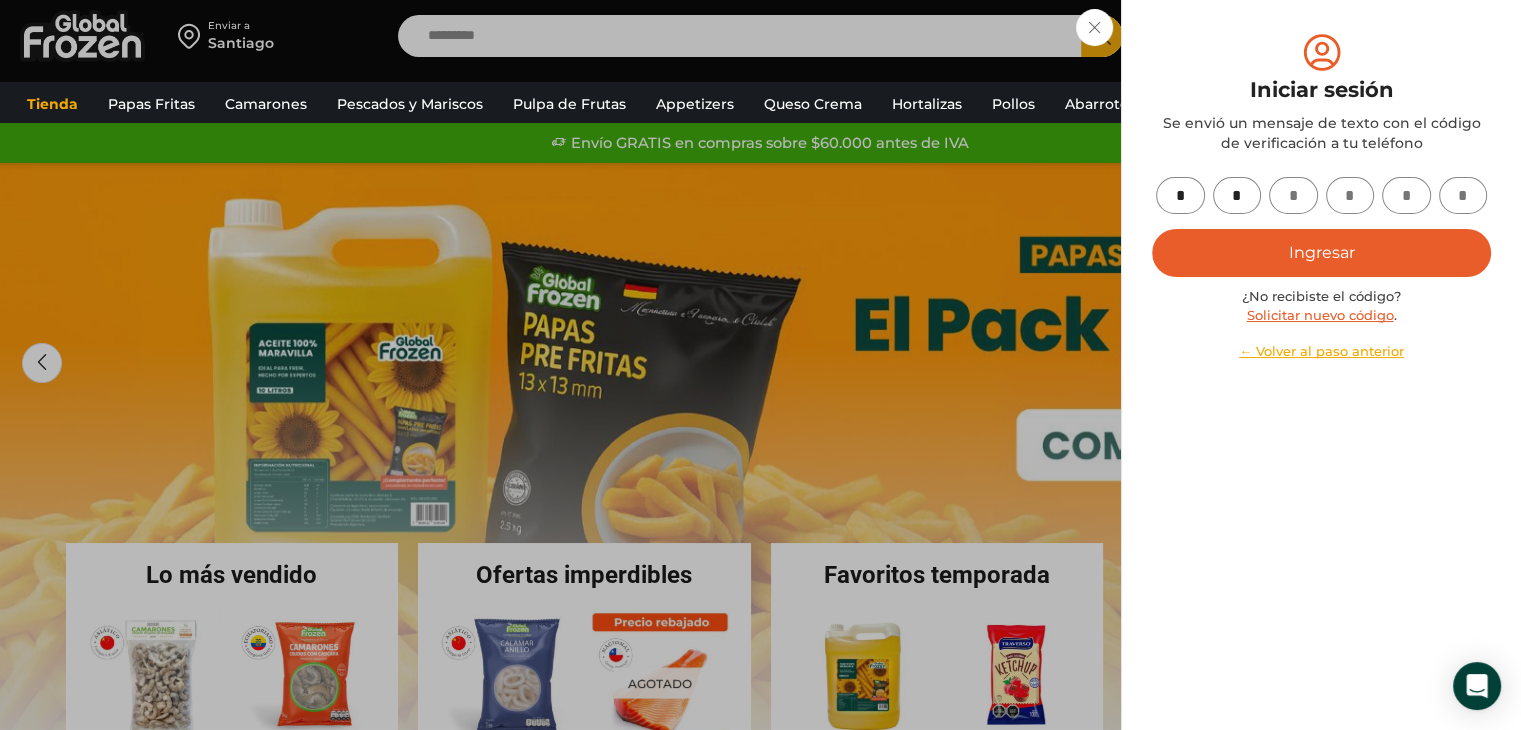 type on "*" 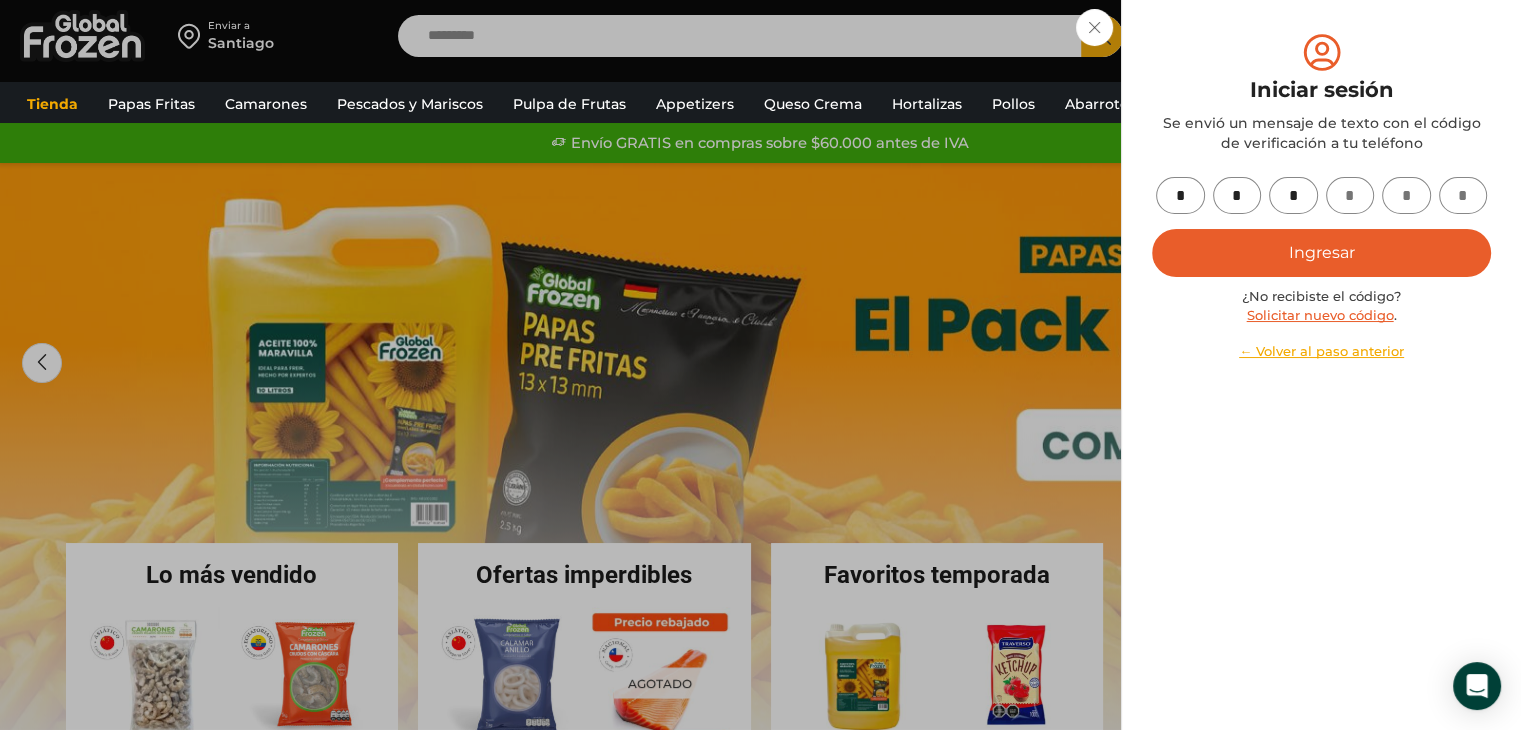 type on "*" 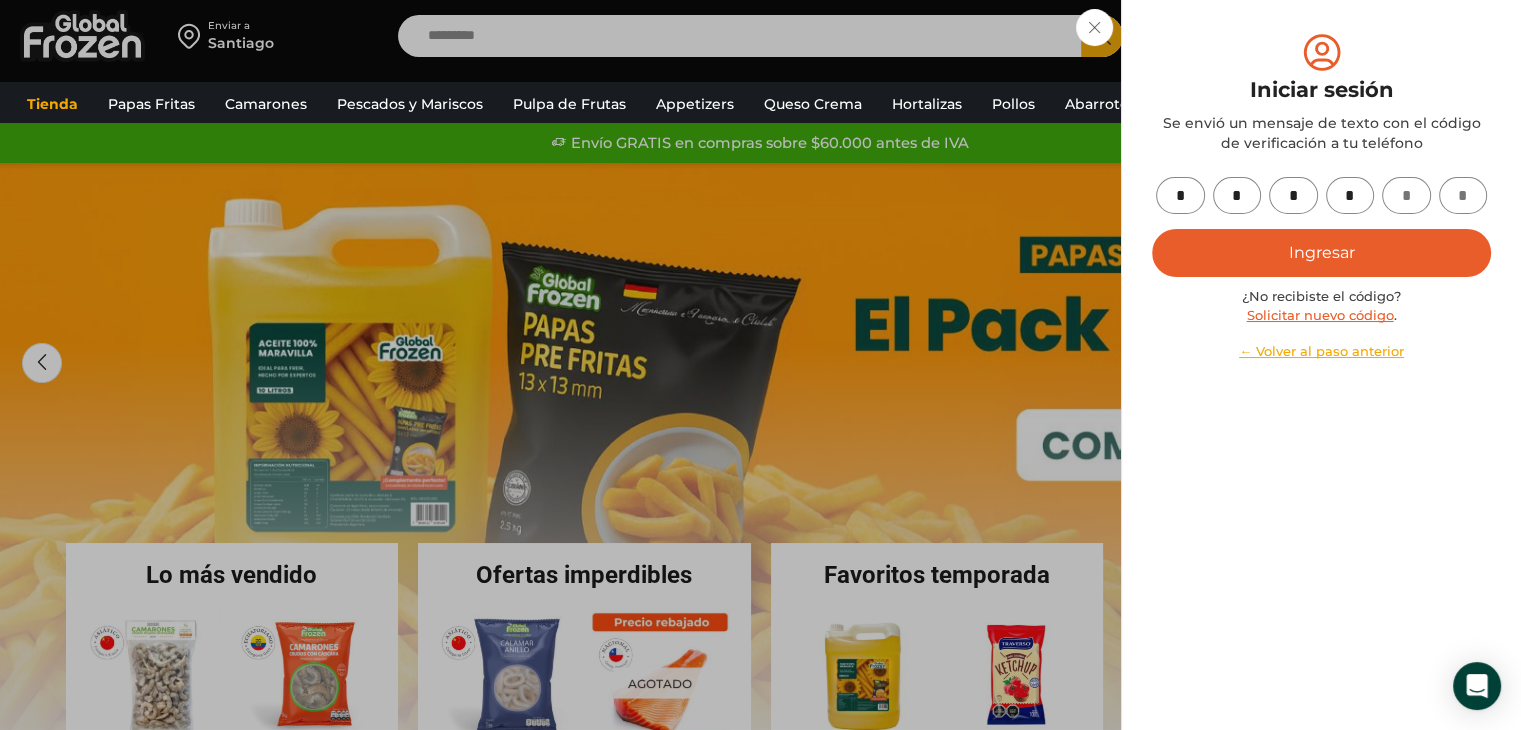 type on "*" 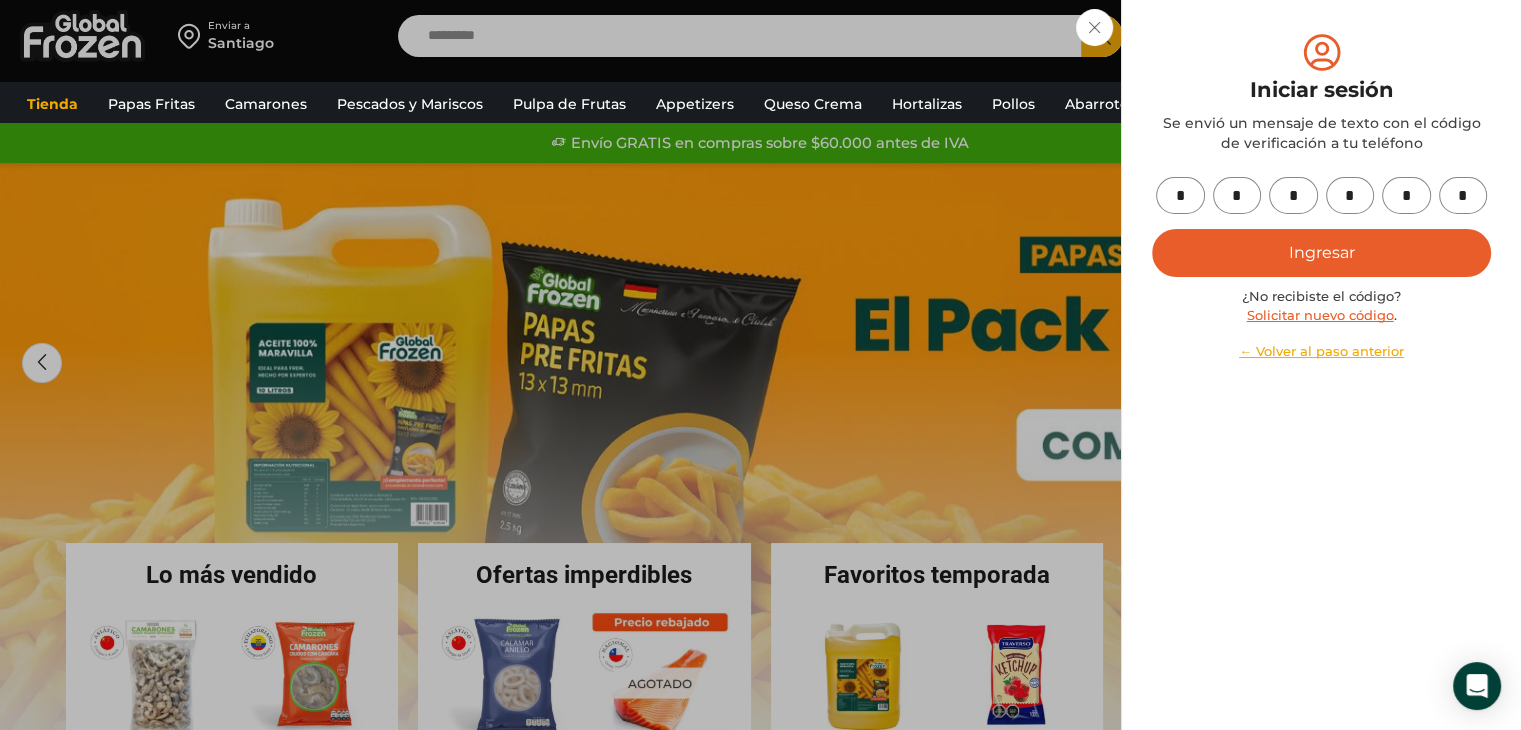 type on "*" 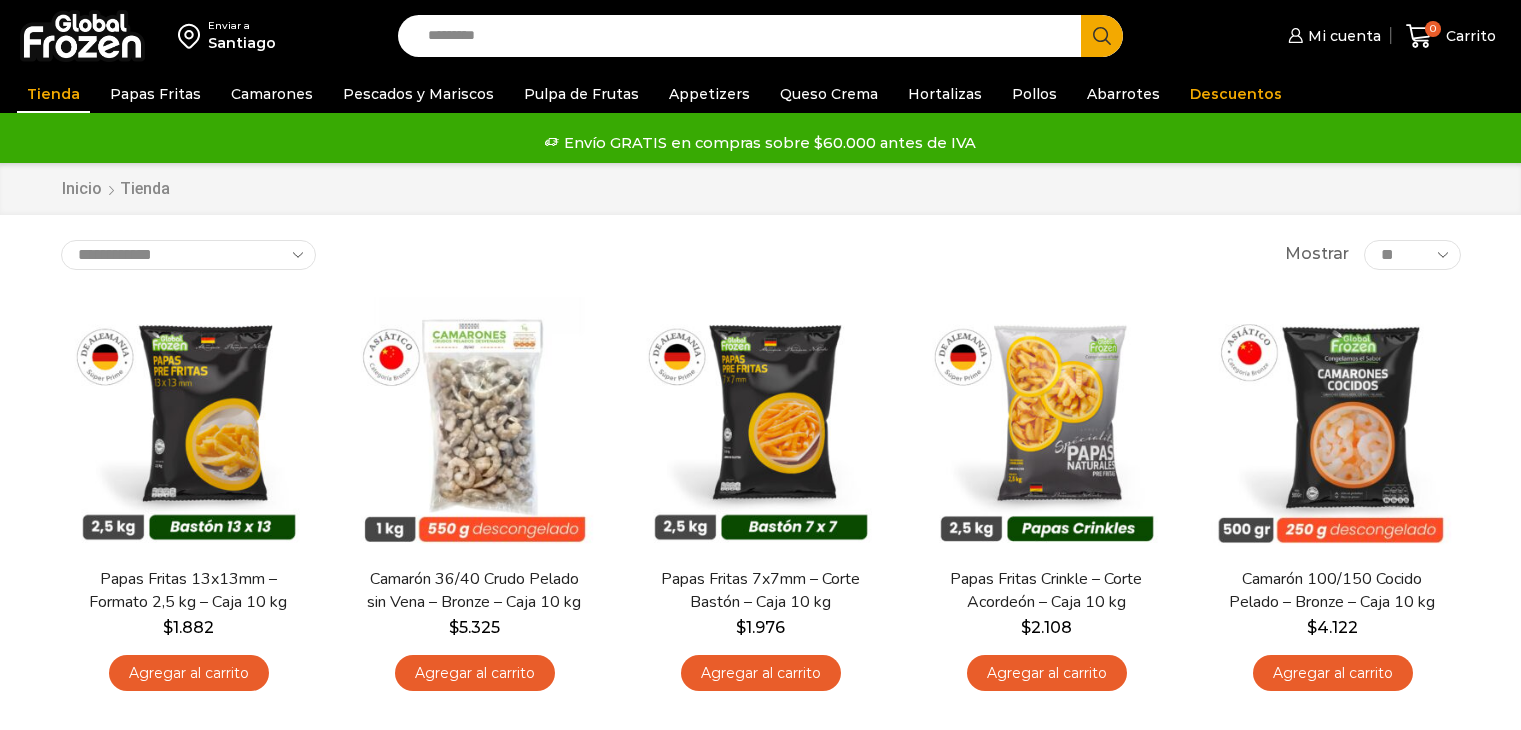 scroll, scrollTop: 0, scrollLeft: 0, axis: both 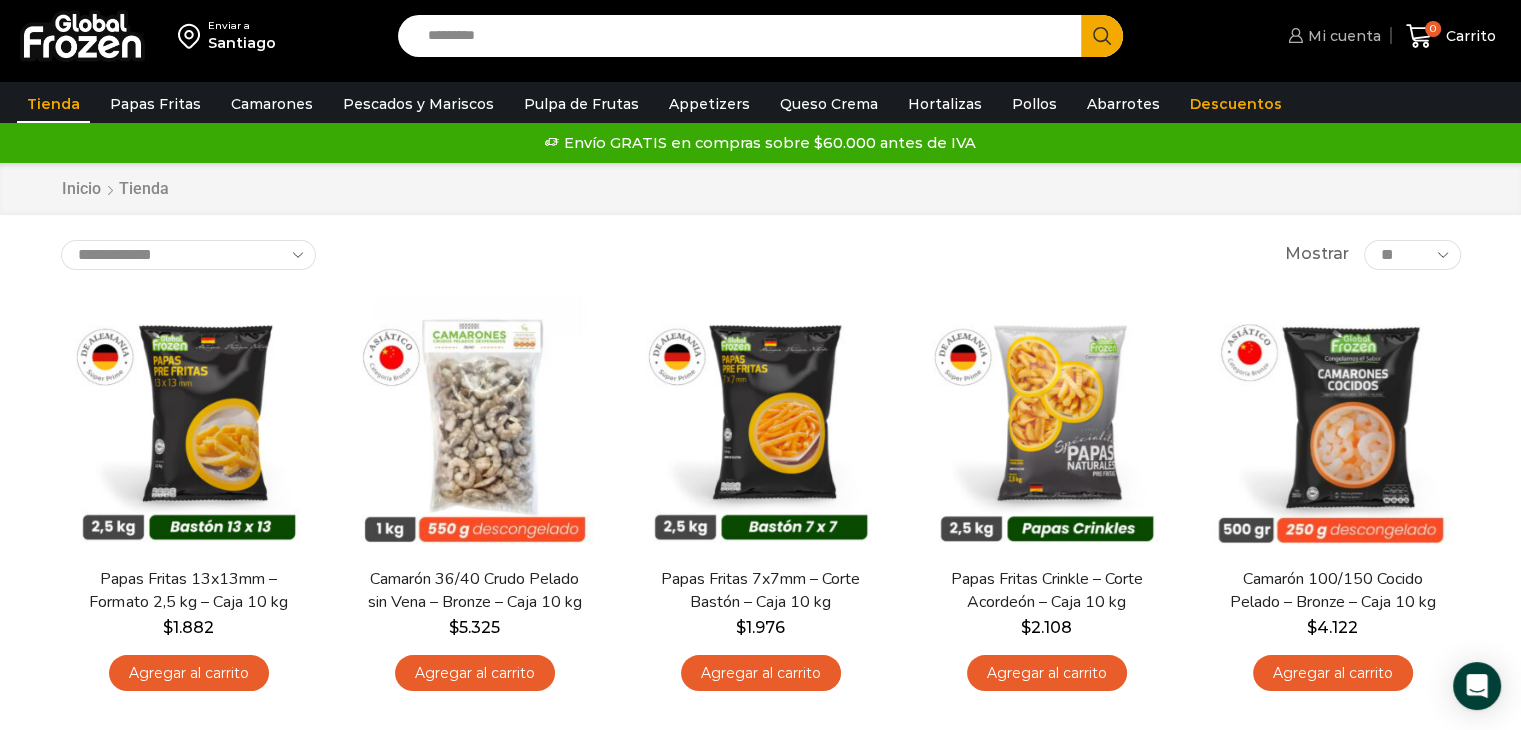 click on "Mi cuenta" at bounding box center (1342, 36) 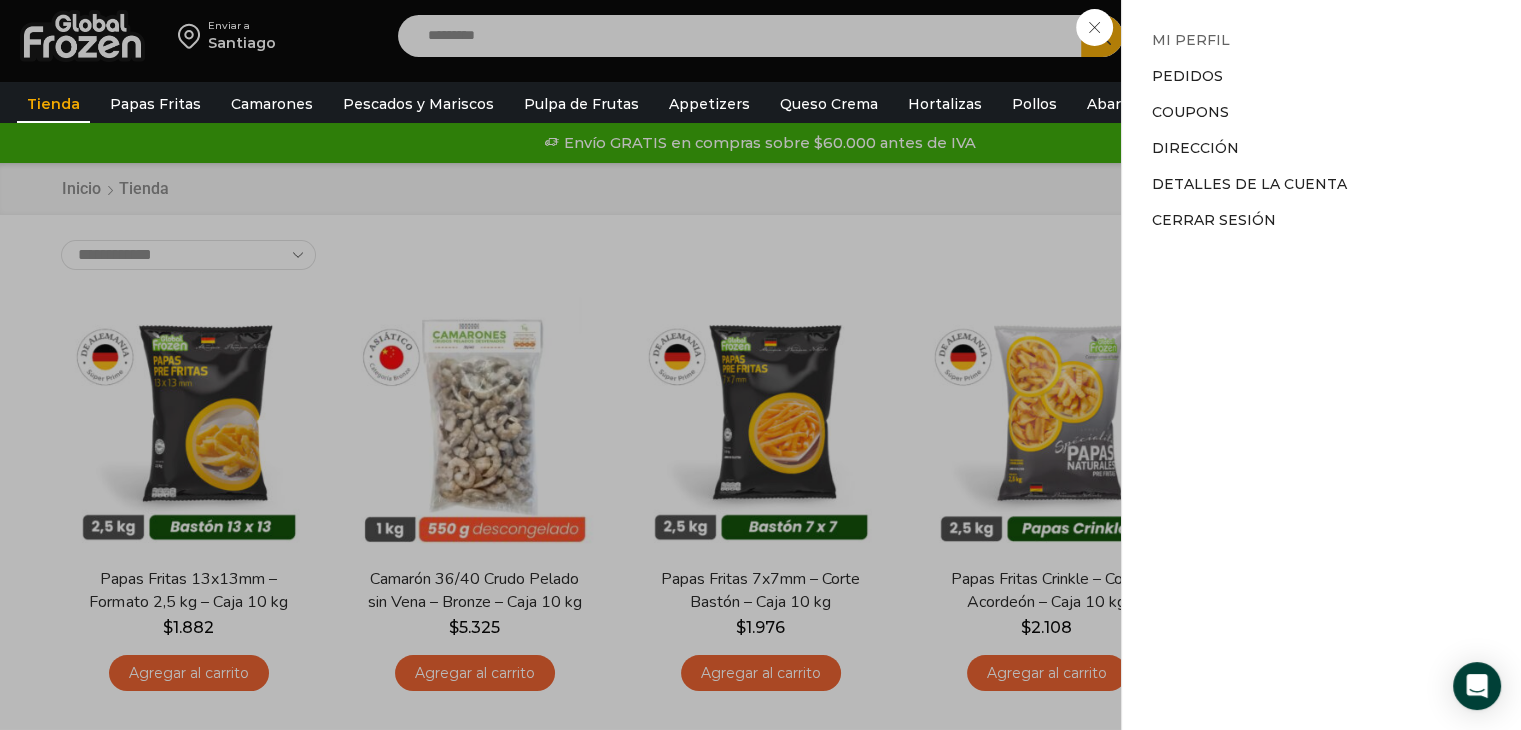 click on "Mi perfil" at bounding box center [1191, 40] 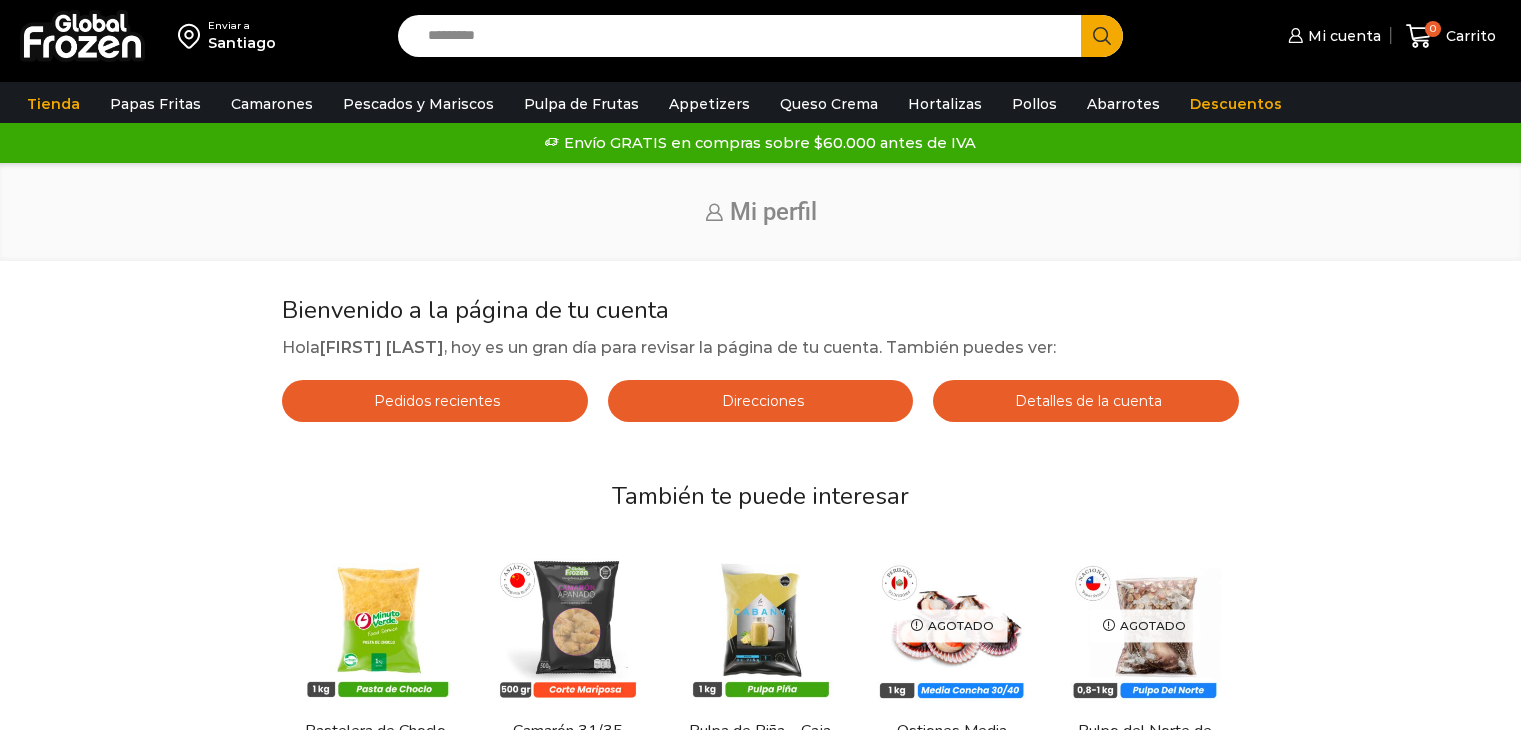 scroll, scrollTop: 0, scrollLeft: 0, axis: both 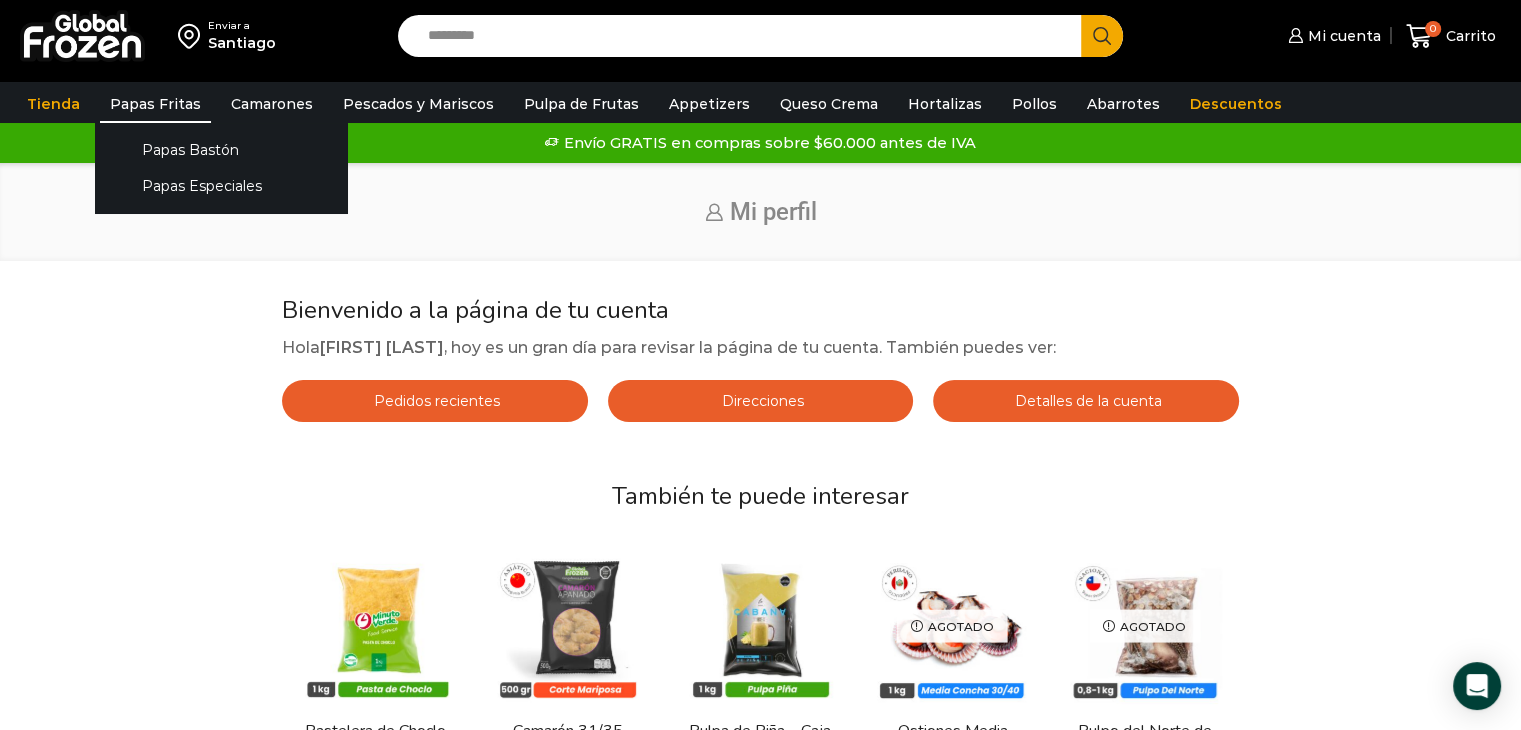 click on "Papas Fritas" at bounding box center [155, 104] 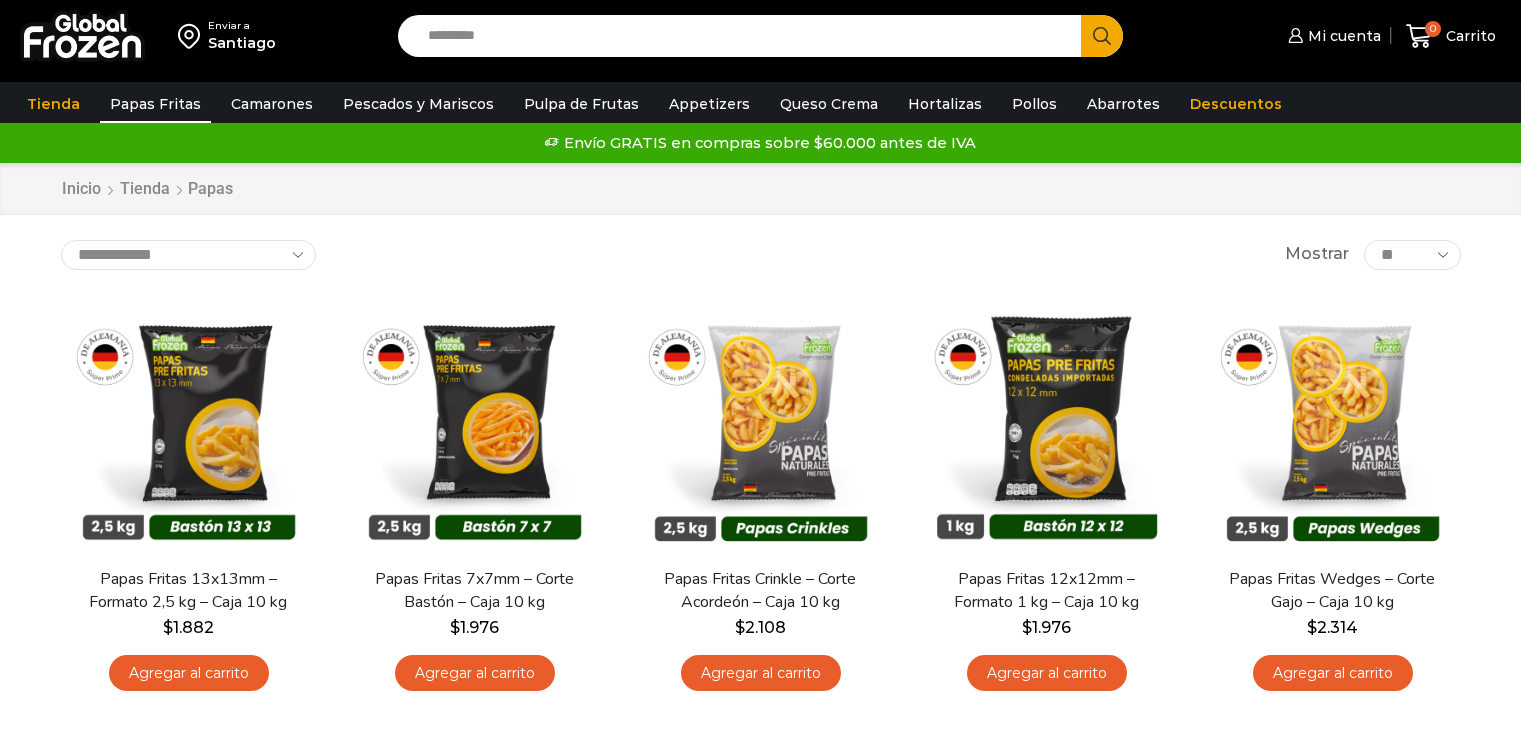scroll, scrollTop: 0, scrollLeft: 0, axis: both 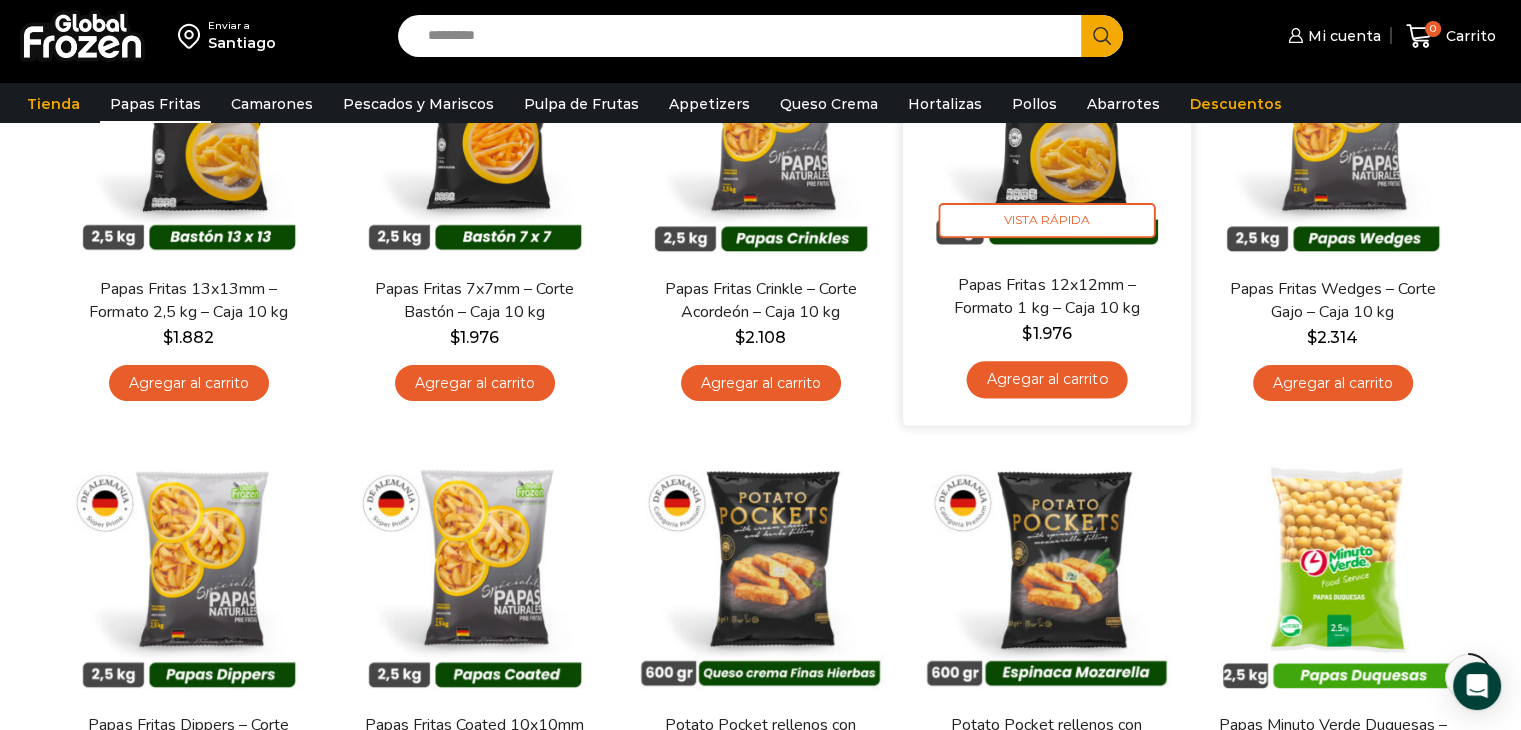click on "Papas Fritas 12x12mm – Formato 1 kg – Caja 10 kg" at bounding box center (1046, 296) 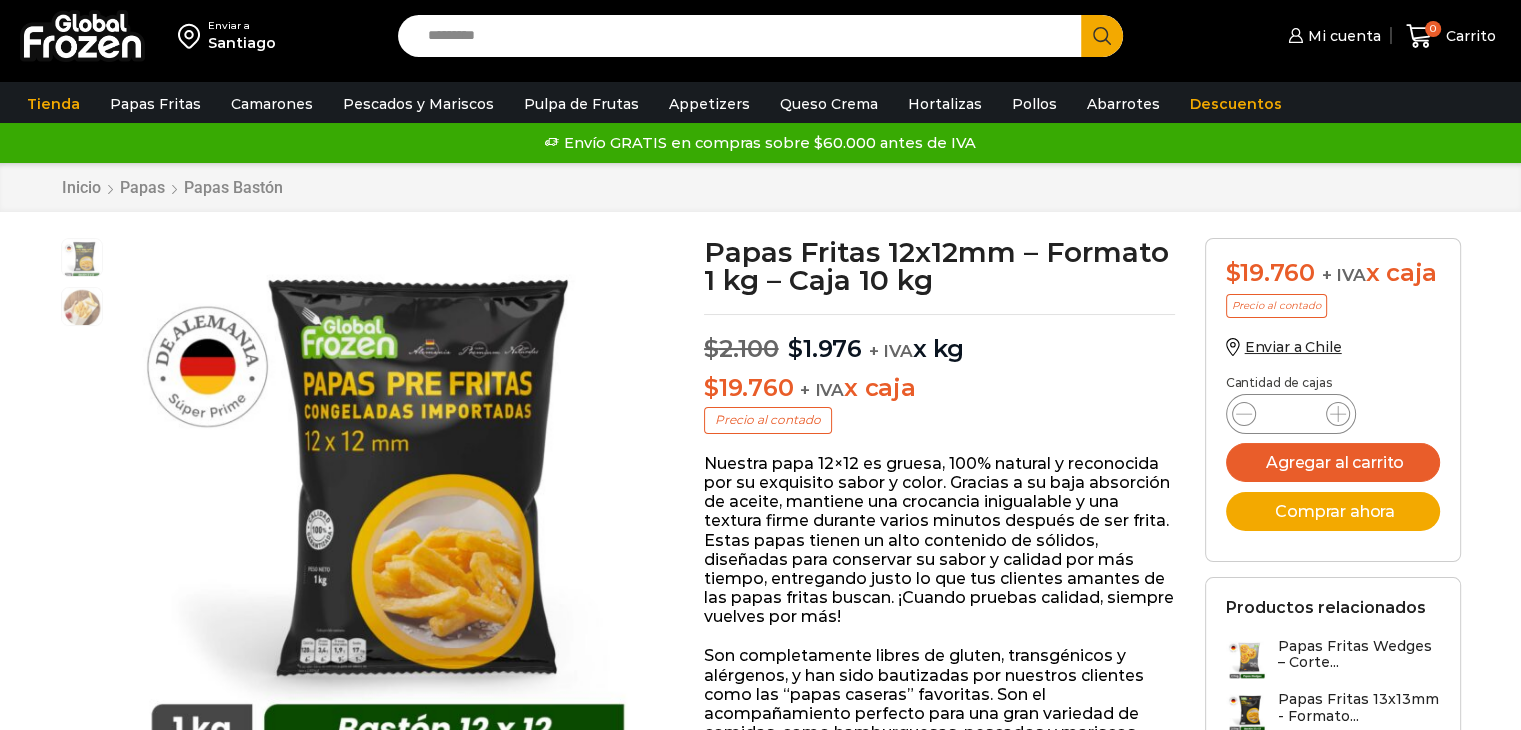 scroll, scrollTop: 0, scrollLeft: 0, axis: both 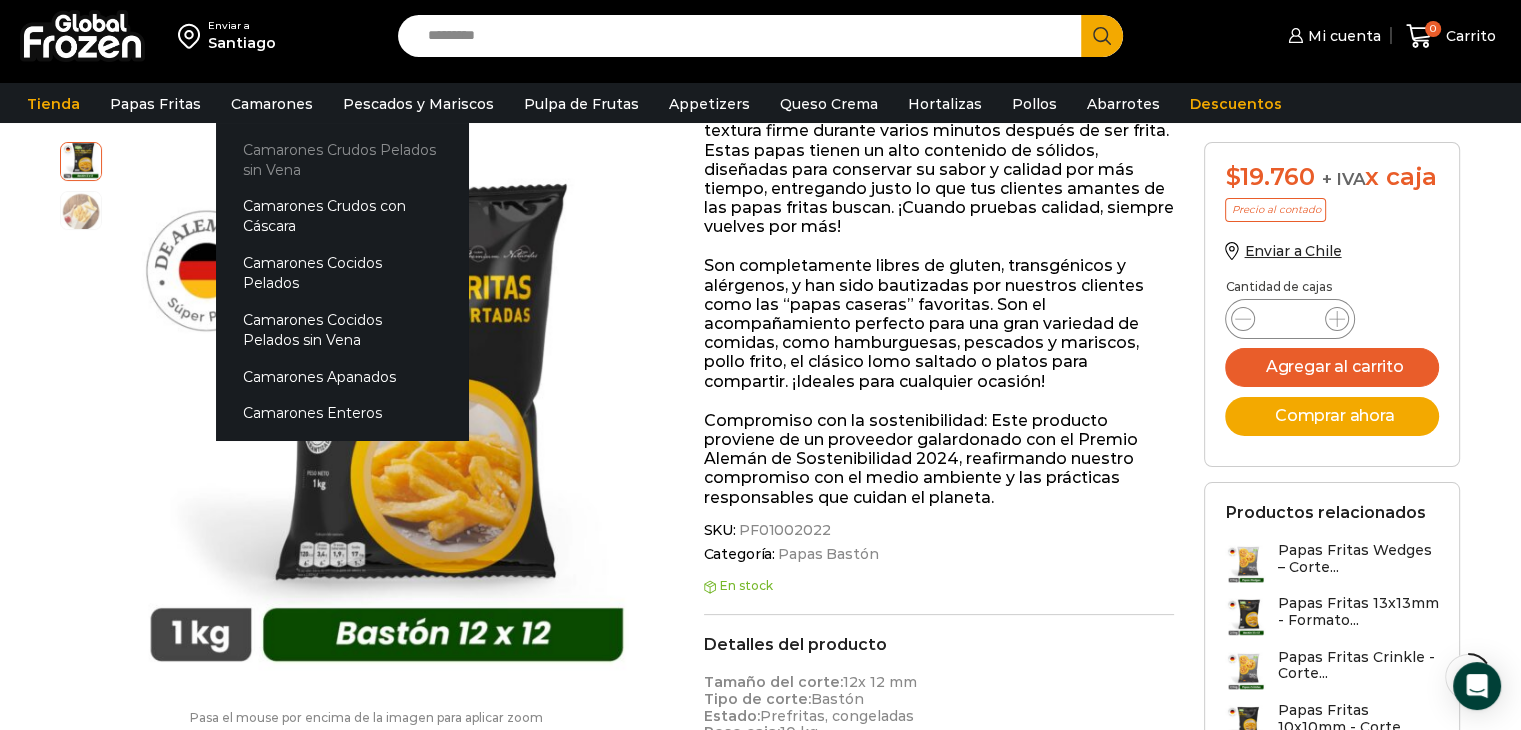 click on "Camarones Crudos Pelados sin Vena" at bounding box center [342, 159] 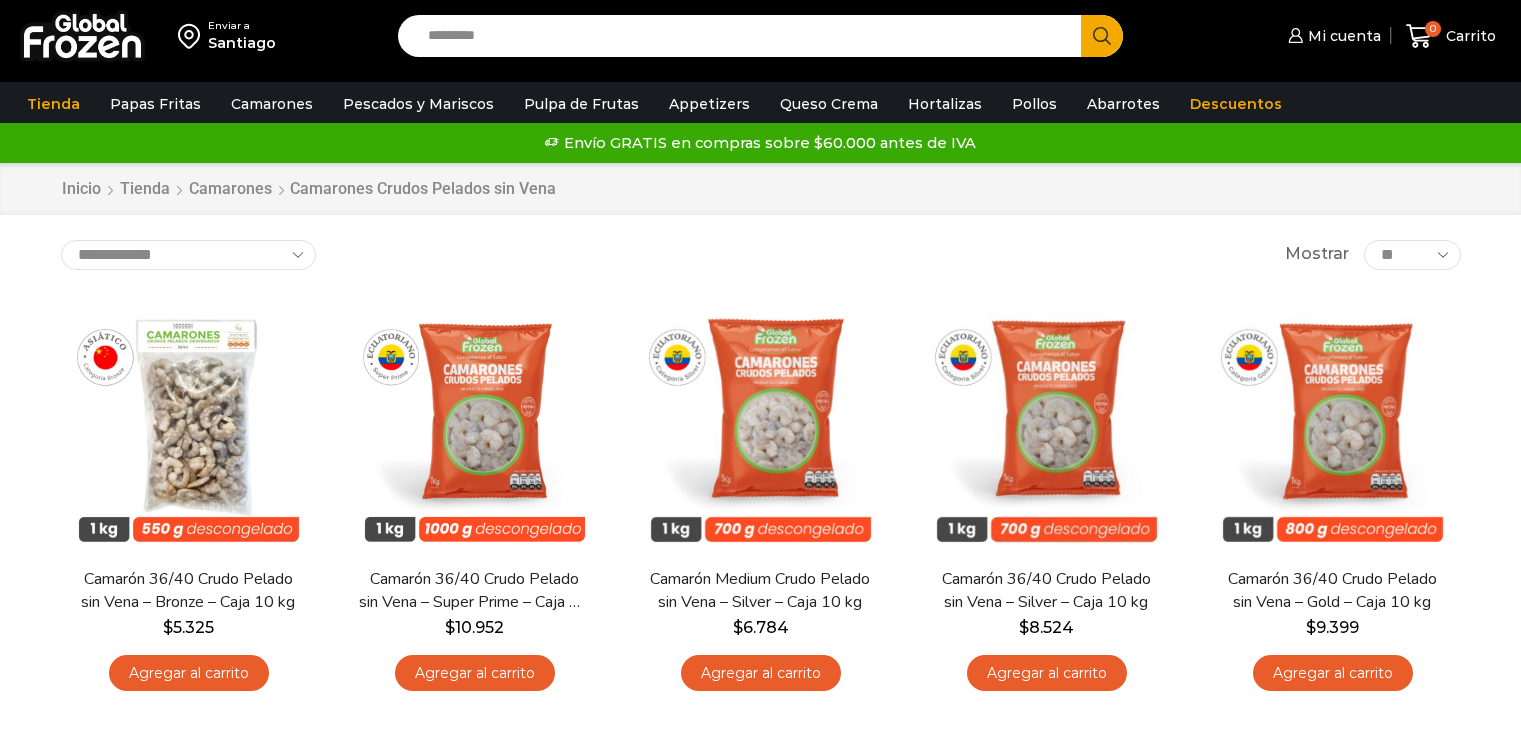 scroll, scrollTop: 0, scrollLeft: 0, axis: both 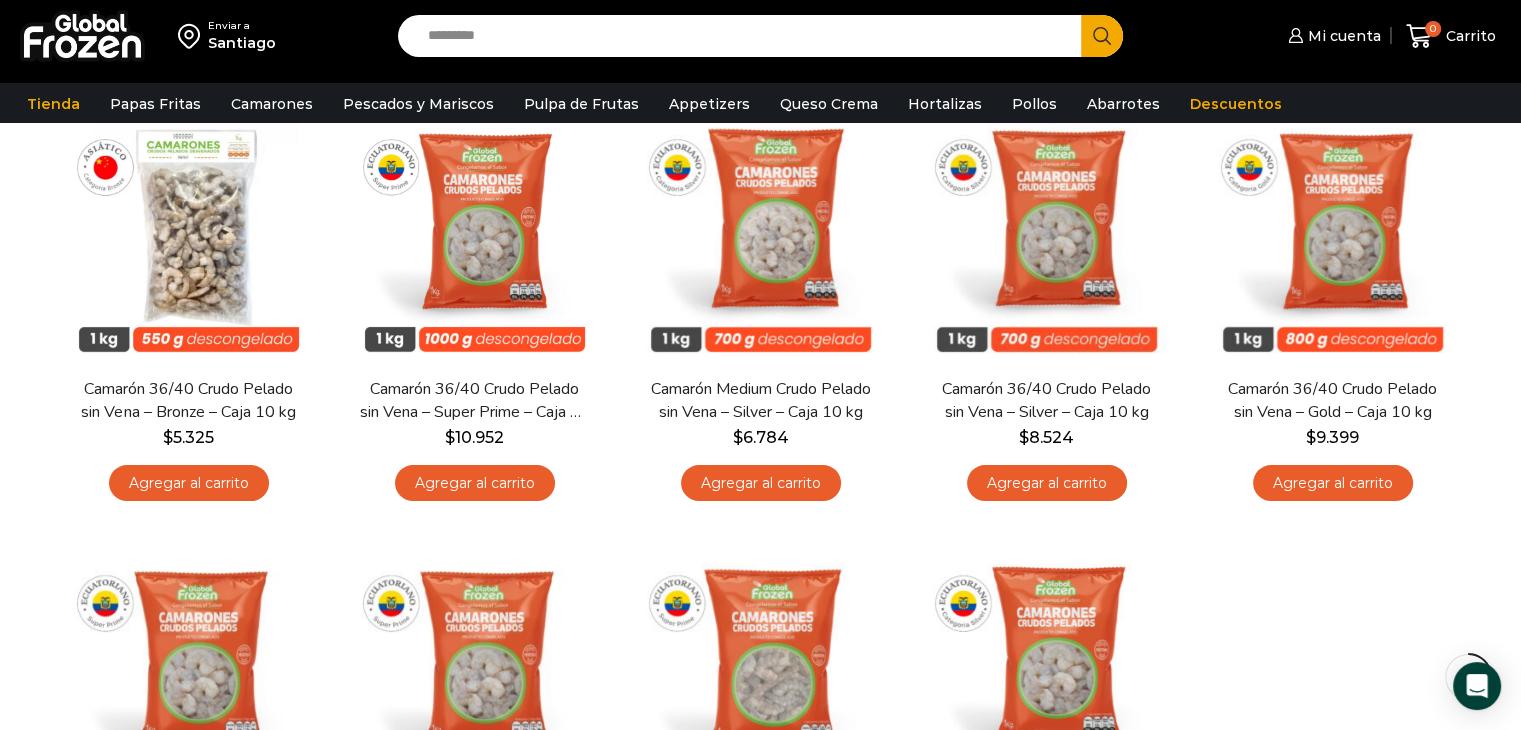 click on "En stock
Vista Rápida
Camarón 36/40 Crudo Pelado sin Vena – Bronze – Caja 10 kg
$ 5.325
Agregar al carrito
En stock
Vista Rápida
Camarón 36/40 Crudo Pelado sin Vena – Super Prime – Caja 10 kg
$ 10.952" at bounding box center [761, 529] 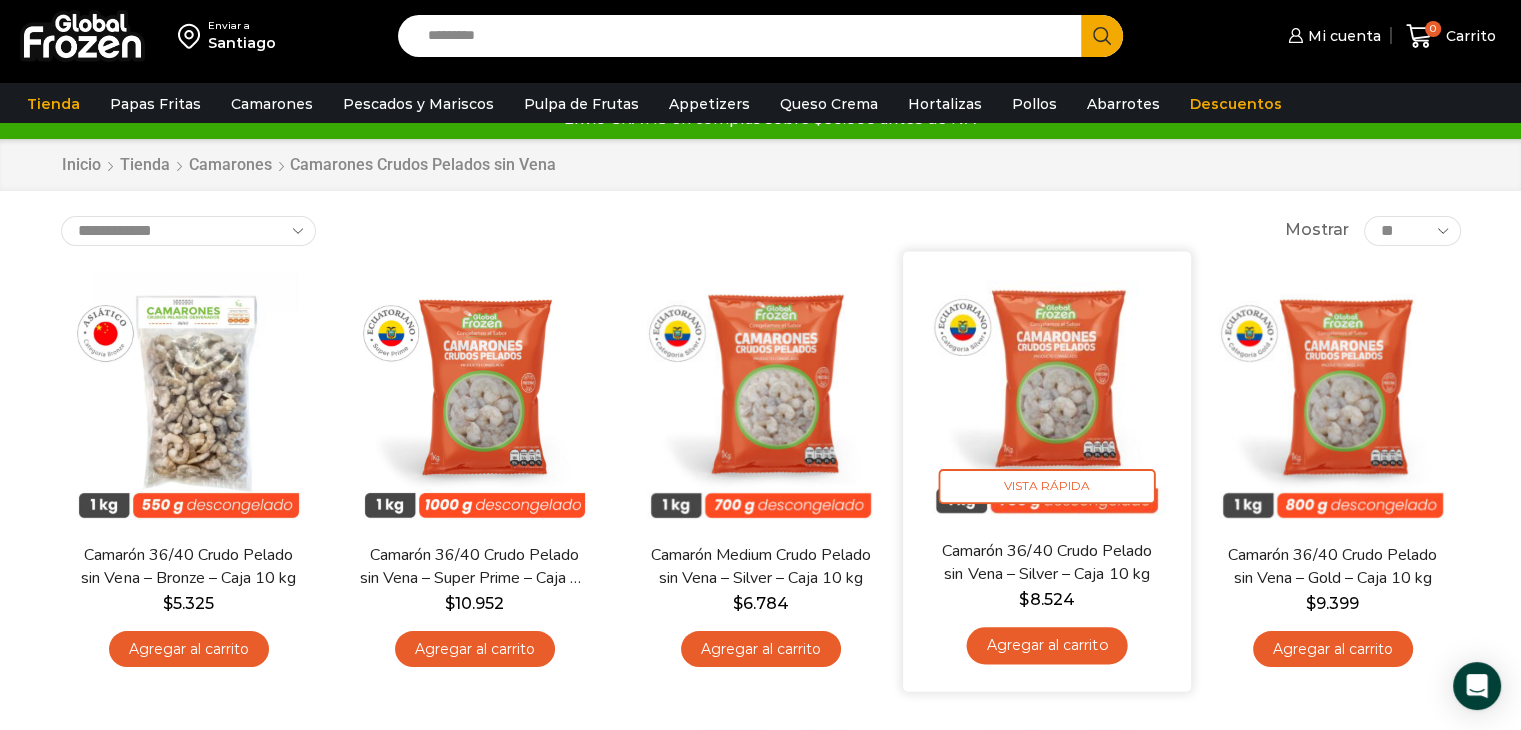 scroll, scrollTop: 0, scrollLeft: 0, axis: both 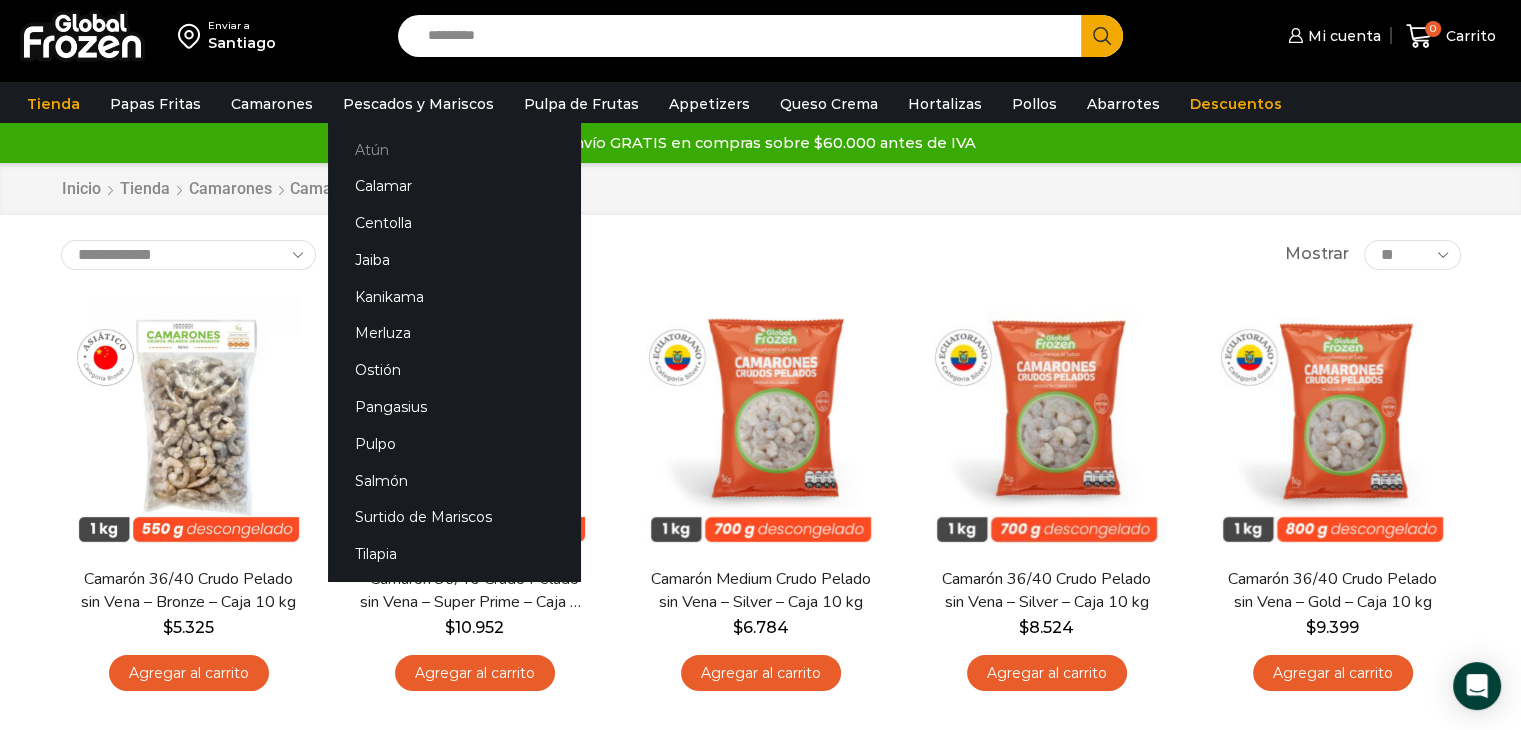 click on "Atún" at bounding box center (454, 149) 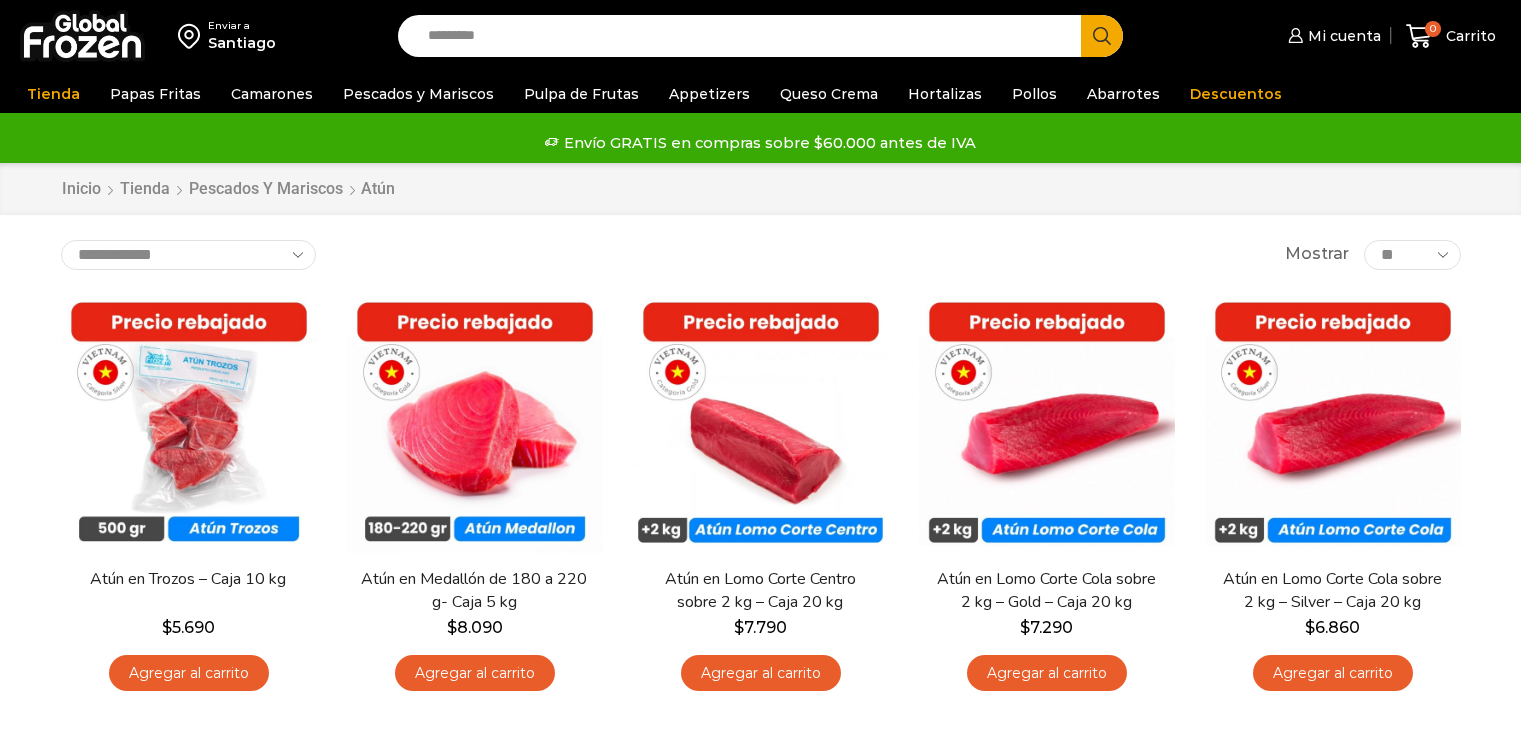 scroll, scrollTop: 0, scrollLeft: 0, axis: both 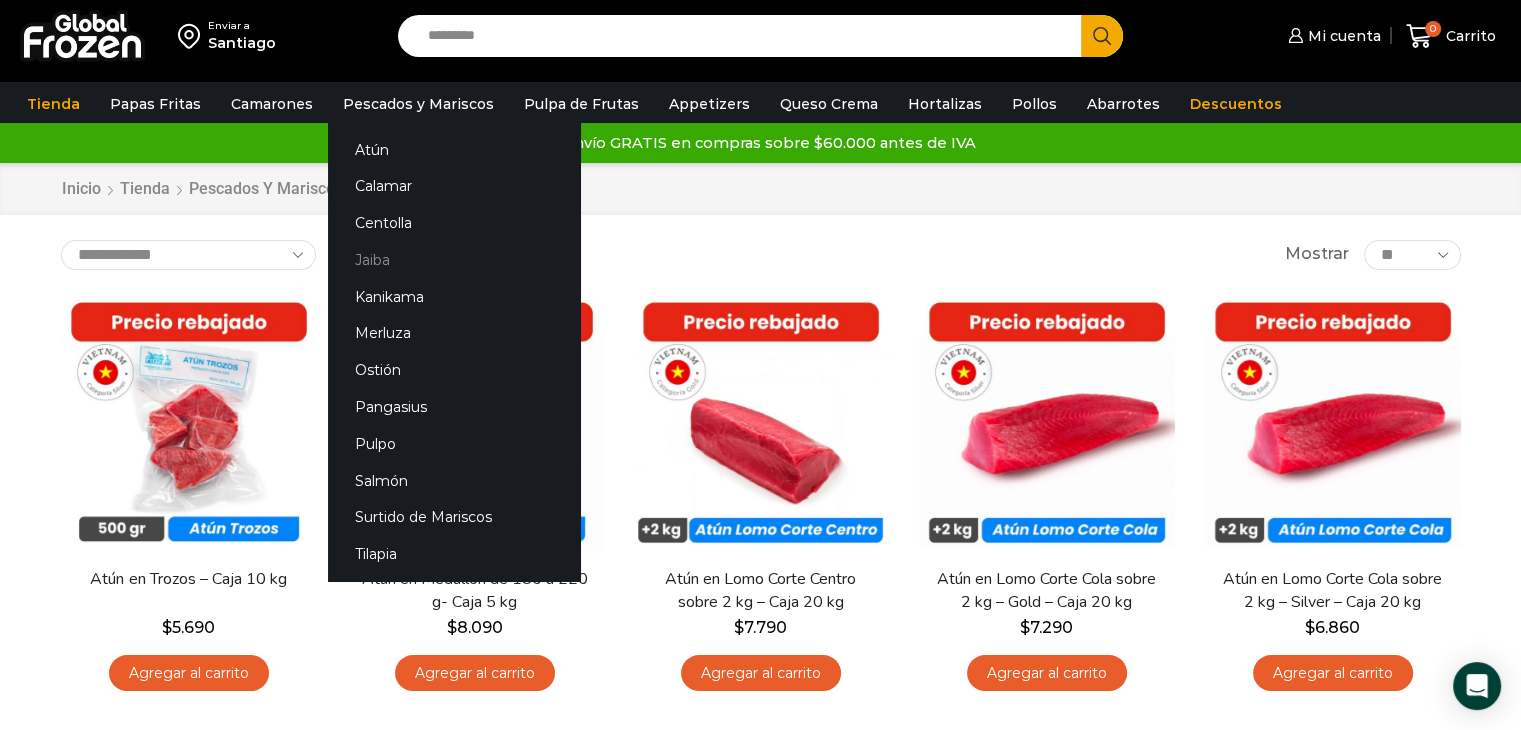 click on "Jaiba" at bounding box center (454, 260) 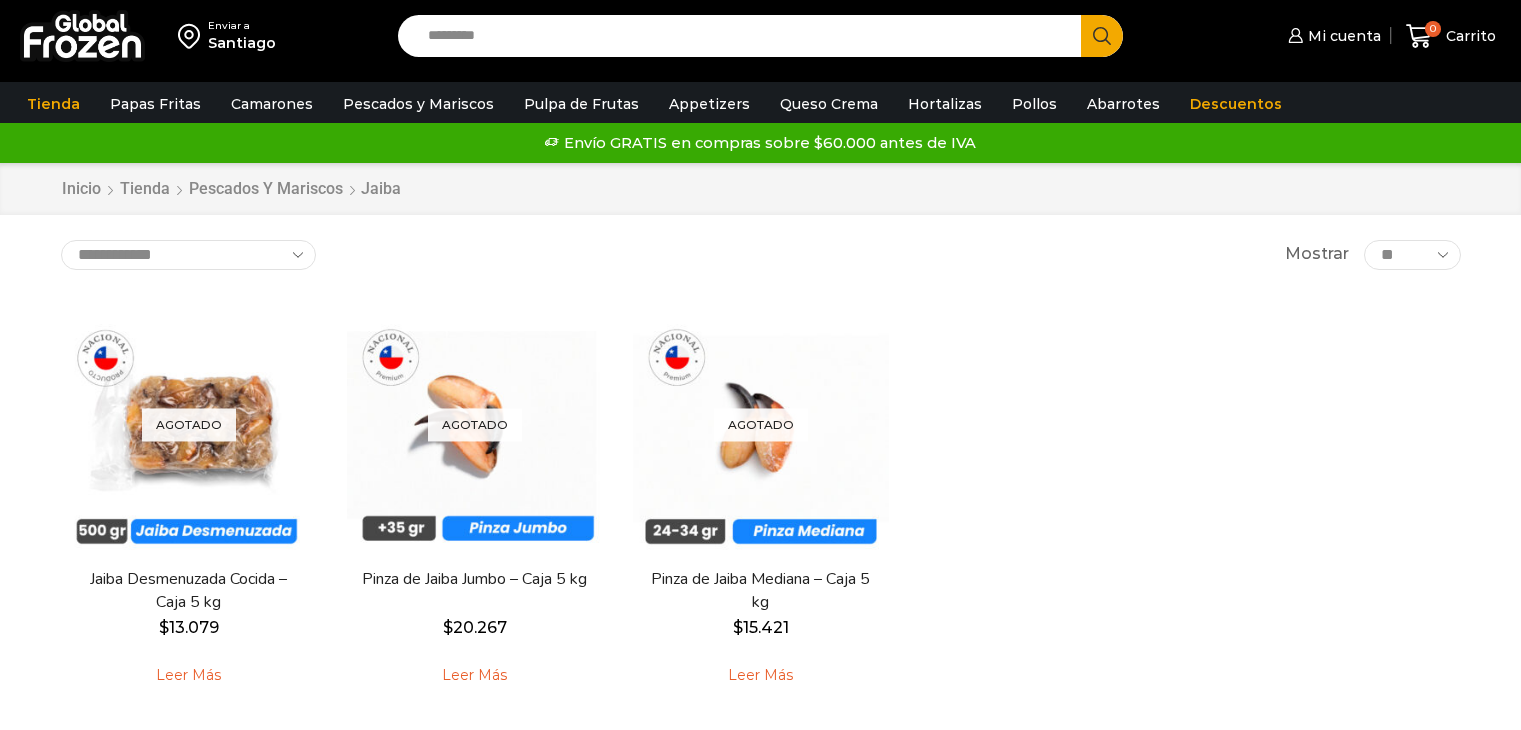 scroll, scrollTop: 0, scrollLeft: 0, axis: both 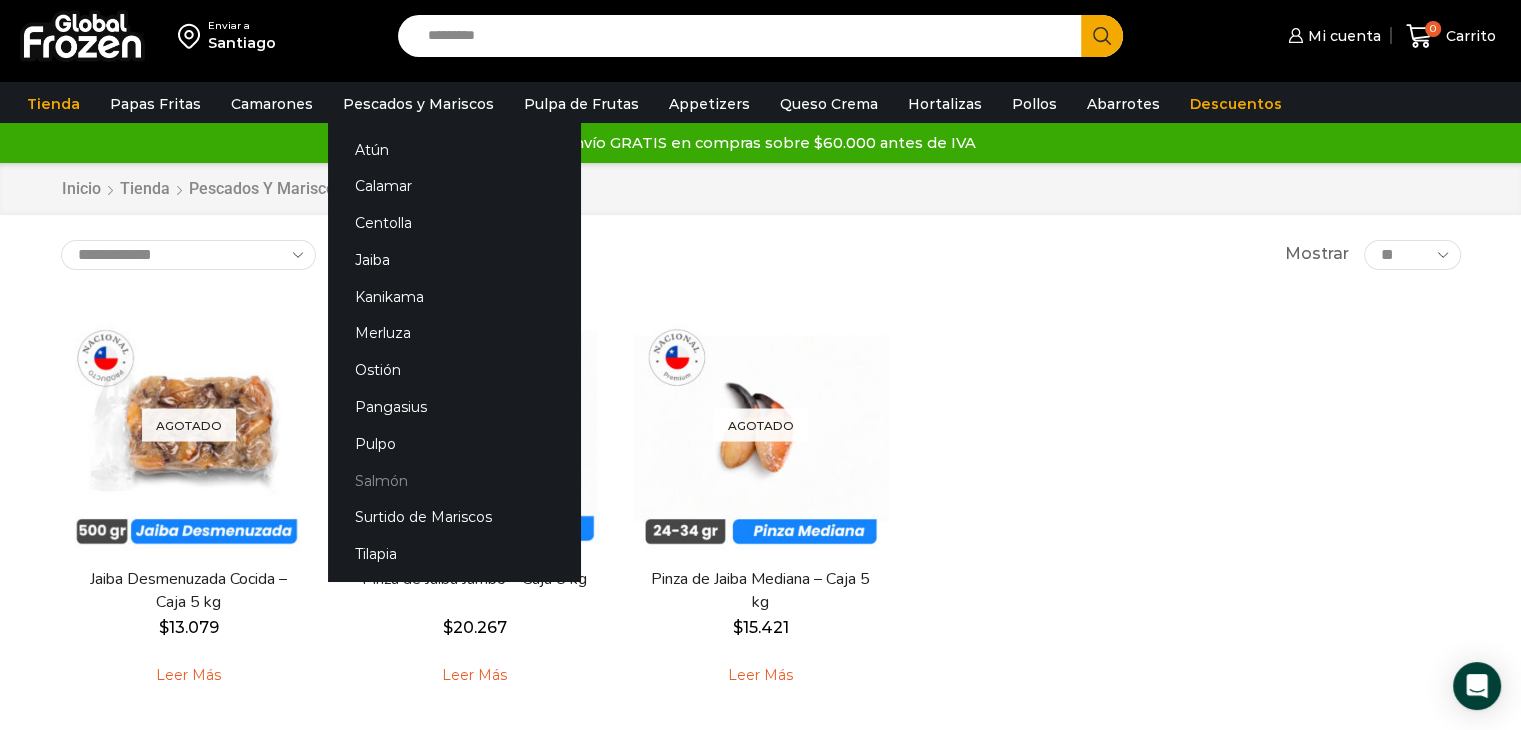 click on "Salmón" at bounding box center (454, 480) 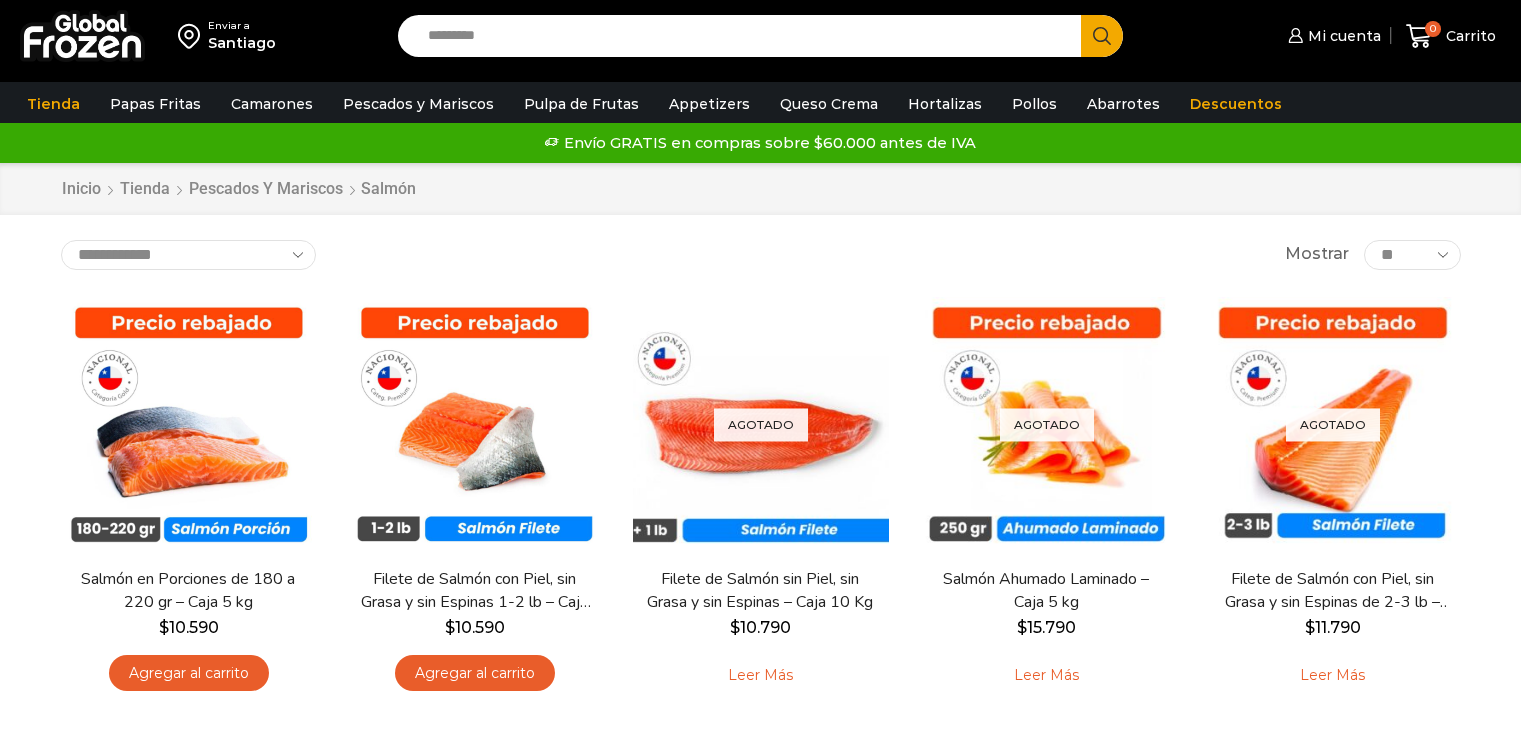 scroll, scrollTop: 0, scrollLeft: 0, axis: both 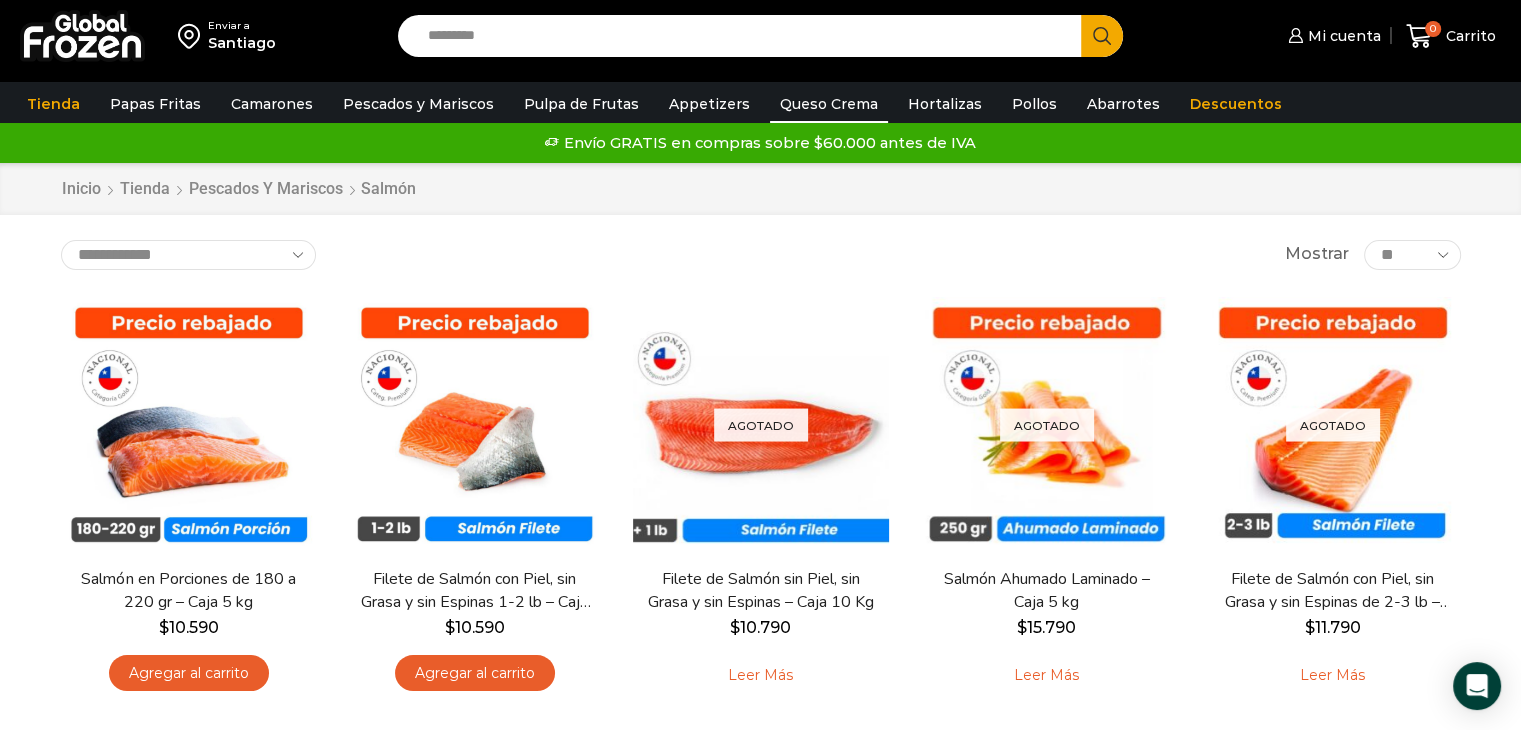 click on "Queso Crema" at bounding box center [829, 104] 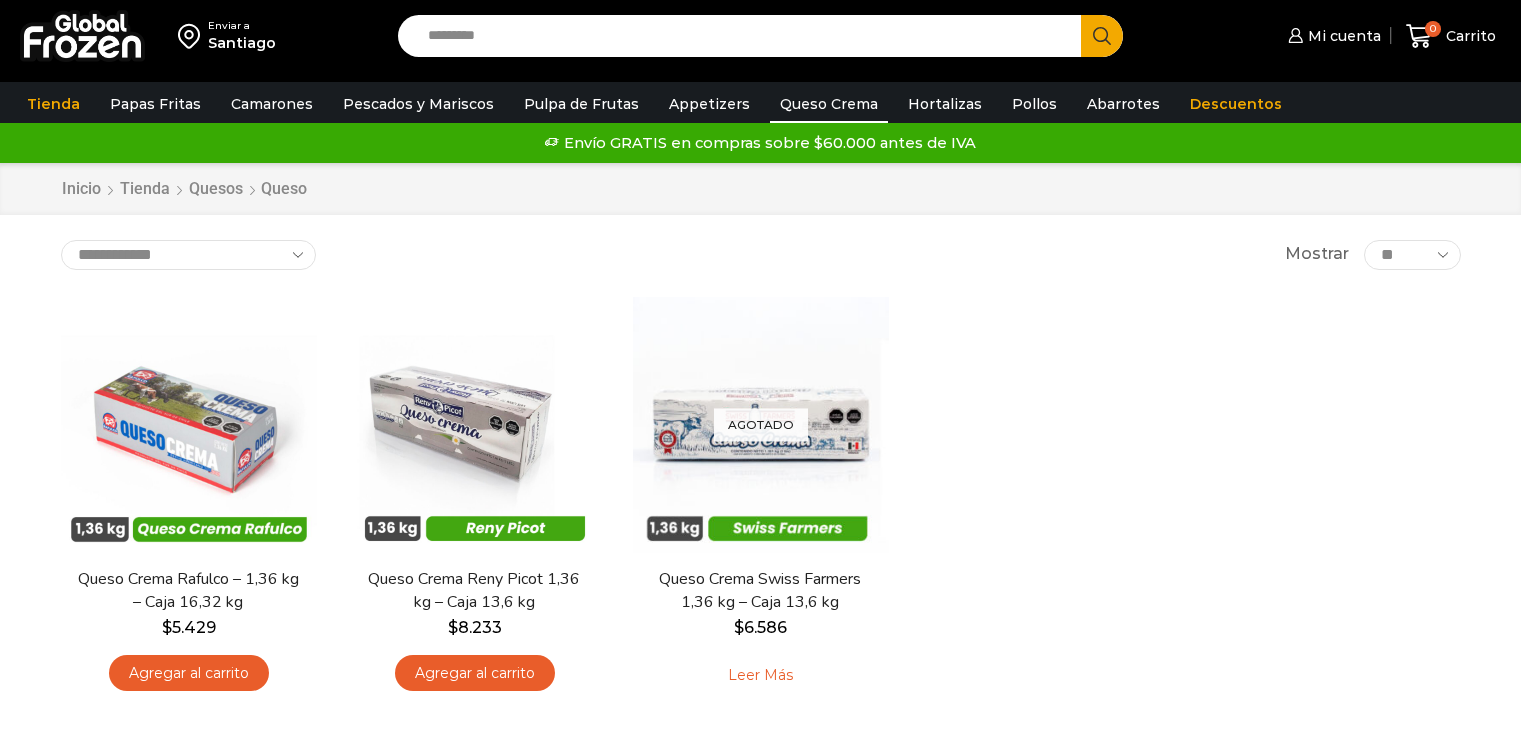 scroll, scrollTop: 0, scrollLeft: 0, axis: both 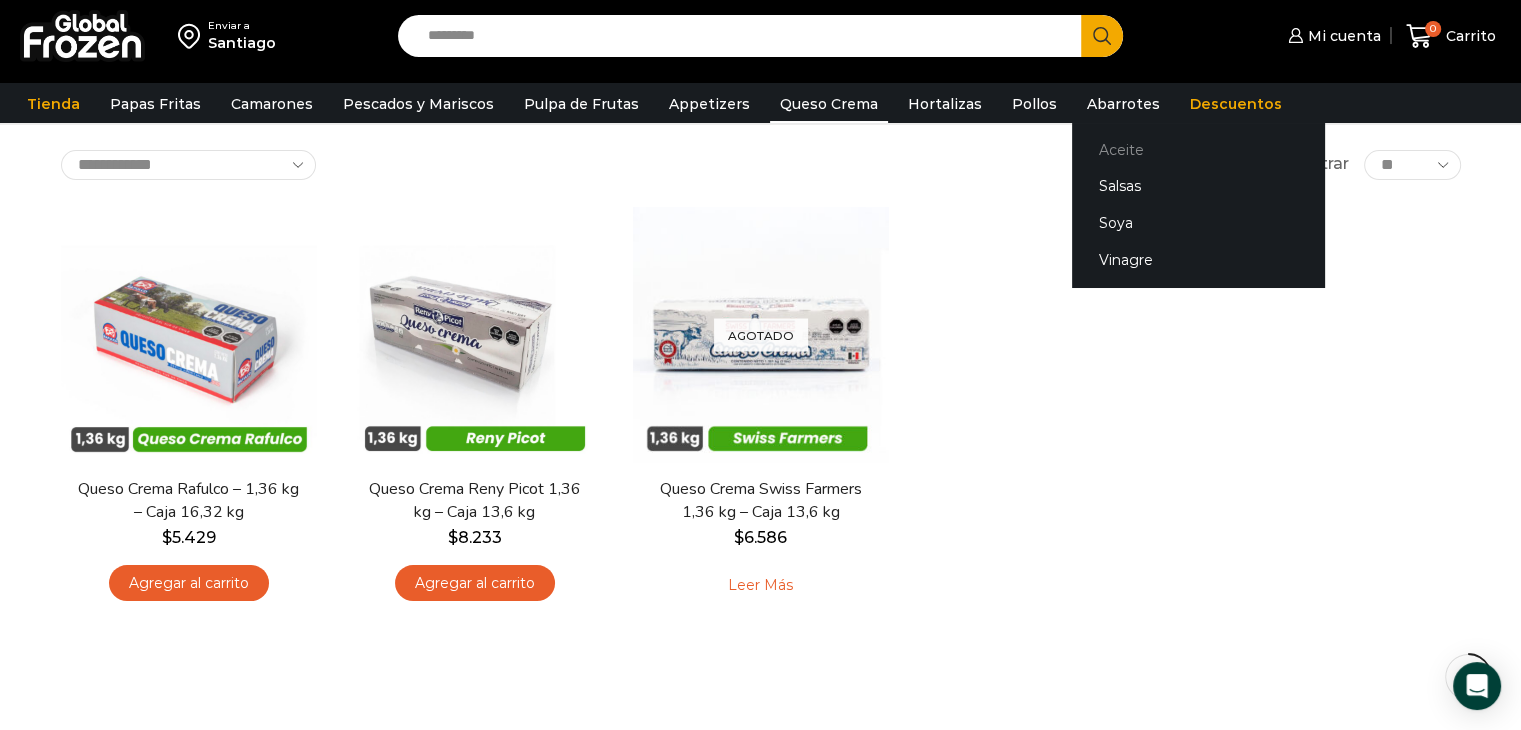 click on "Aceite" at bounding box center [1198, 149] 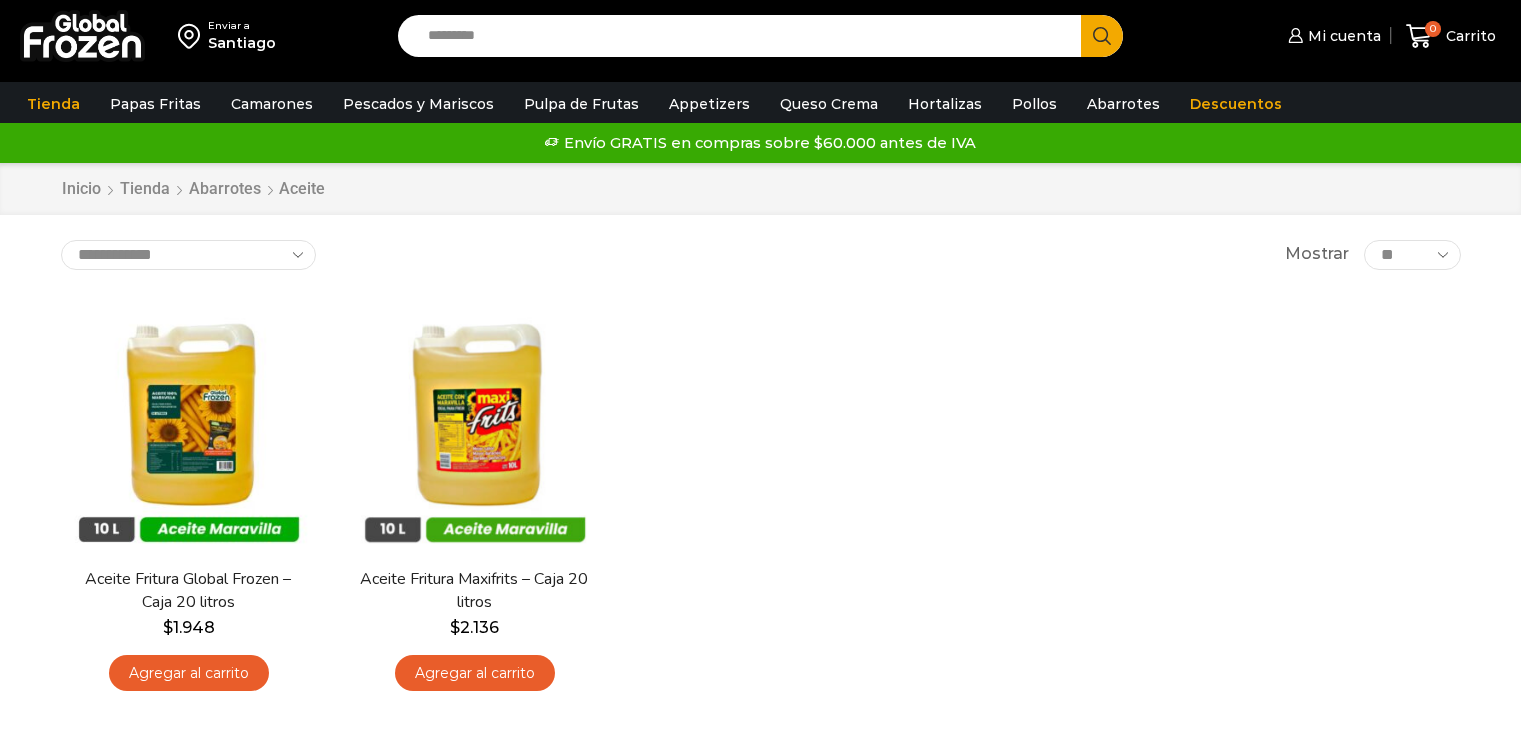 scroll, scrollTop: 0, scrollLeft: 0, axis: both 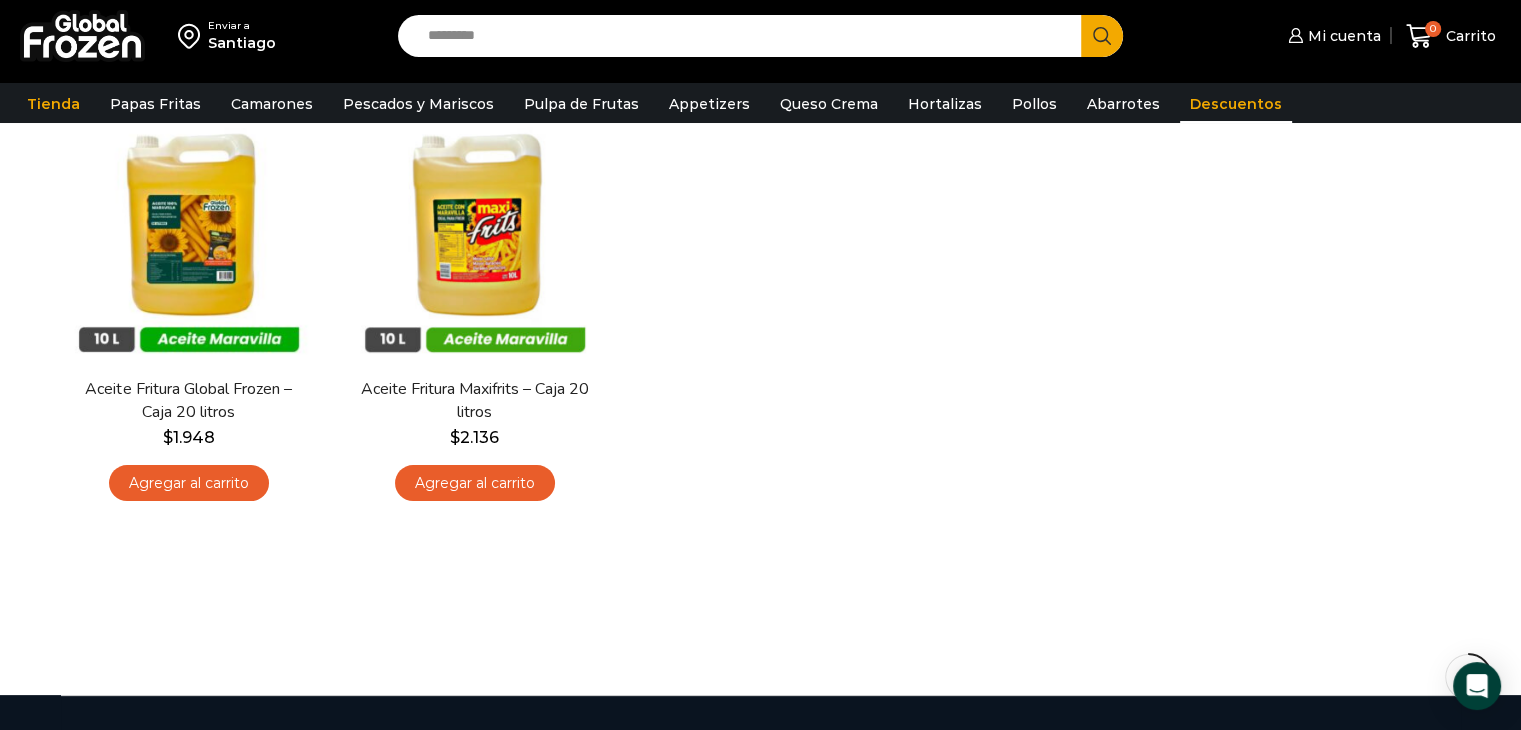 click on "Descuentos" at bounding box center (1236, 104) 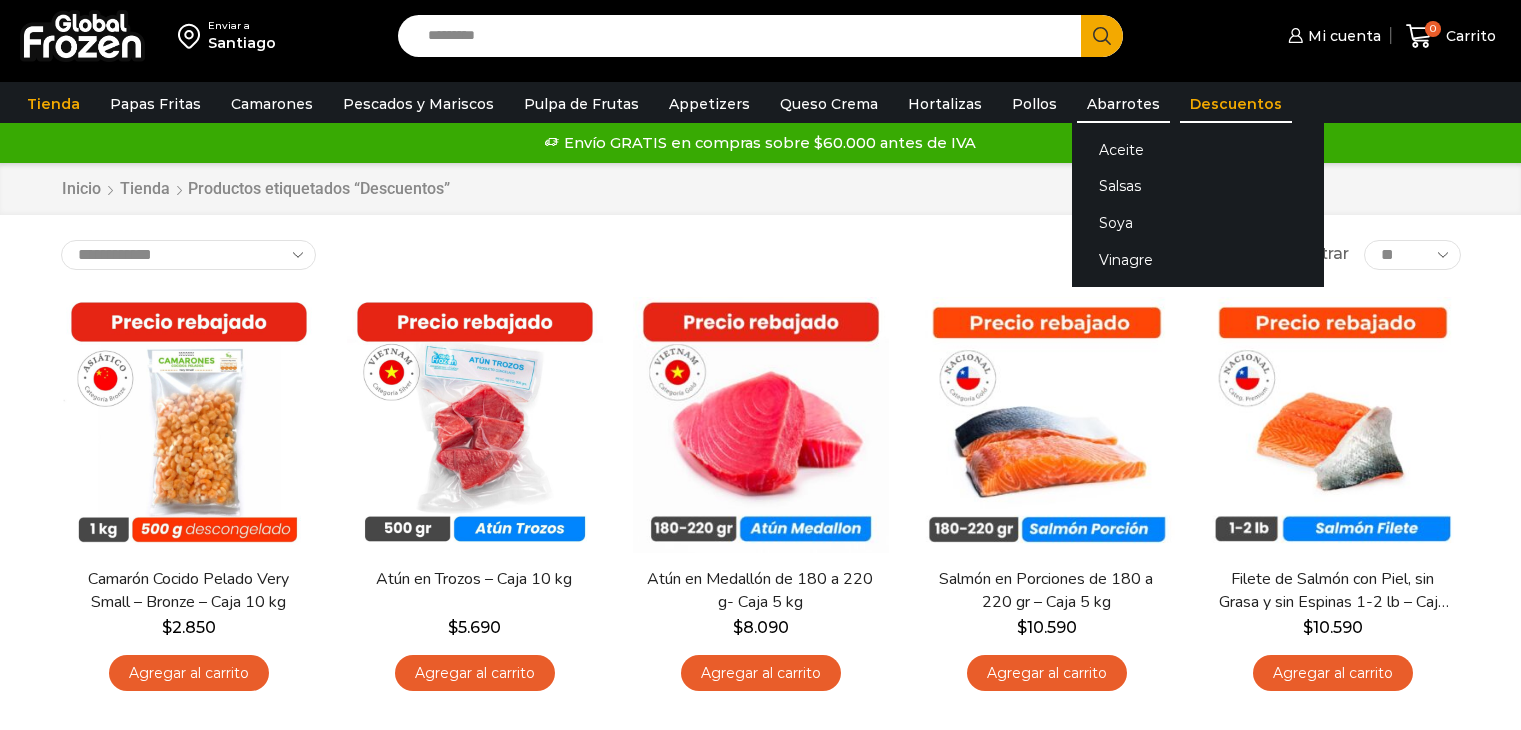 scroll, scrollTop: 0, scrollLeft: 0, axis: both 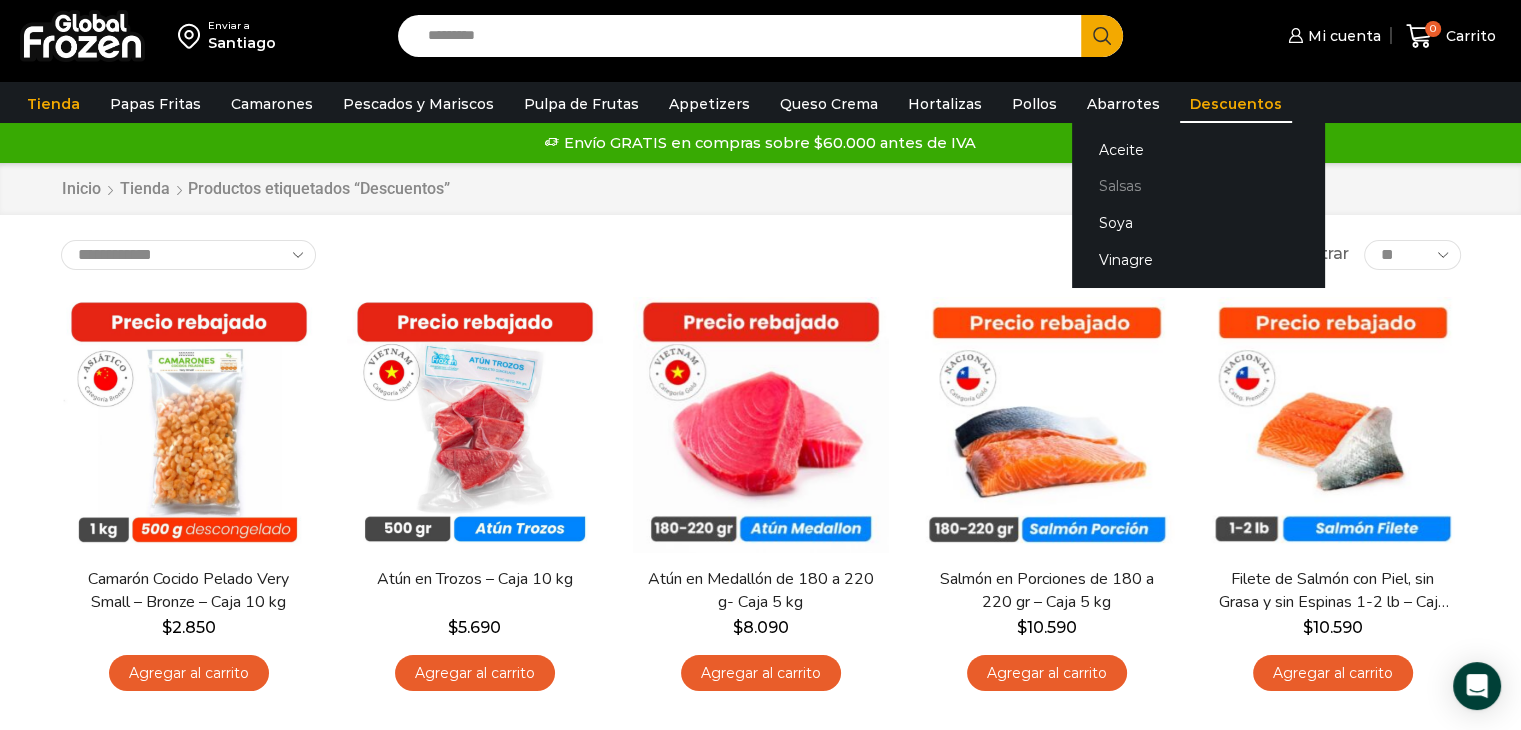 click on "Salsas" at bounding box center [1198, 186] 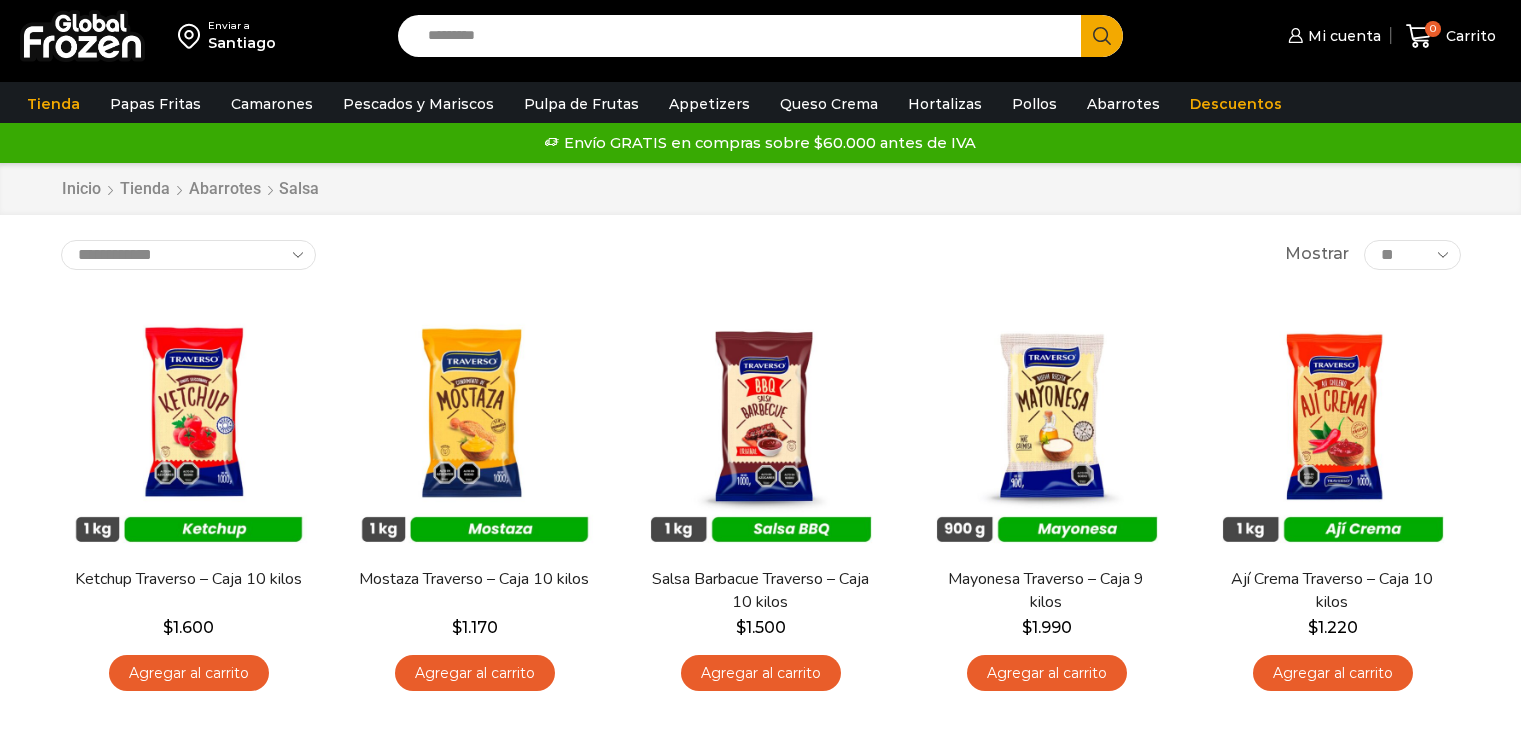scroll, scrollTop: 0, scrollLeft: 0, axis: both 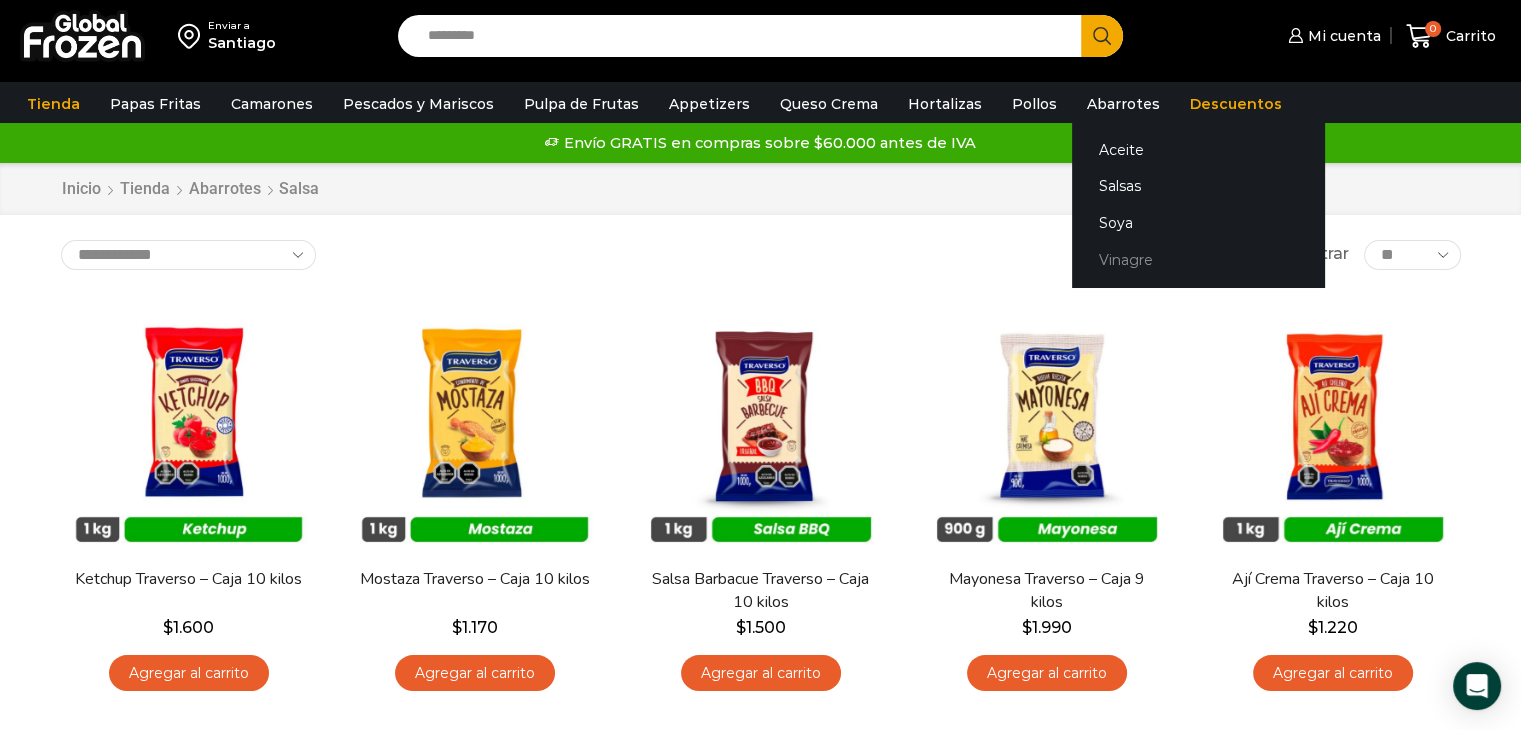 click on "Vinagre" at bounding box center [1198, 260] 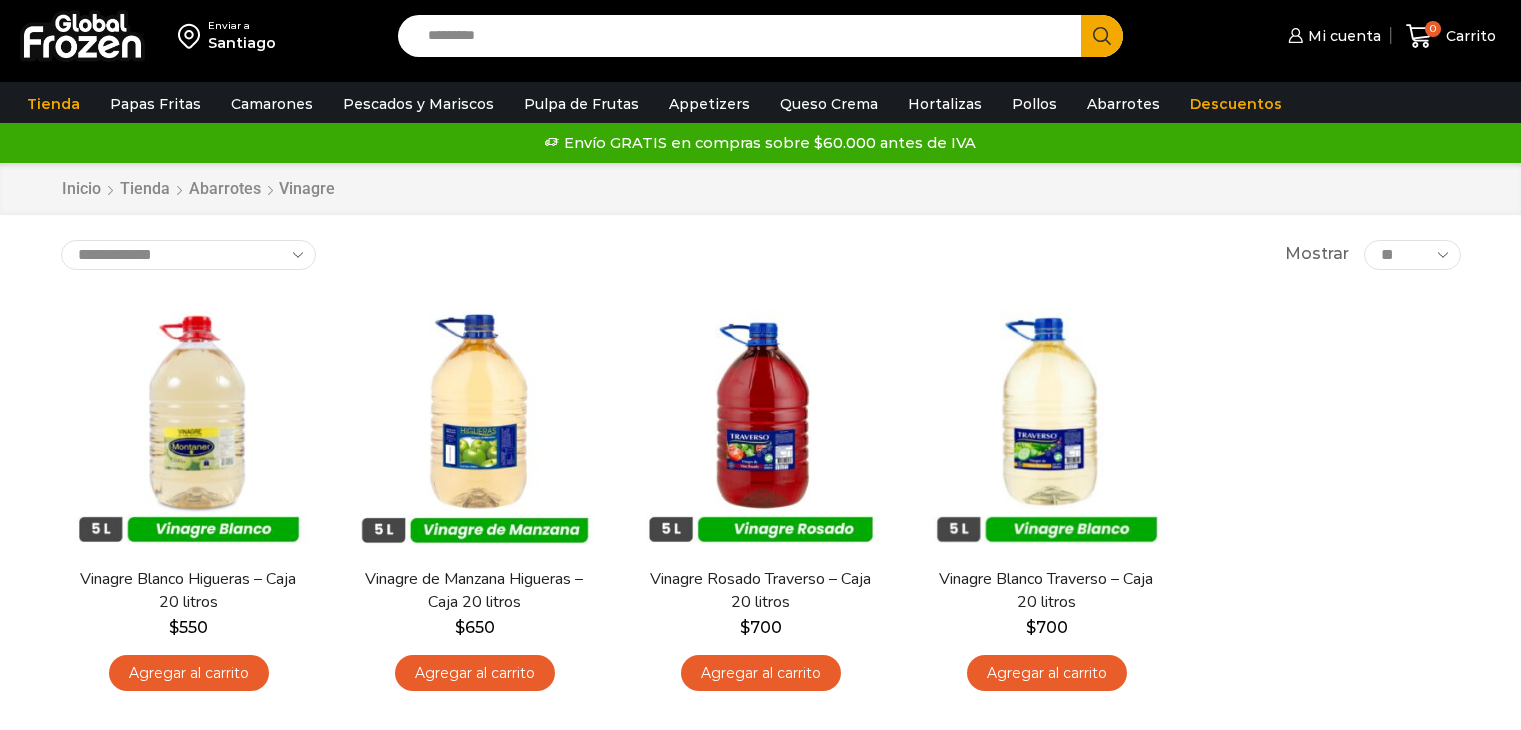 scroll, scrollTop: 0, scrollLeft: 0, axis: both 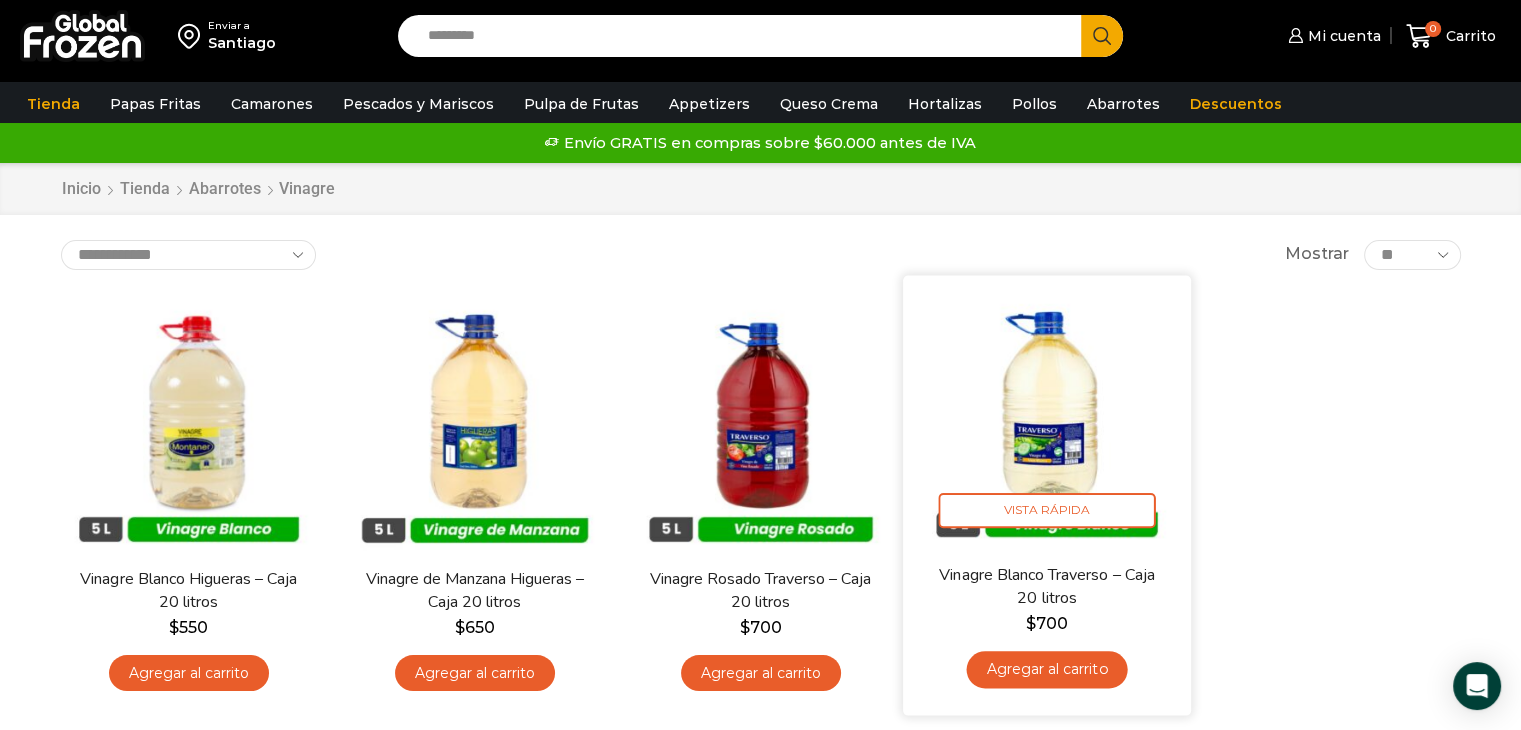 click on "Vinagre Blanco Traverso – Caja 20 litros" at bounding box center [1046, 586] 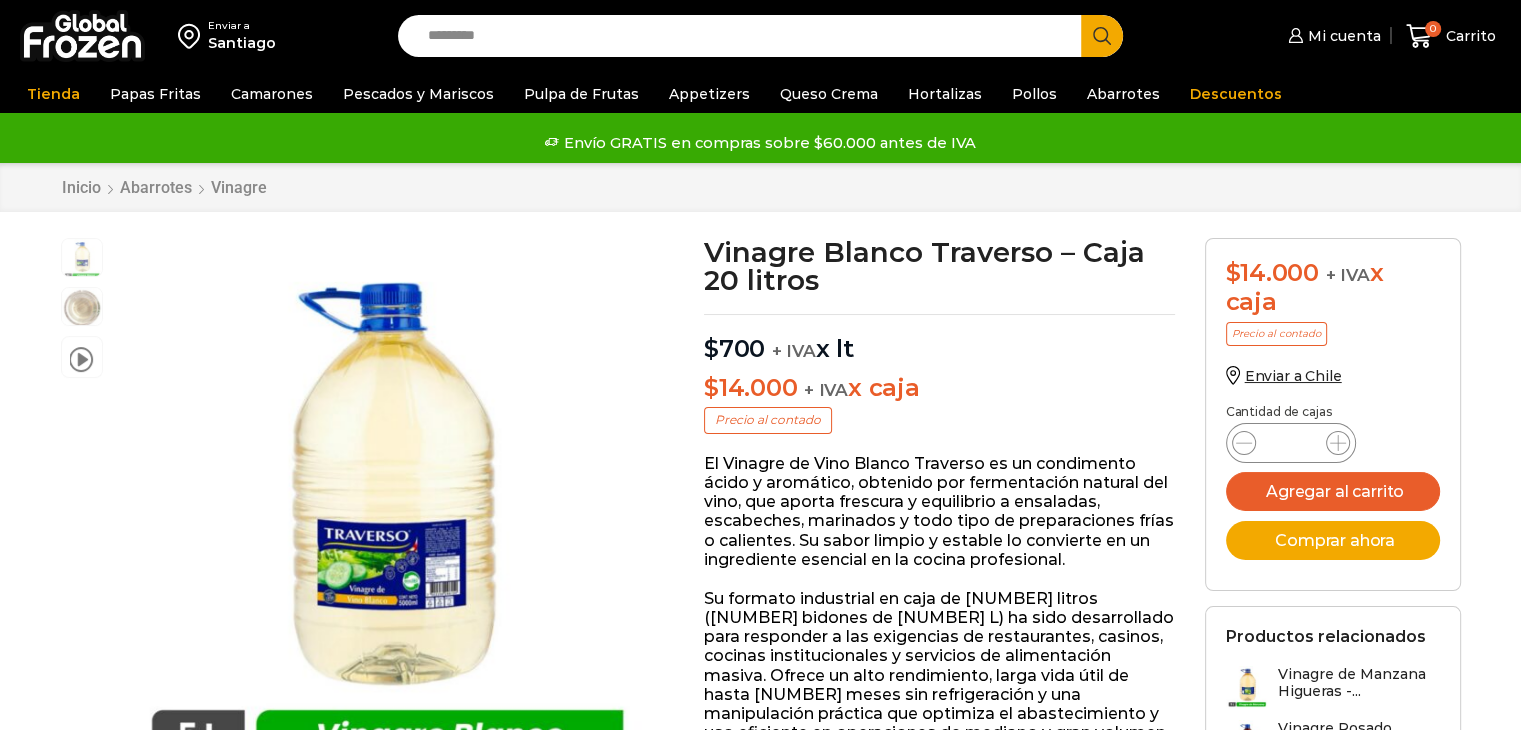 scroll, scrollTop: 0, scrollLeft: 0, axis: both 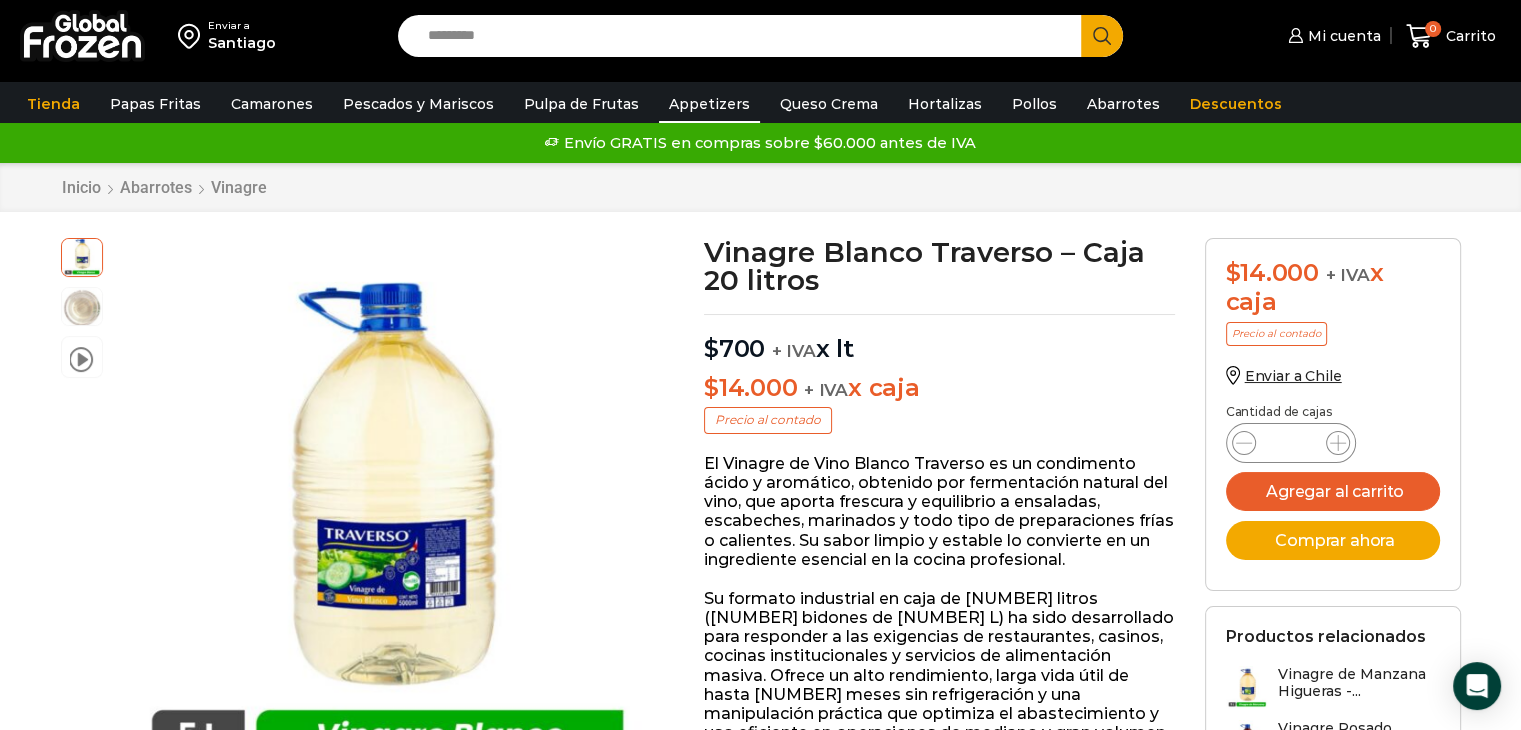 click on "Appetizers" at bounding box center (709, 104) 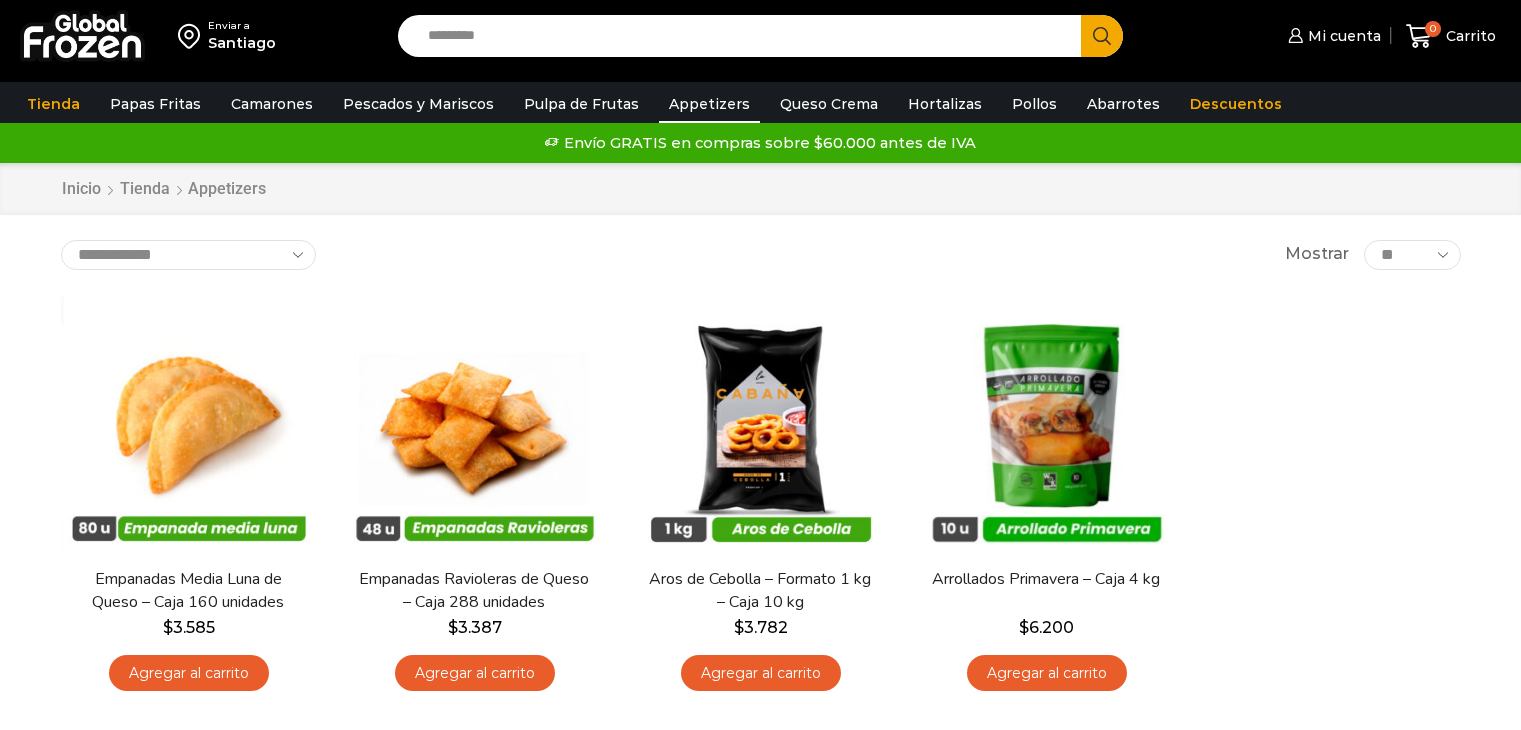 scroll, scrollTop: 0, scrollLeft: 0, axis: both 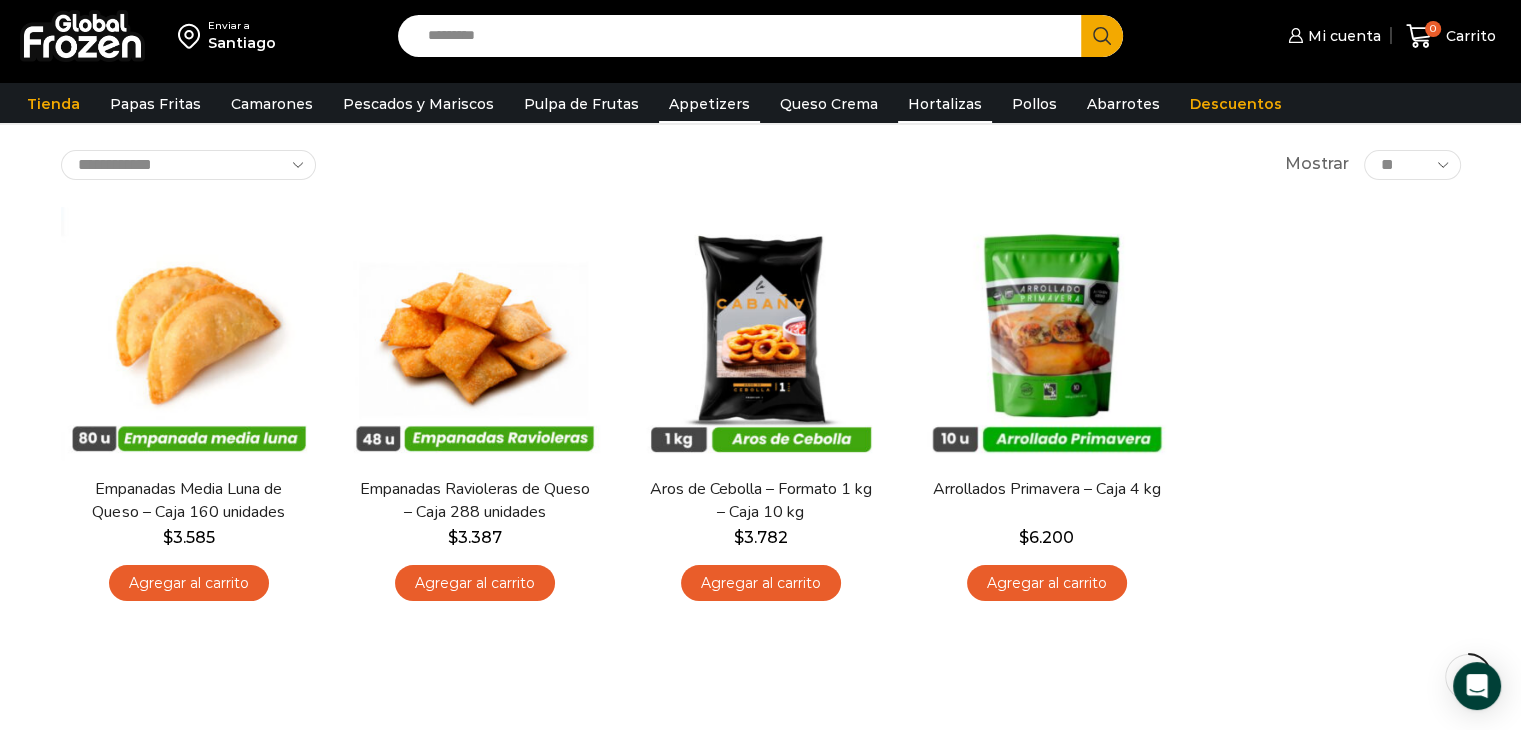 click on "Hortalizas" at bounding box center [945, 104] 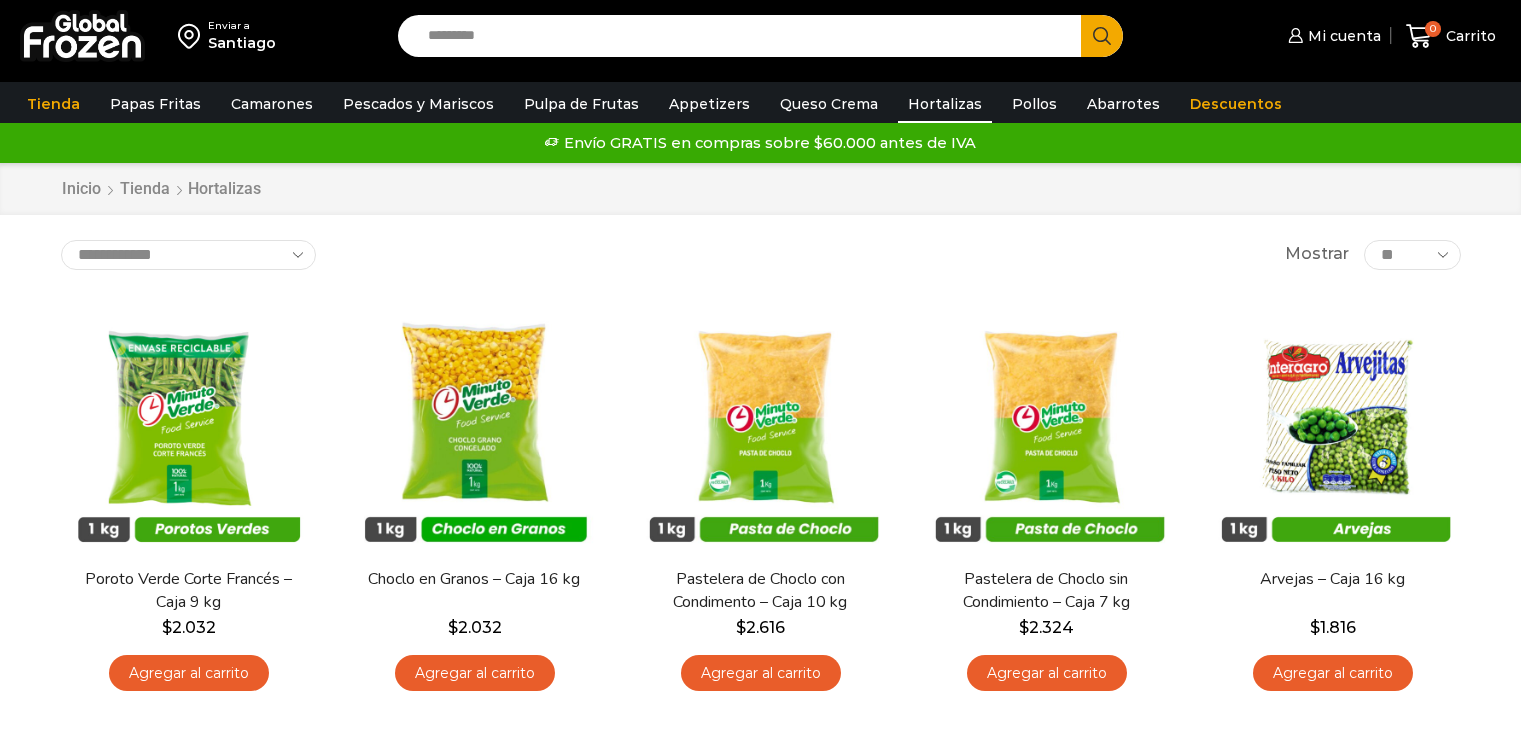 scroll, scrollTop: 0, scrollLeft: 0, axis: both 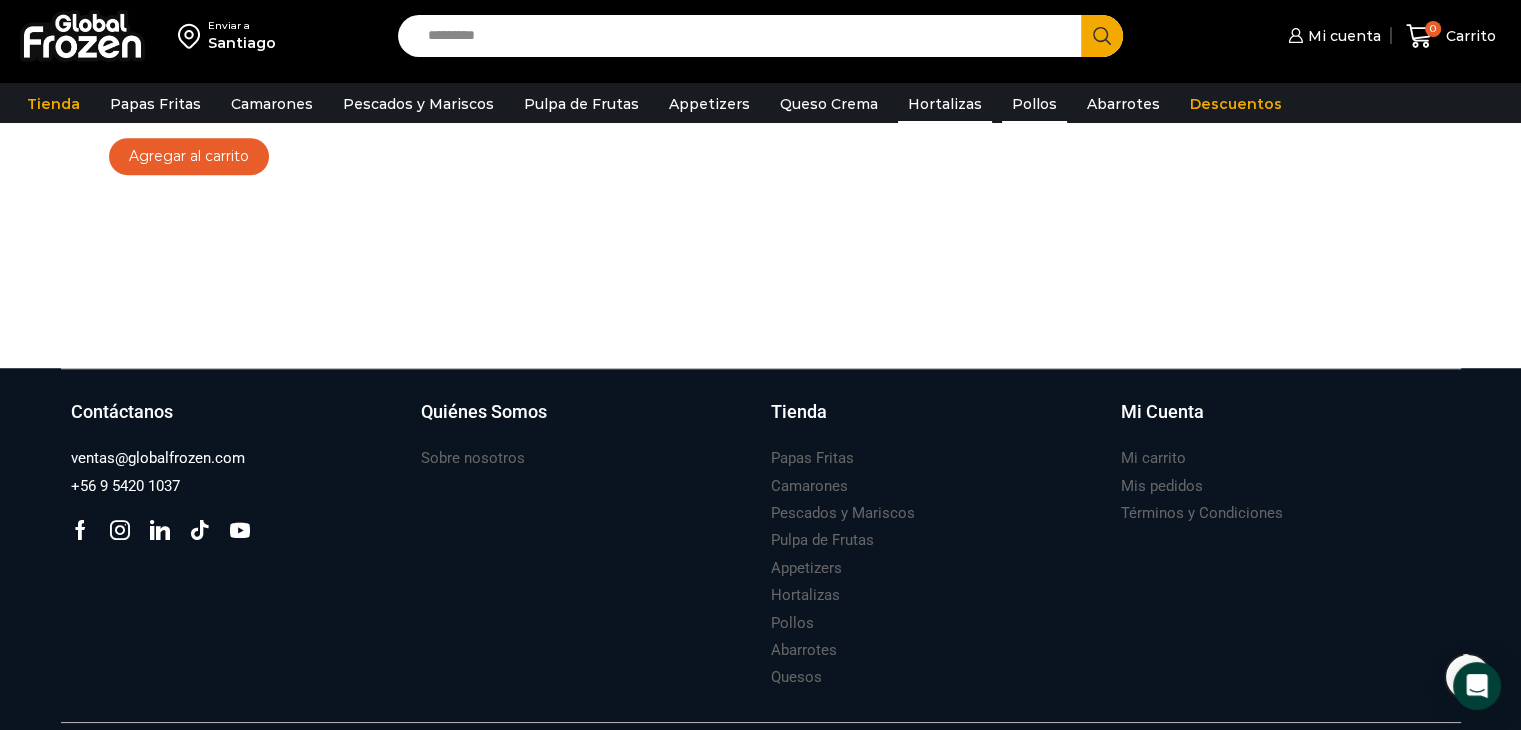 click on "Pollos" at bounding box center (1034, 104) 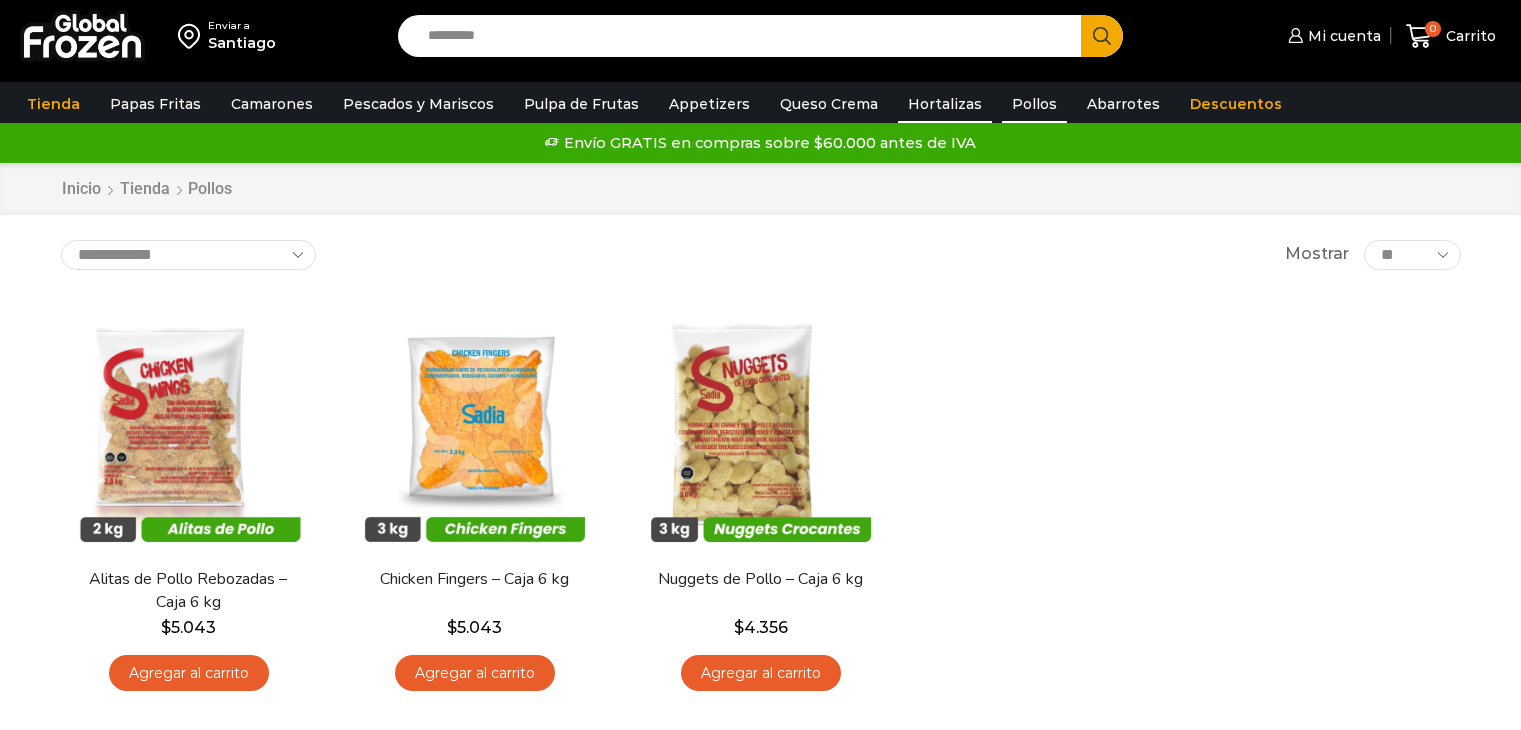 scroll, scrollTop: 0, scrollLeft: 0, axis: both 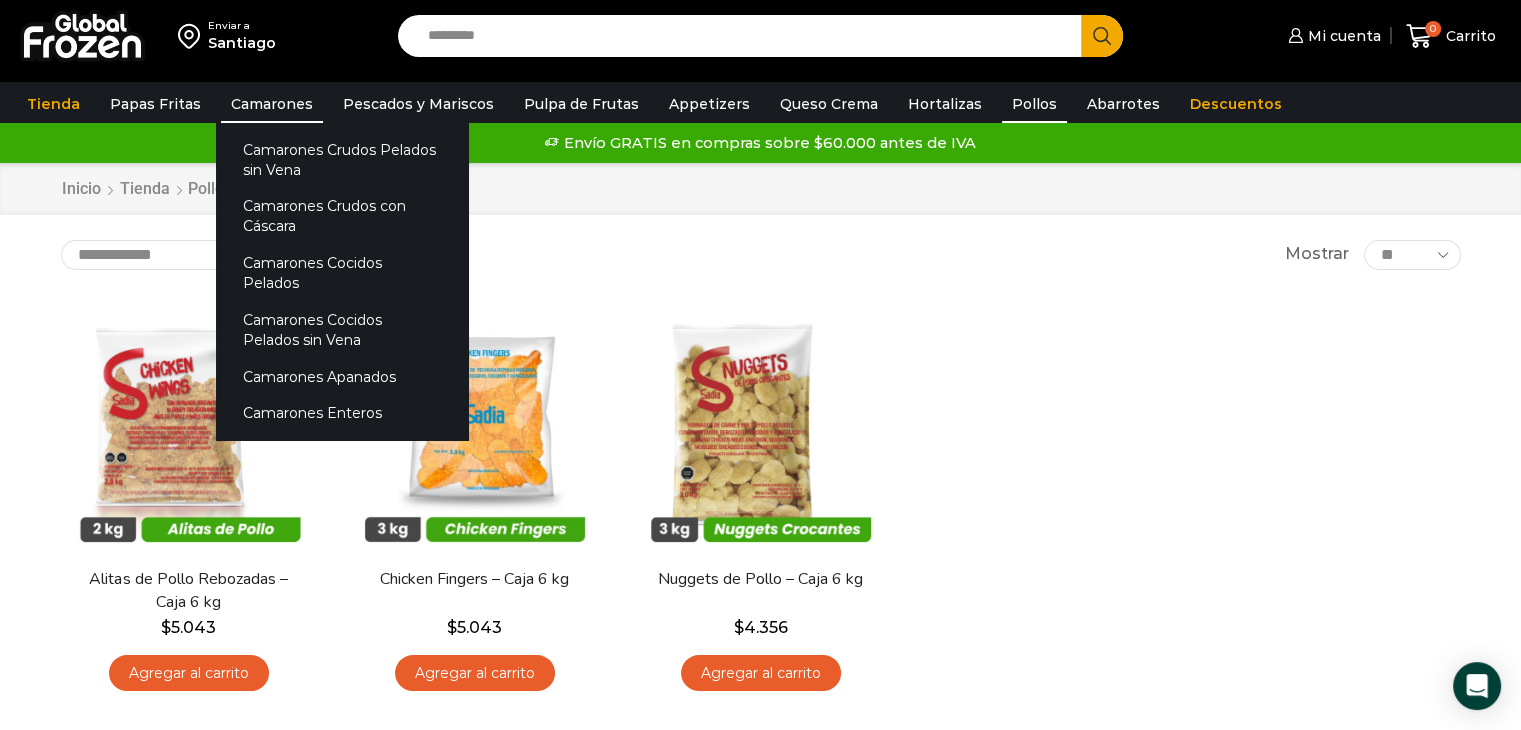 click on "Camarones" at bounding box center (272, 104) 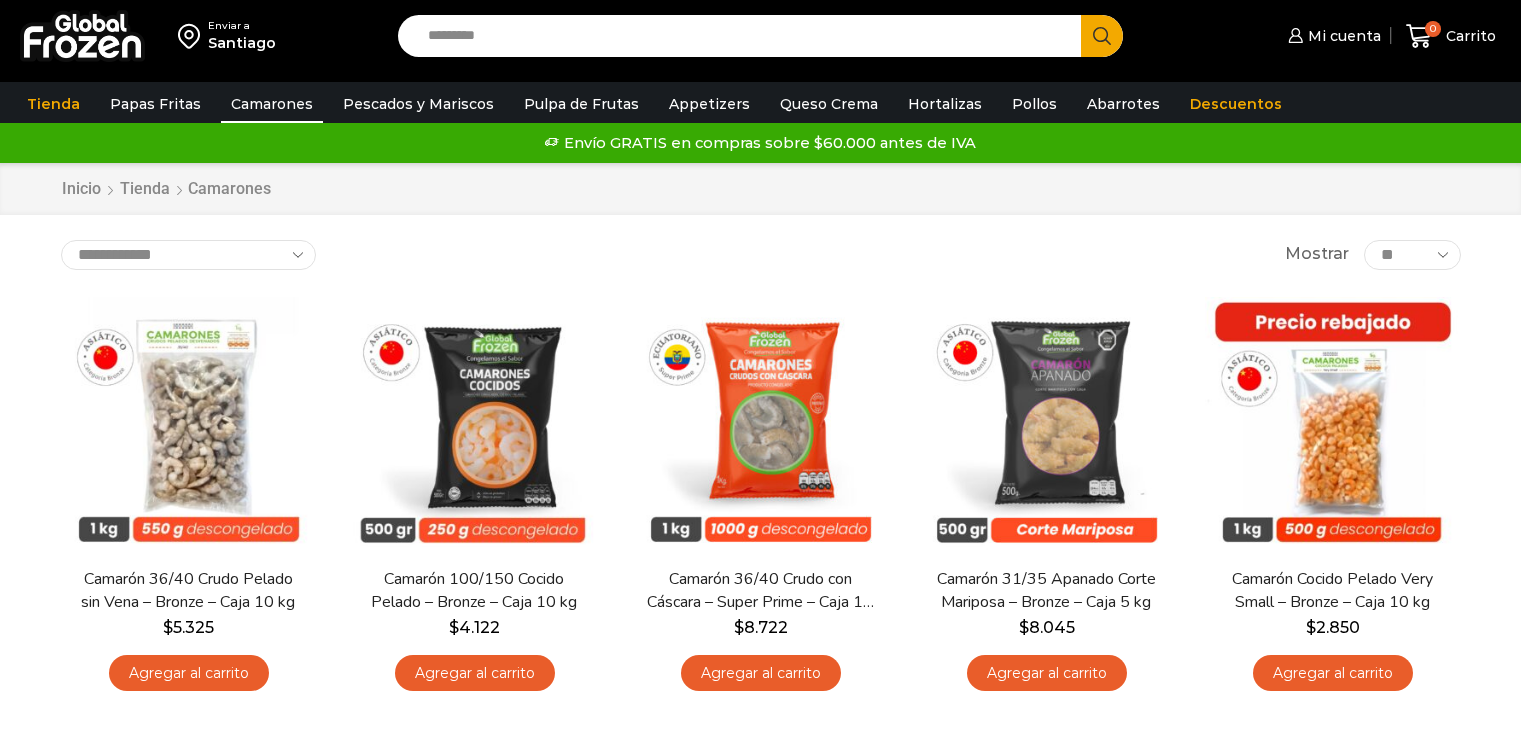 scroll, scrollTop: 0, scrollLeft: 0, axis: both 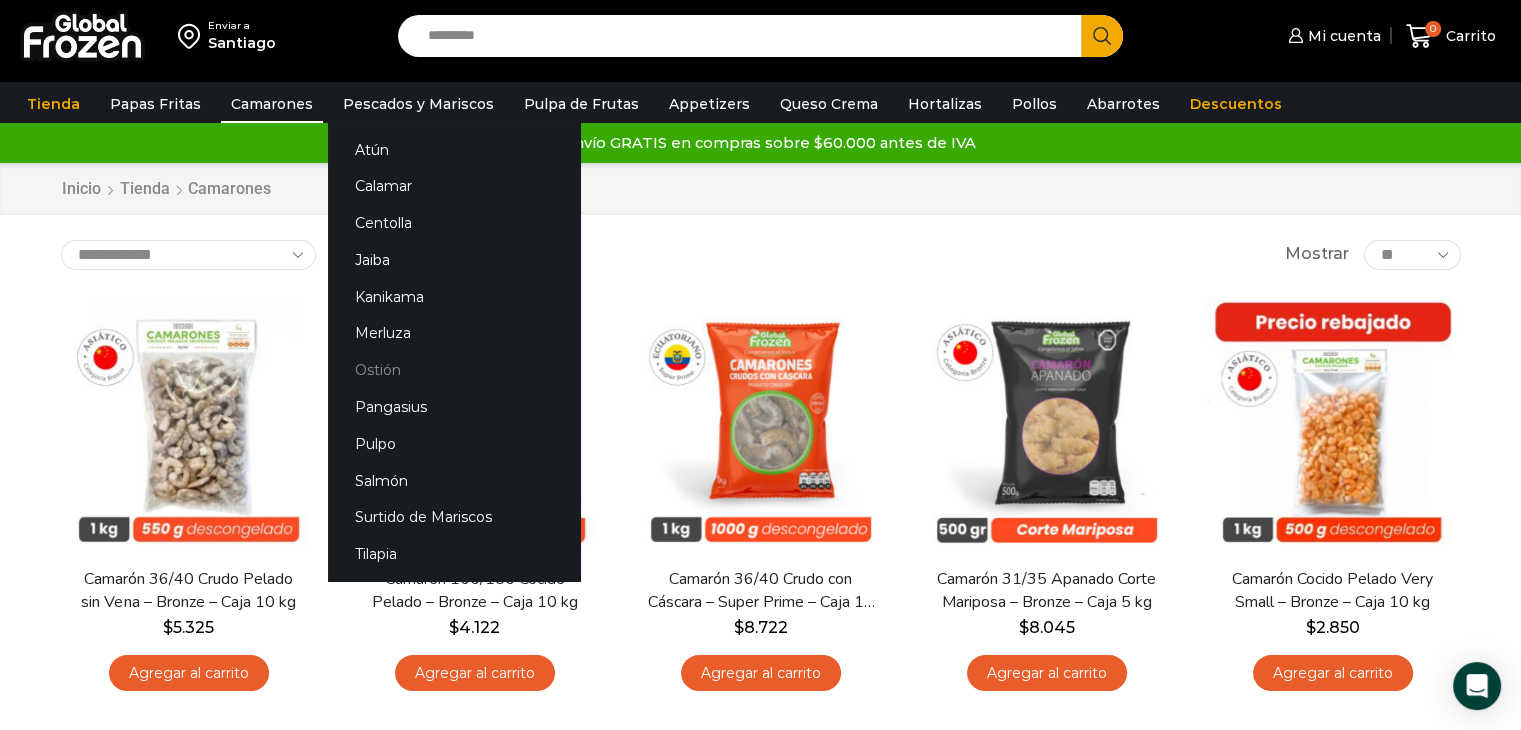 click on "Ostión" at bounding box center (454, 370) 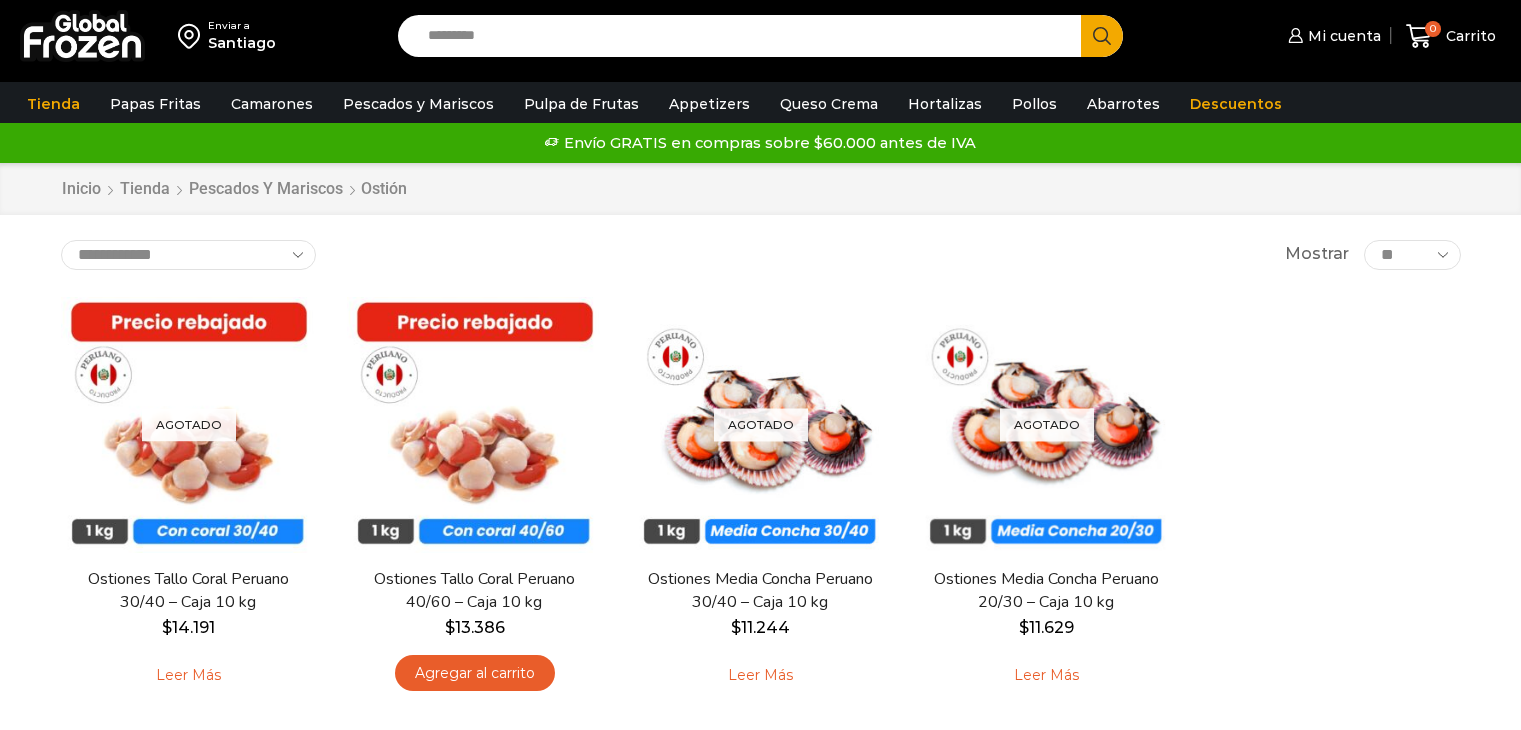 scroll, scrollTop: 0, scrollLeft: 0, axis: both 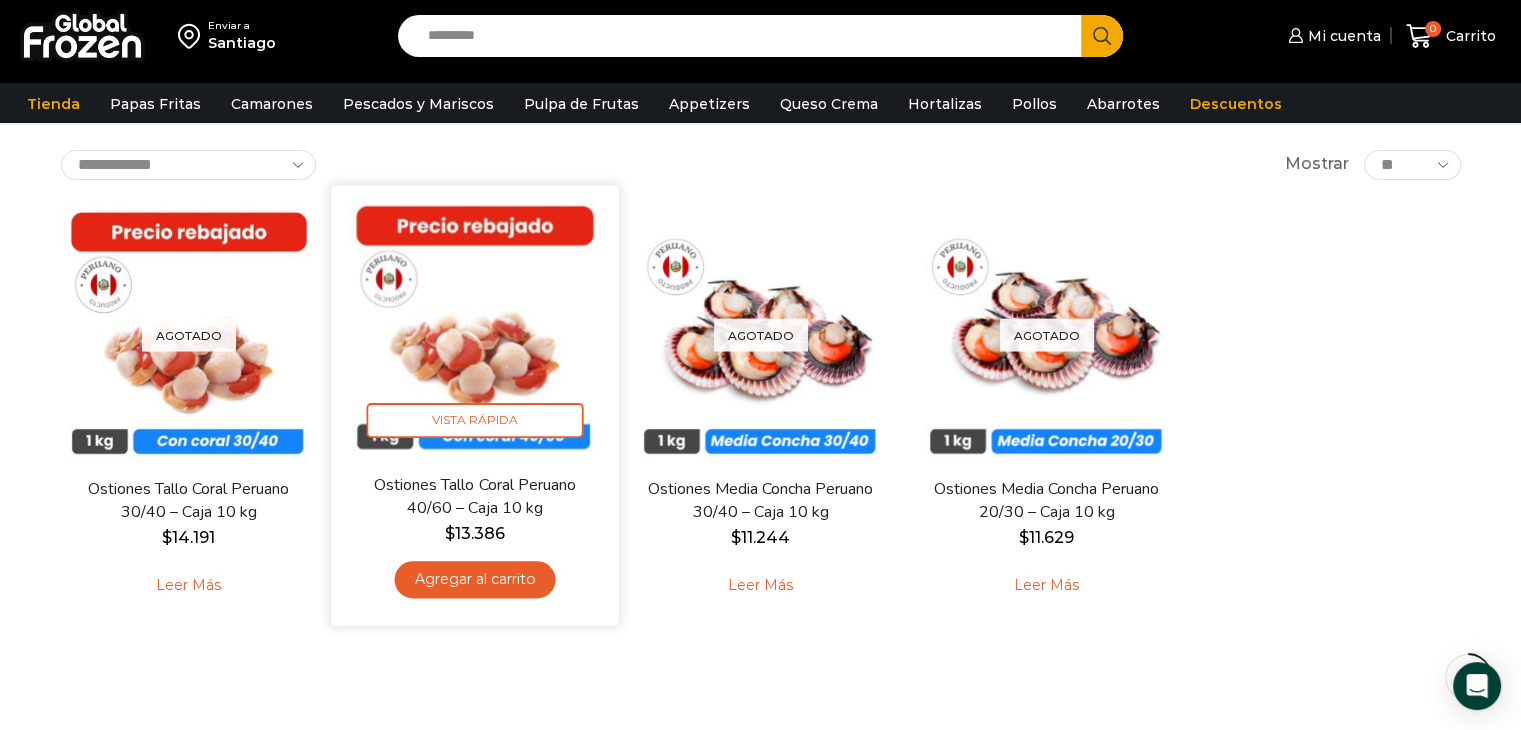 click at bounding box center [475, 329] 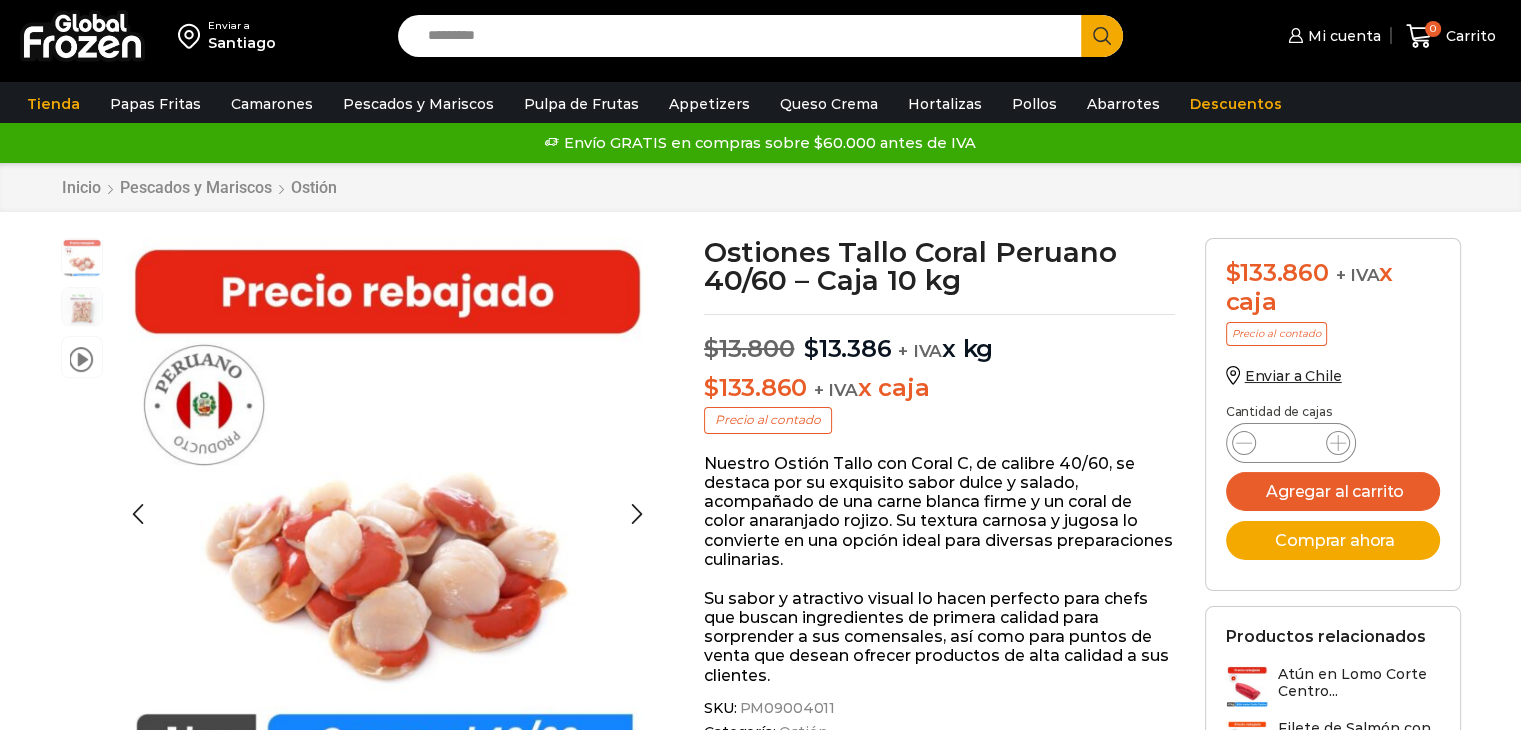 scroll, scrollTop: 0, scrollLeft: 0, axis: both 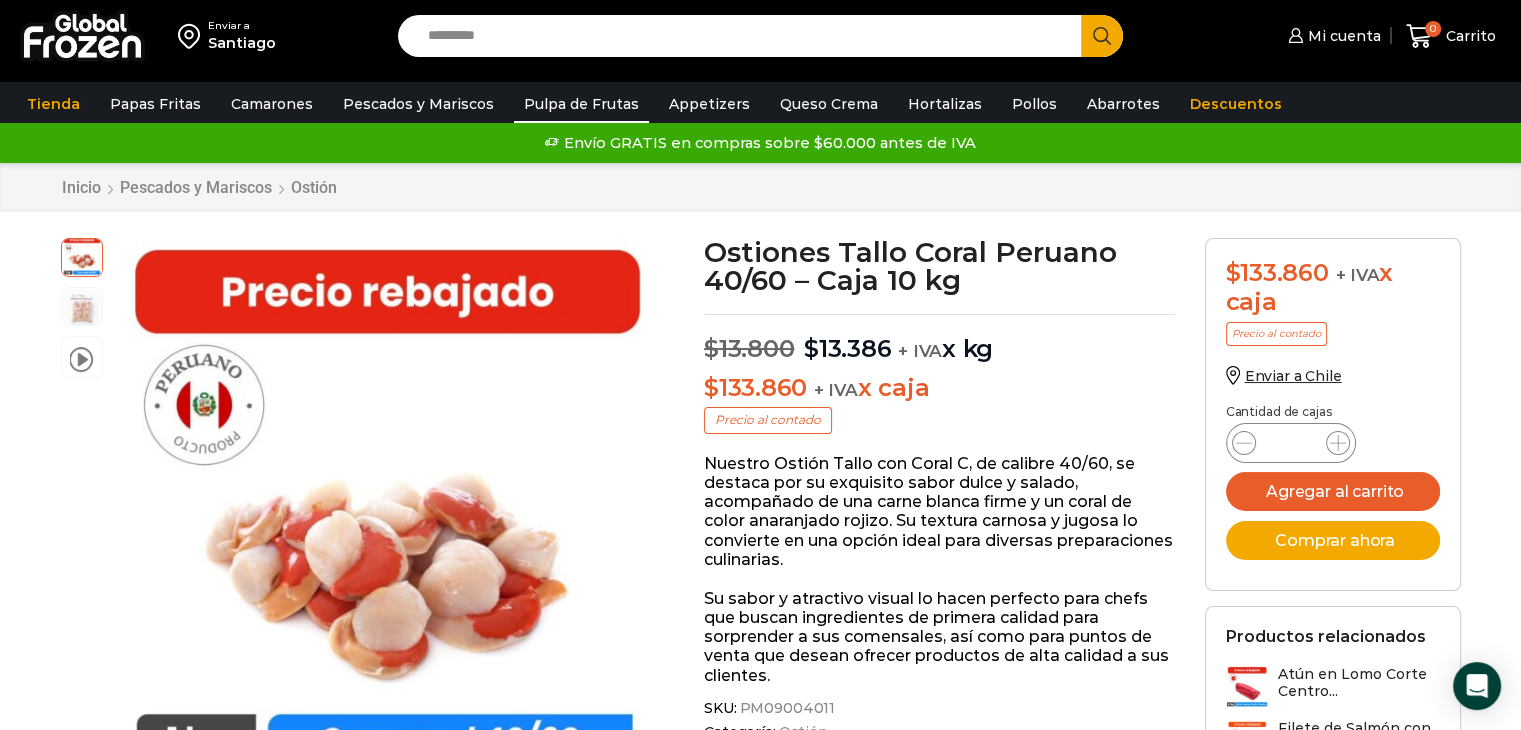 click on "Pulpa de Frutas" at bounding box center [581, 104] 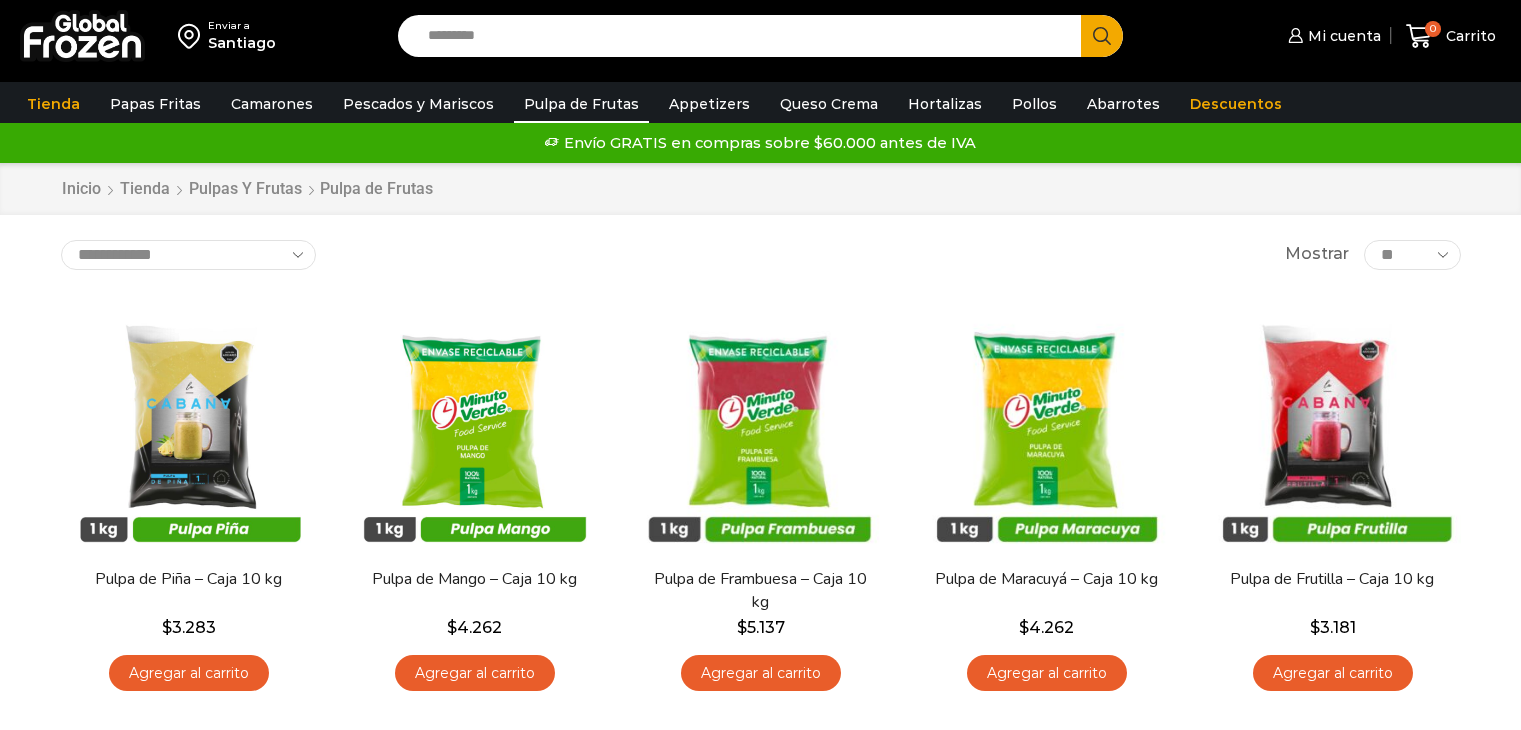 scroll, scrollTop: 0, scrollLeft: 0, axis: both 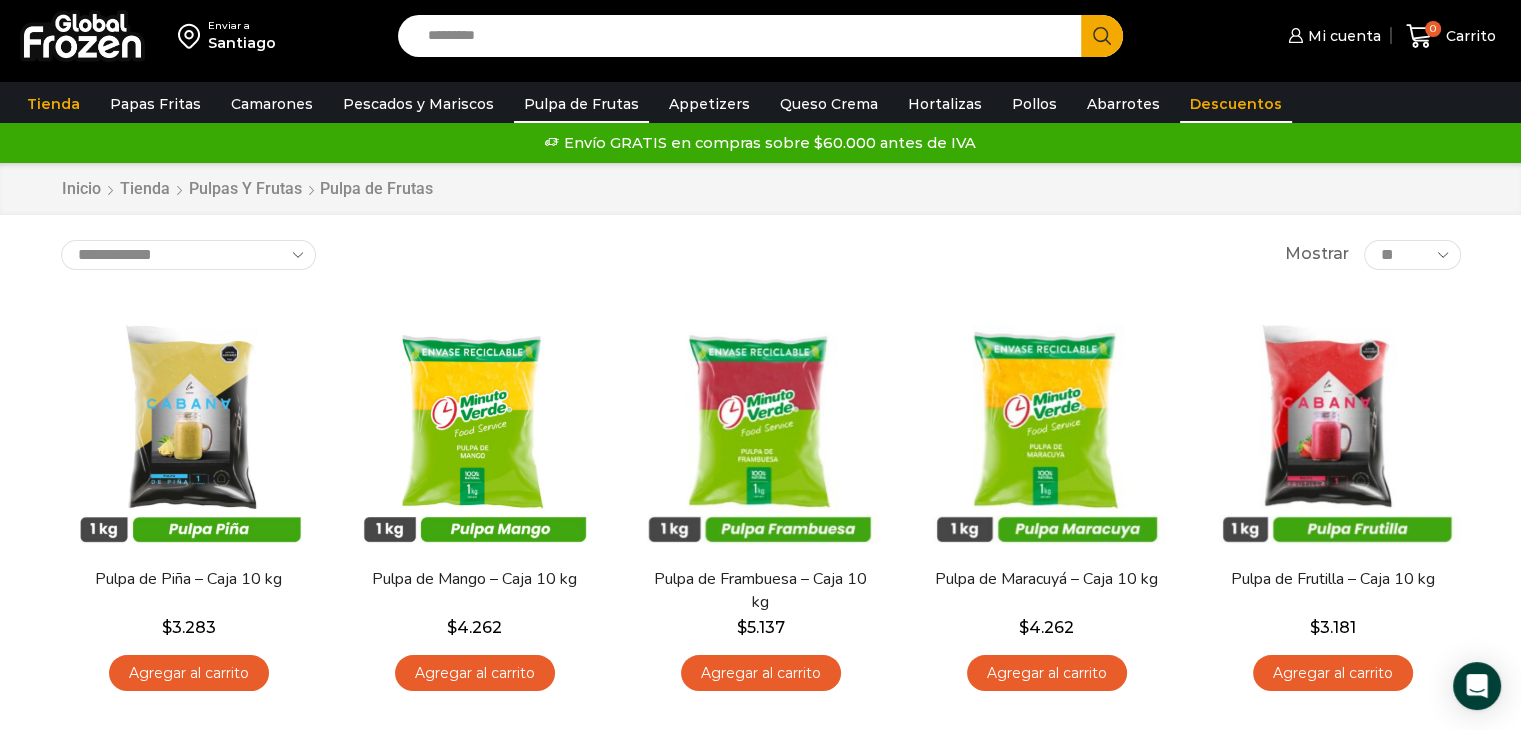 click on "Descuentos" at bounding box center (1236, 104) 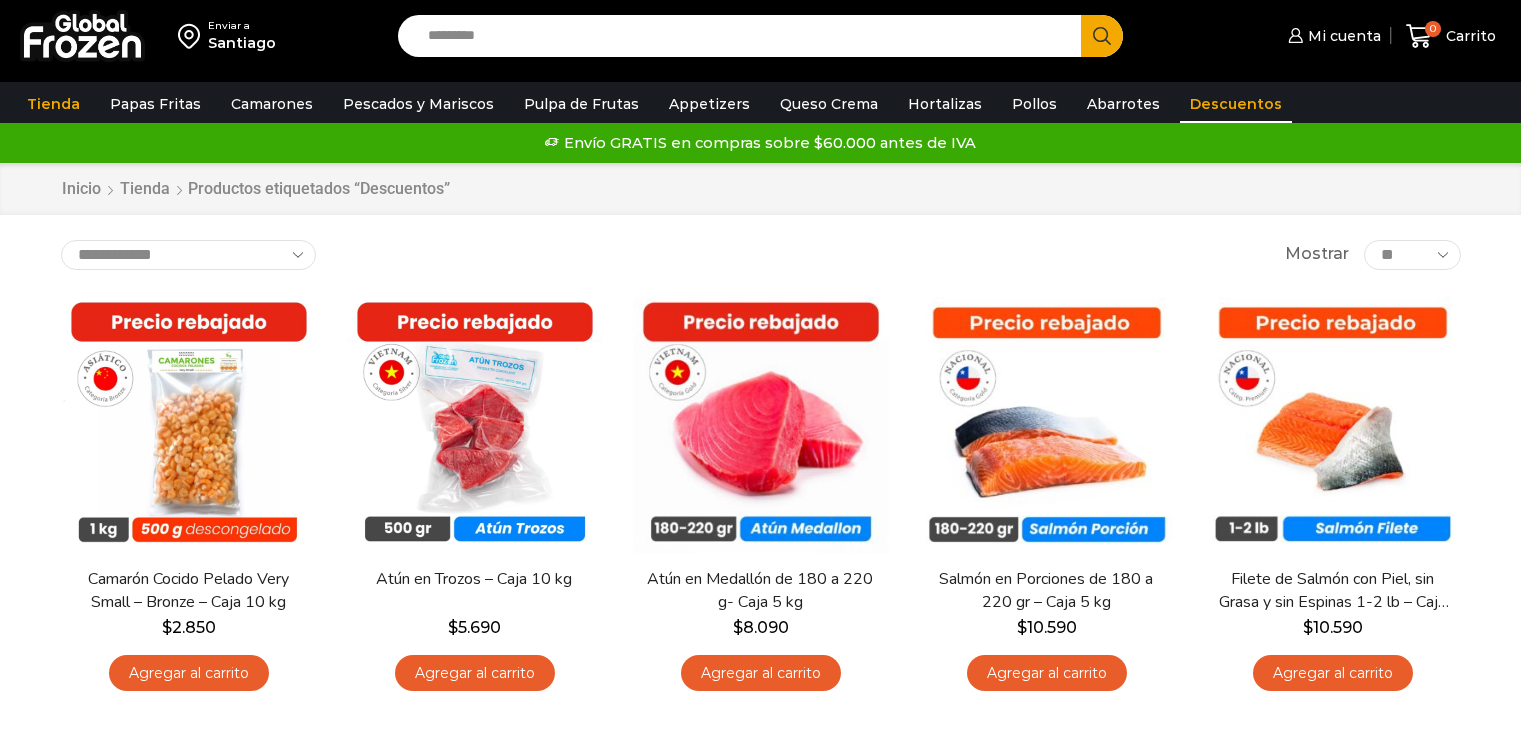 scroll, scrollTop: 0, scrollLeft: 0, axis: both 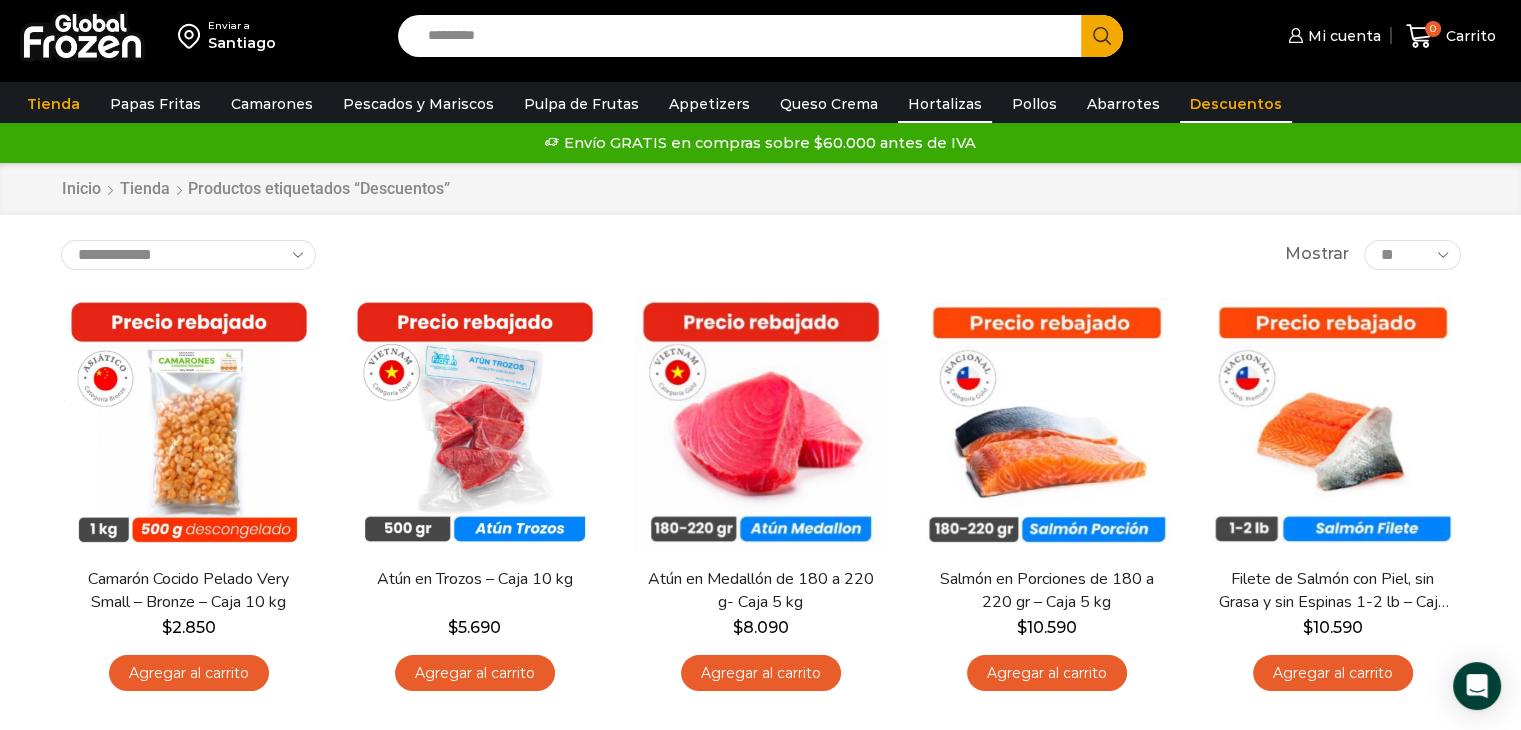 click on "Hortalizas" at bounding box center [945, 104] 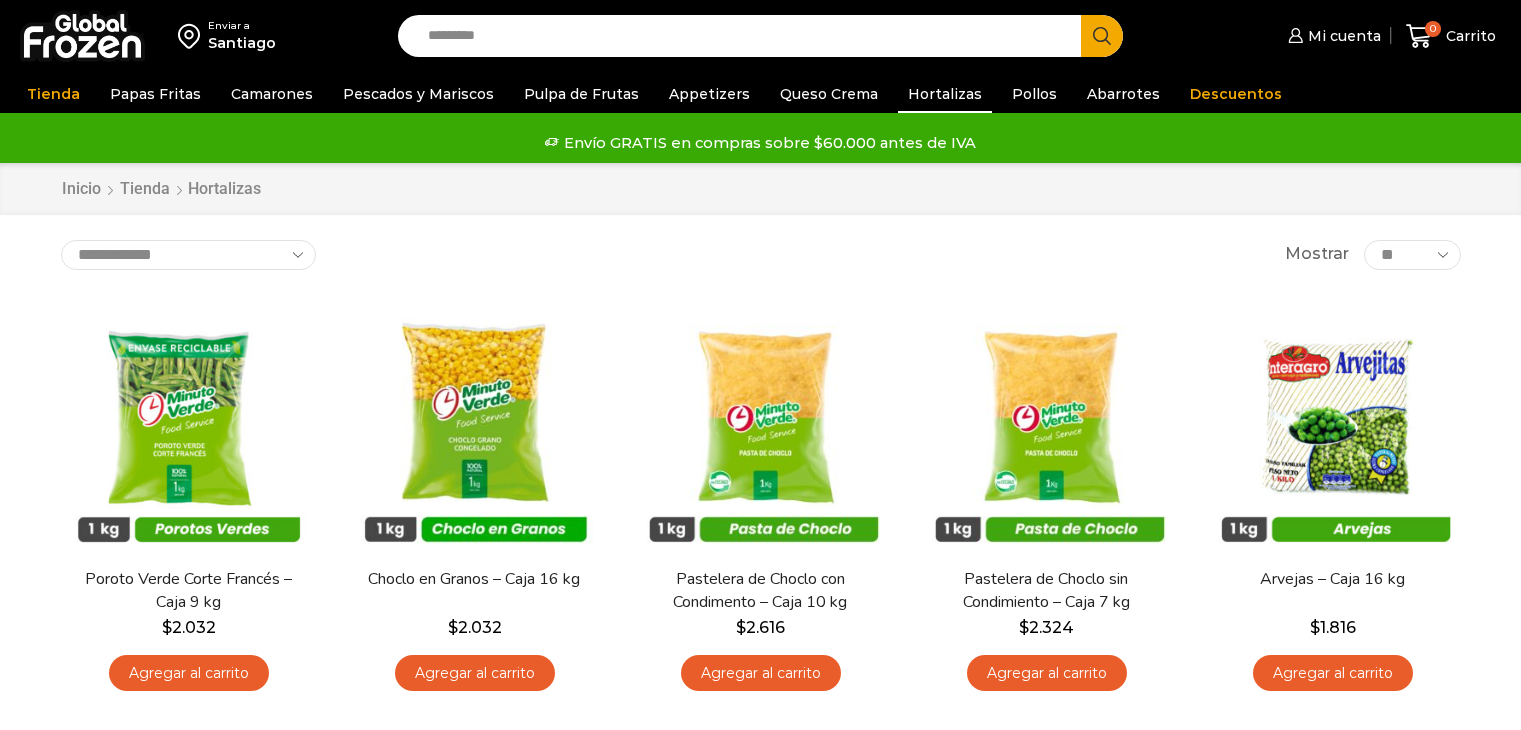 scroll, scrollTop: 0, scrollLeft: 0, axis: both 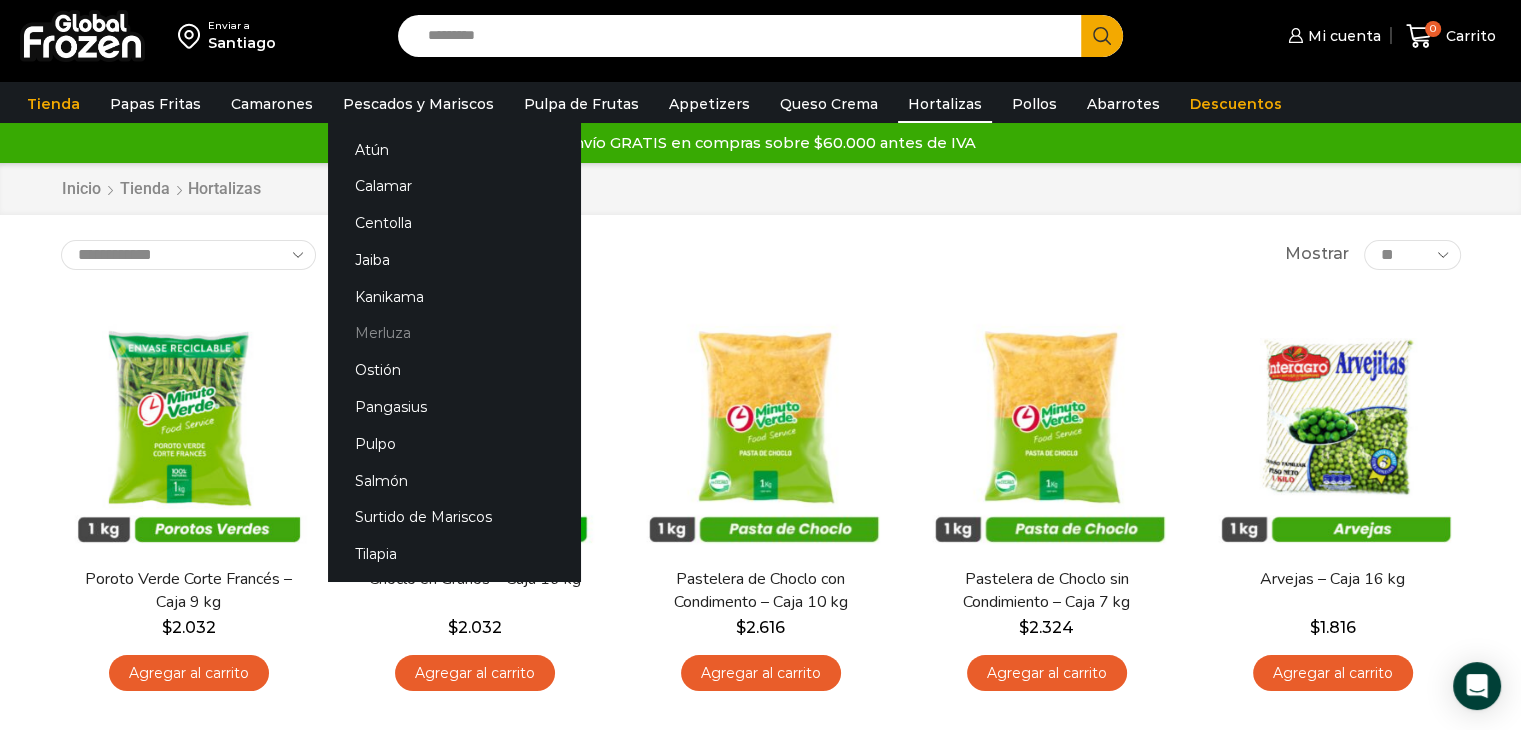 click on "Merluza" at bounding box center (454, 333) 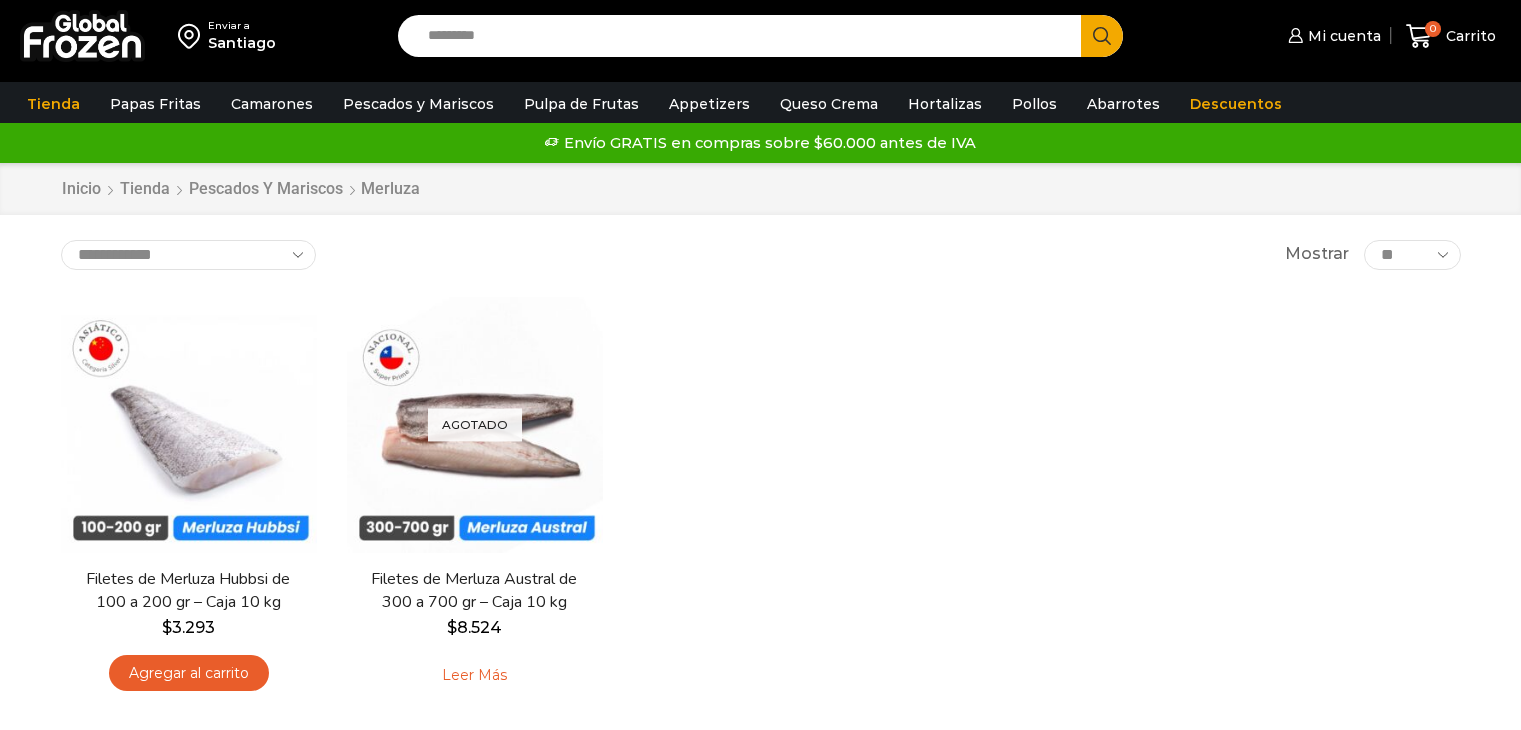 scroll, scrollTop: 0, scrollLeft: 0, axis: both 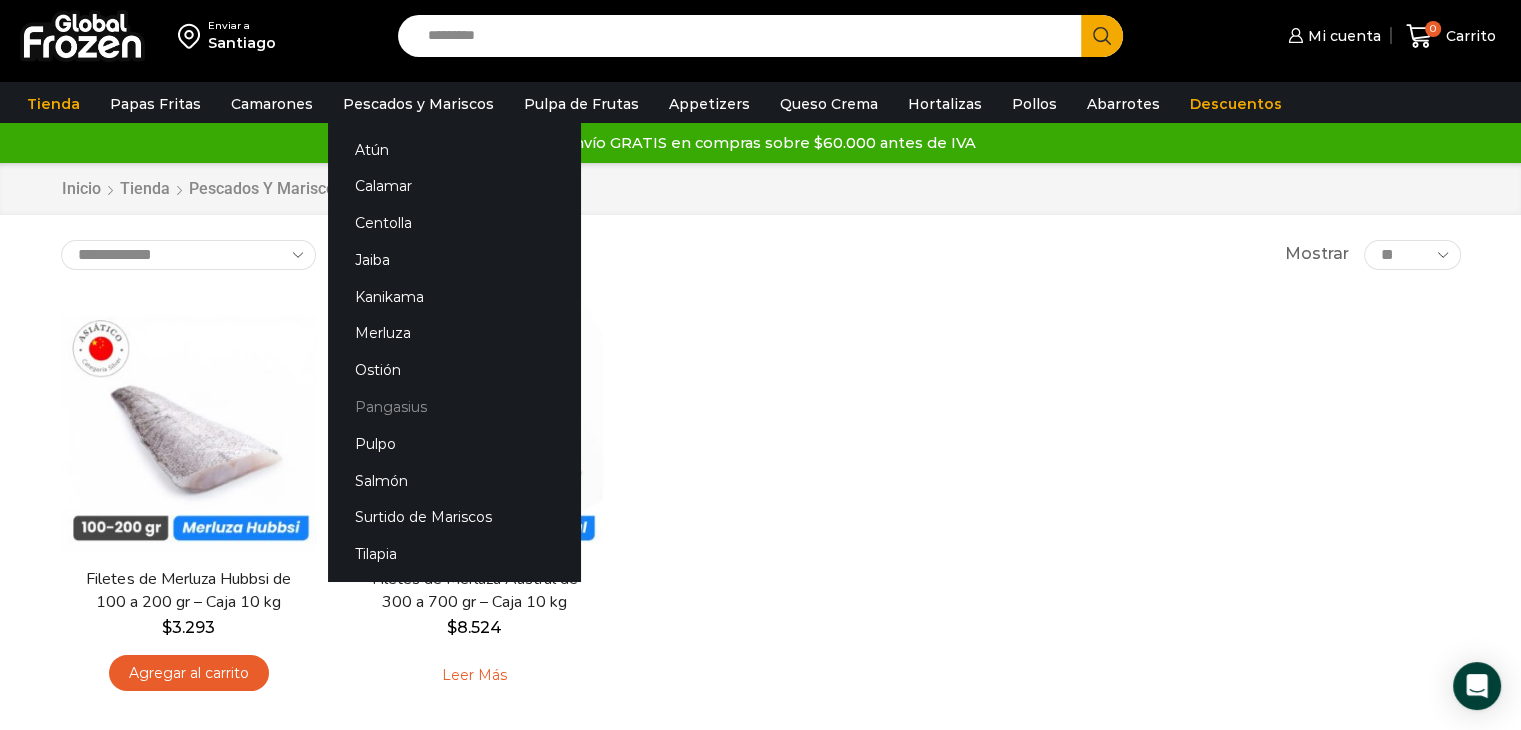 click on "Pangasius" at bounding box center (454, 407) 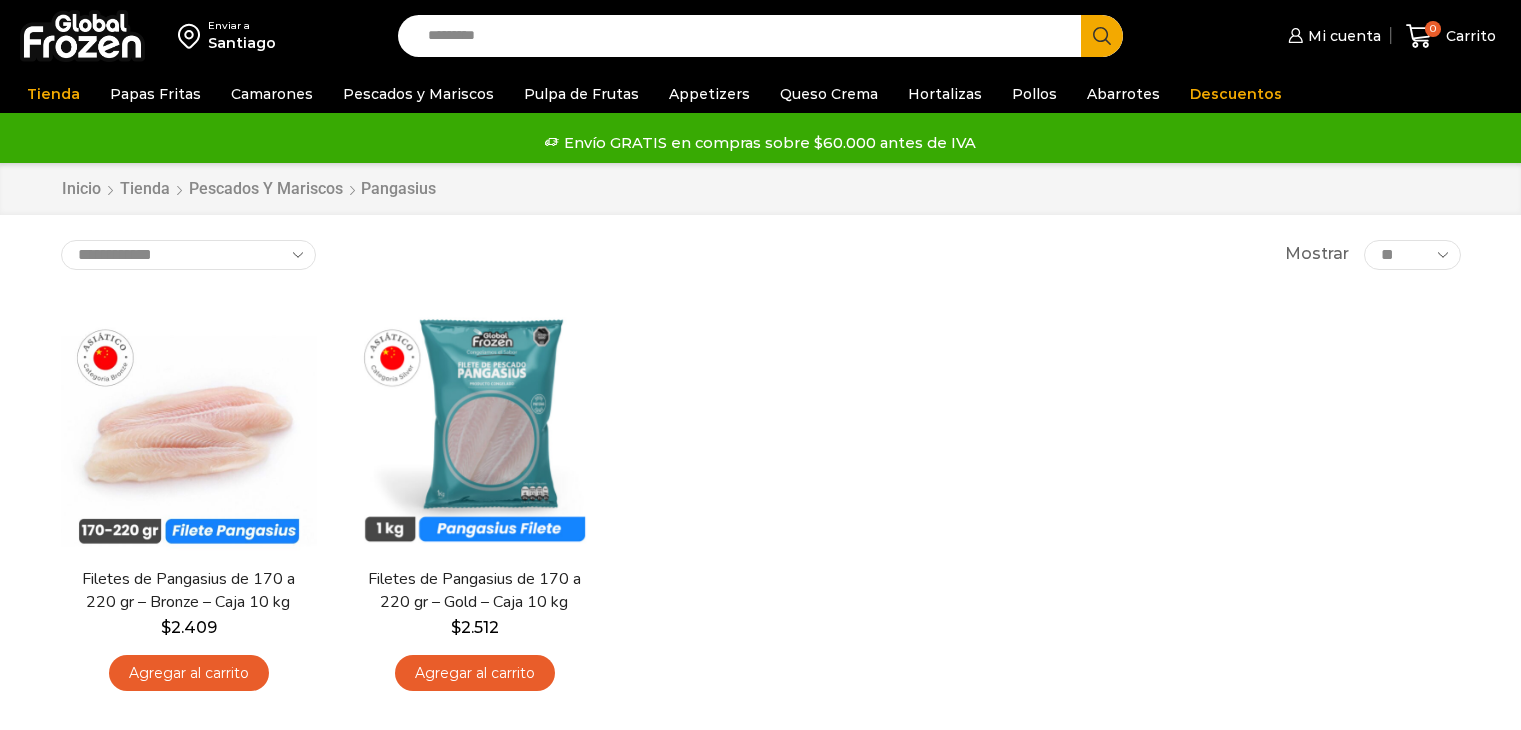 scroll, scrollTop: 0, scrollLeft: 0, axis: both 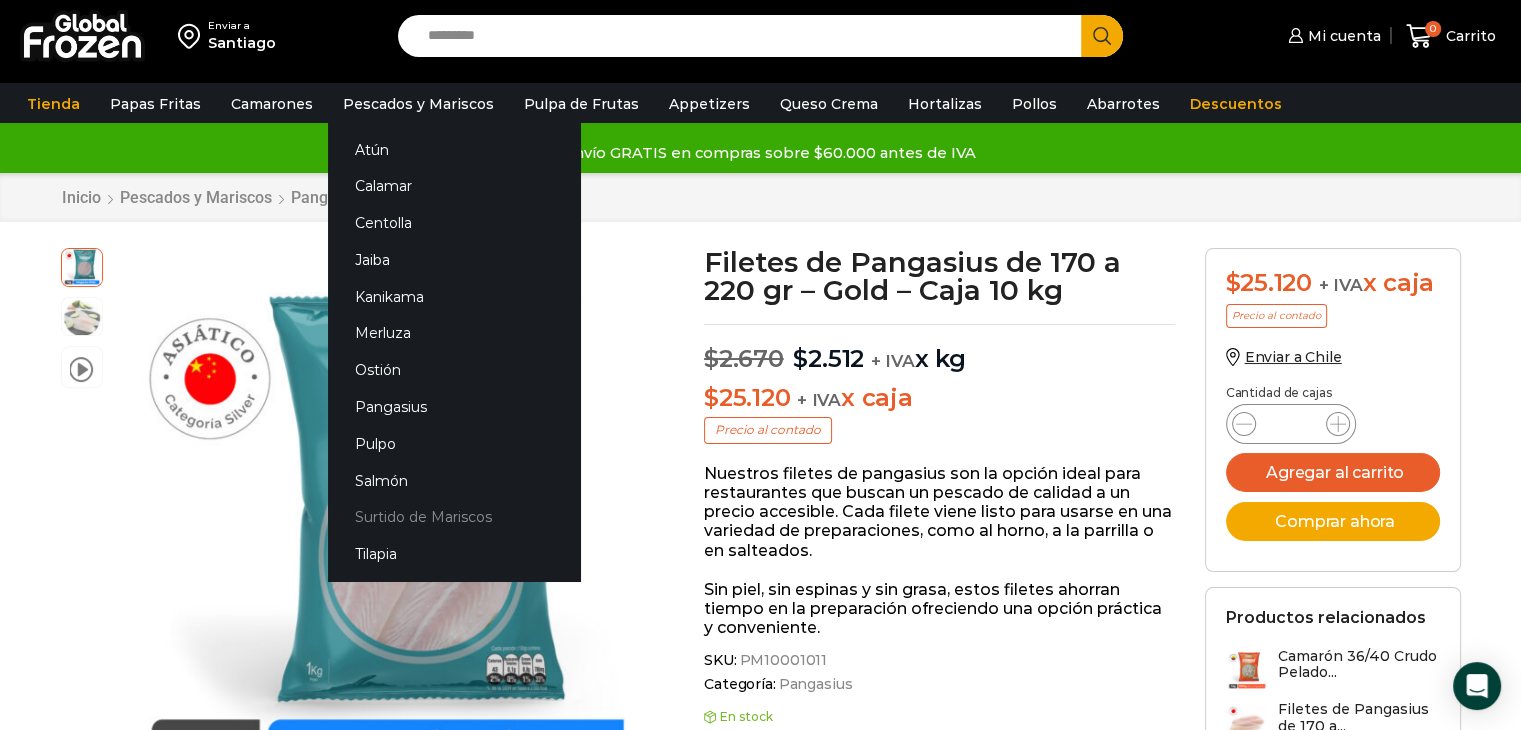 click on "Surtido de Mariscos" at bounding box center [454, 517] 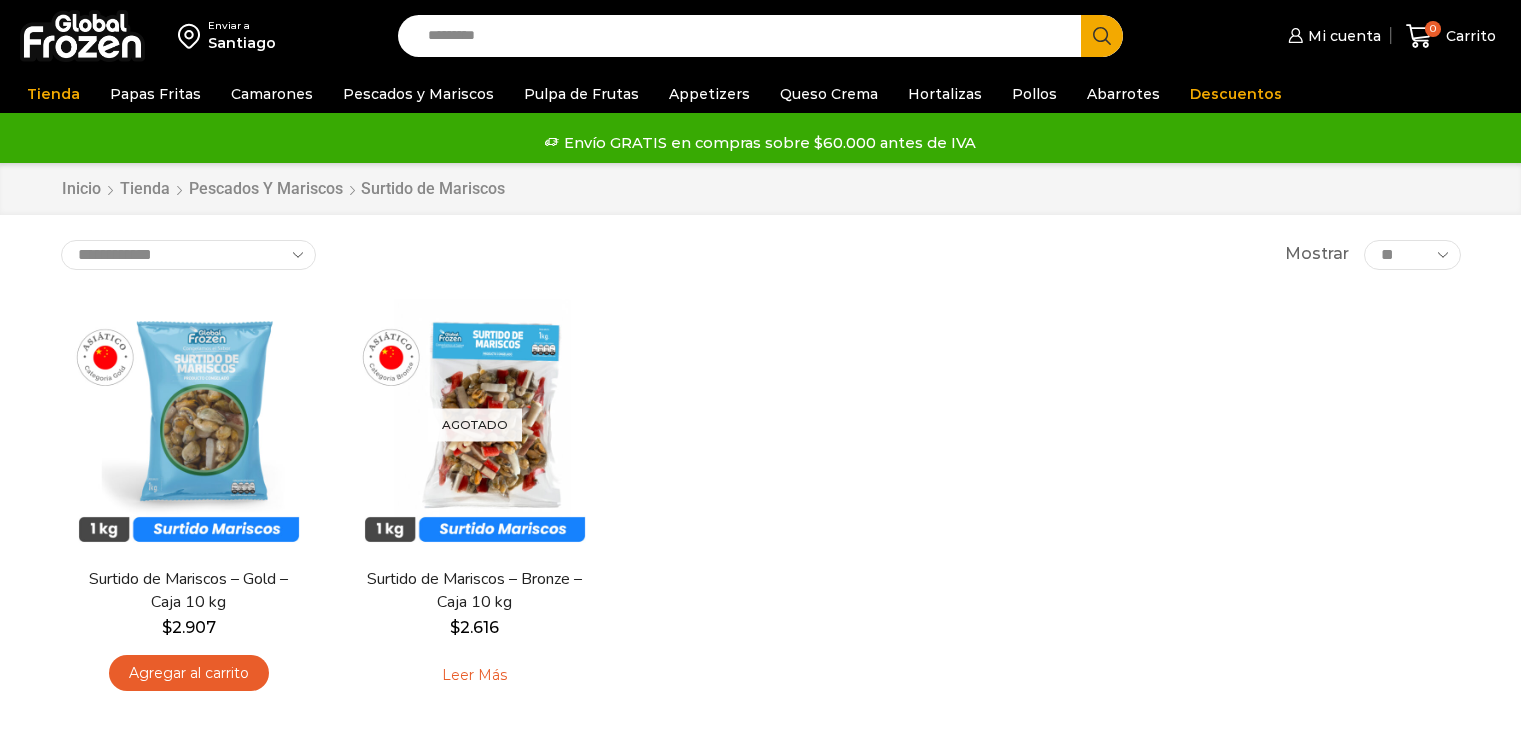 scroll, scrollTop: 0, scrollLeft: 0, axis: both 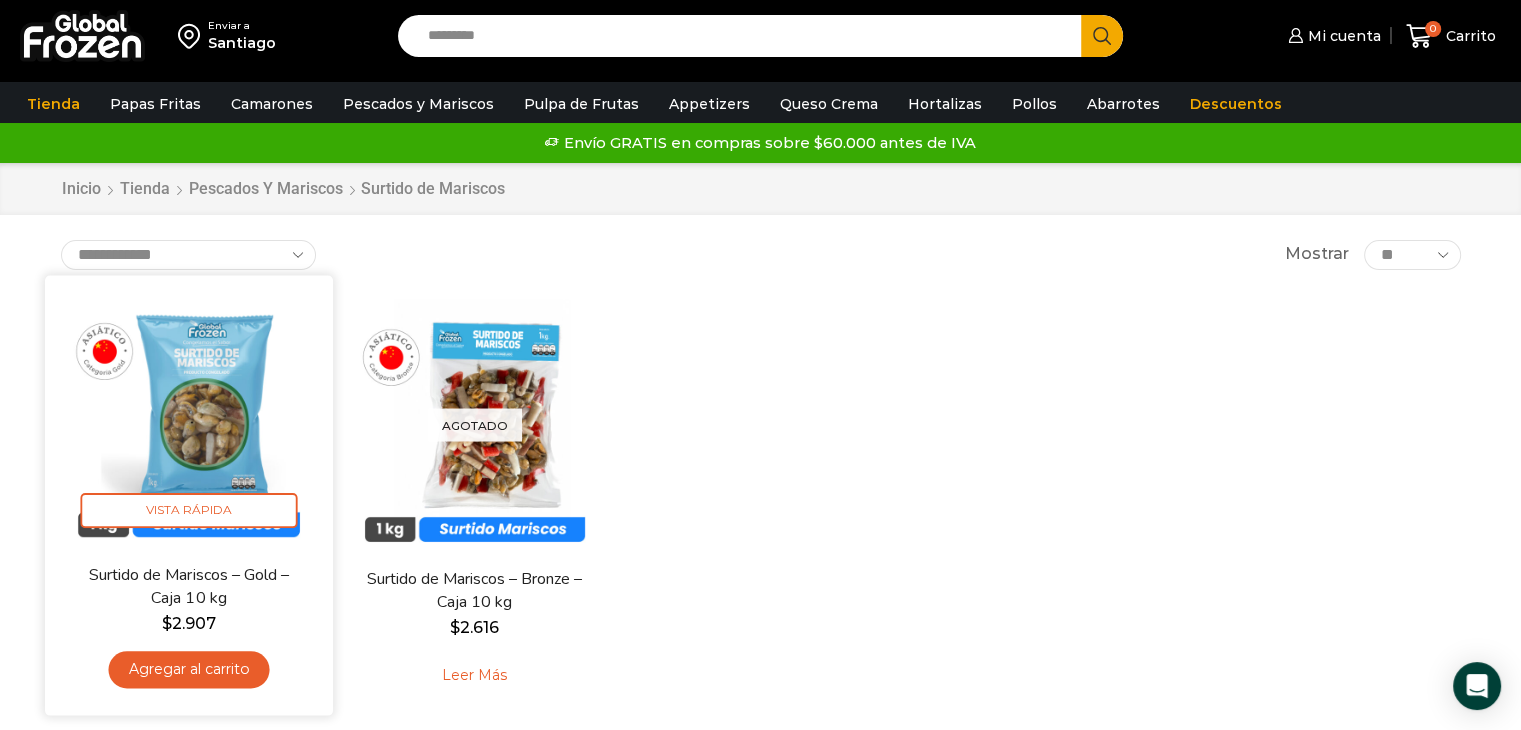 click at bounding box center (189, 419) 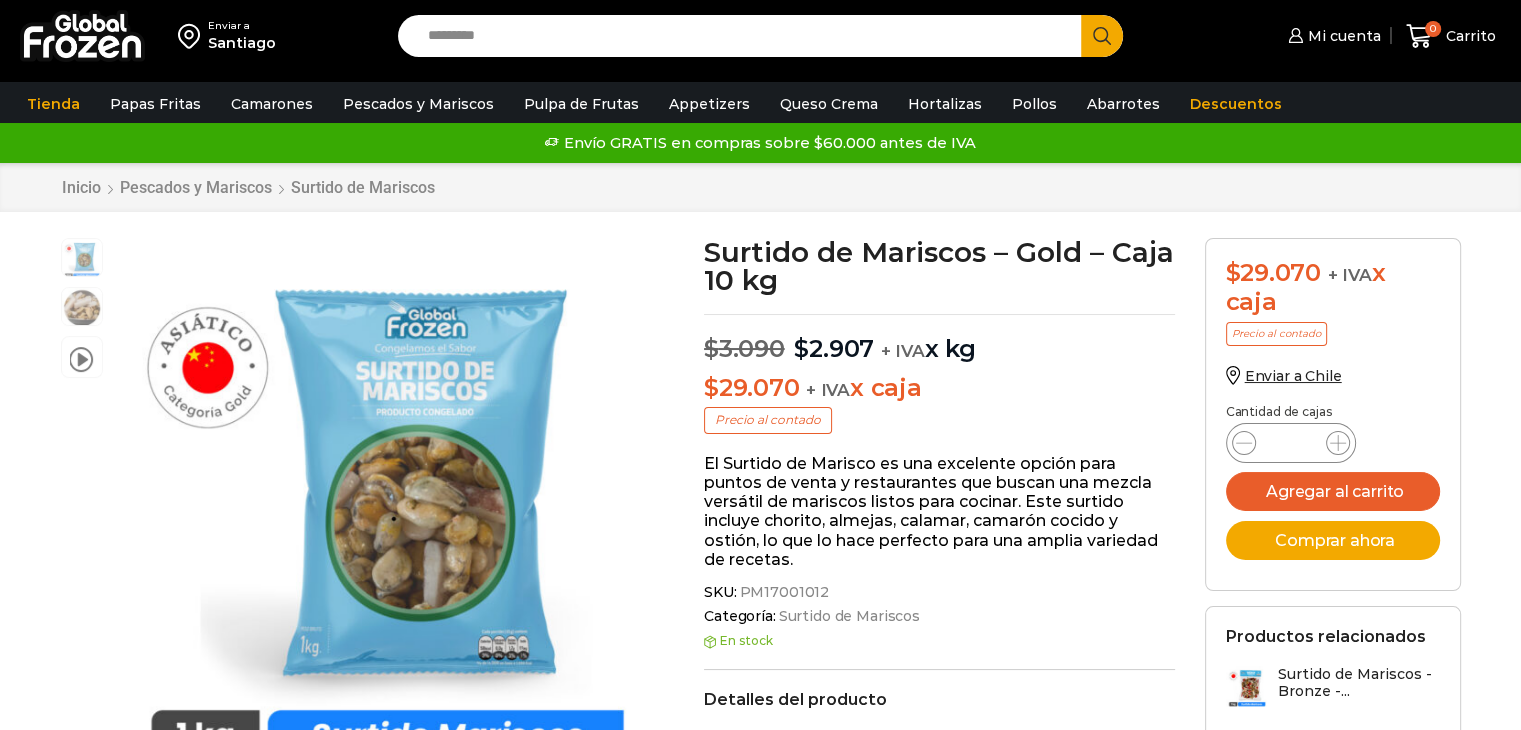 scroll, scrollTop: 0, scrollLeft: 0, axis: both 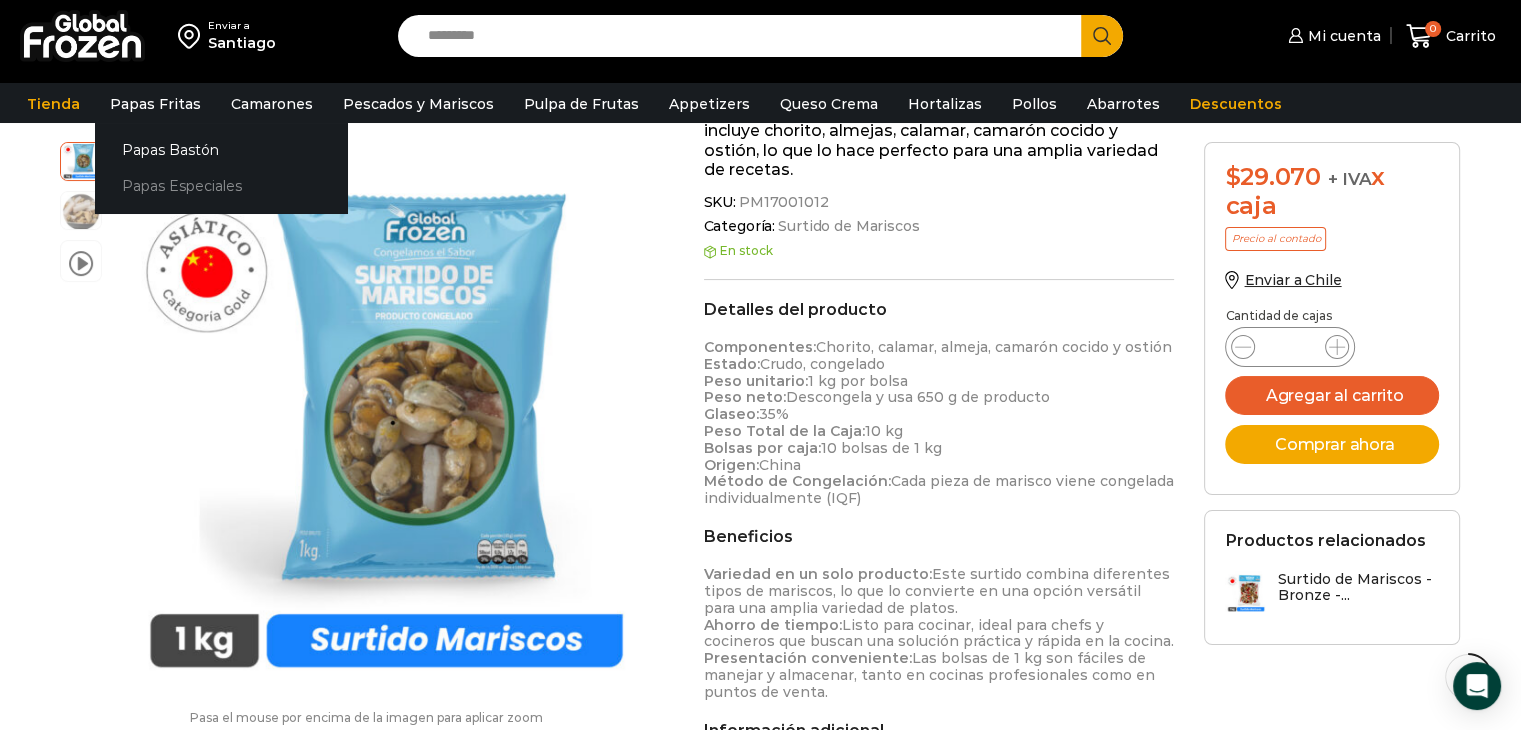click on "Papas Especiales" at bounding box center [221, 186] 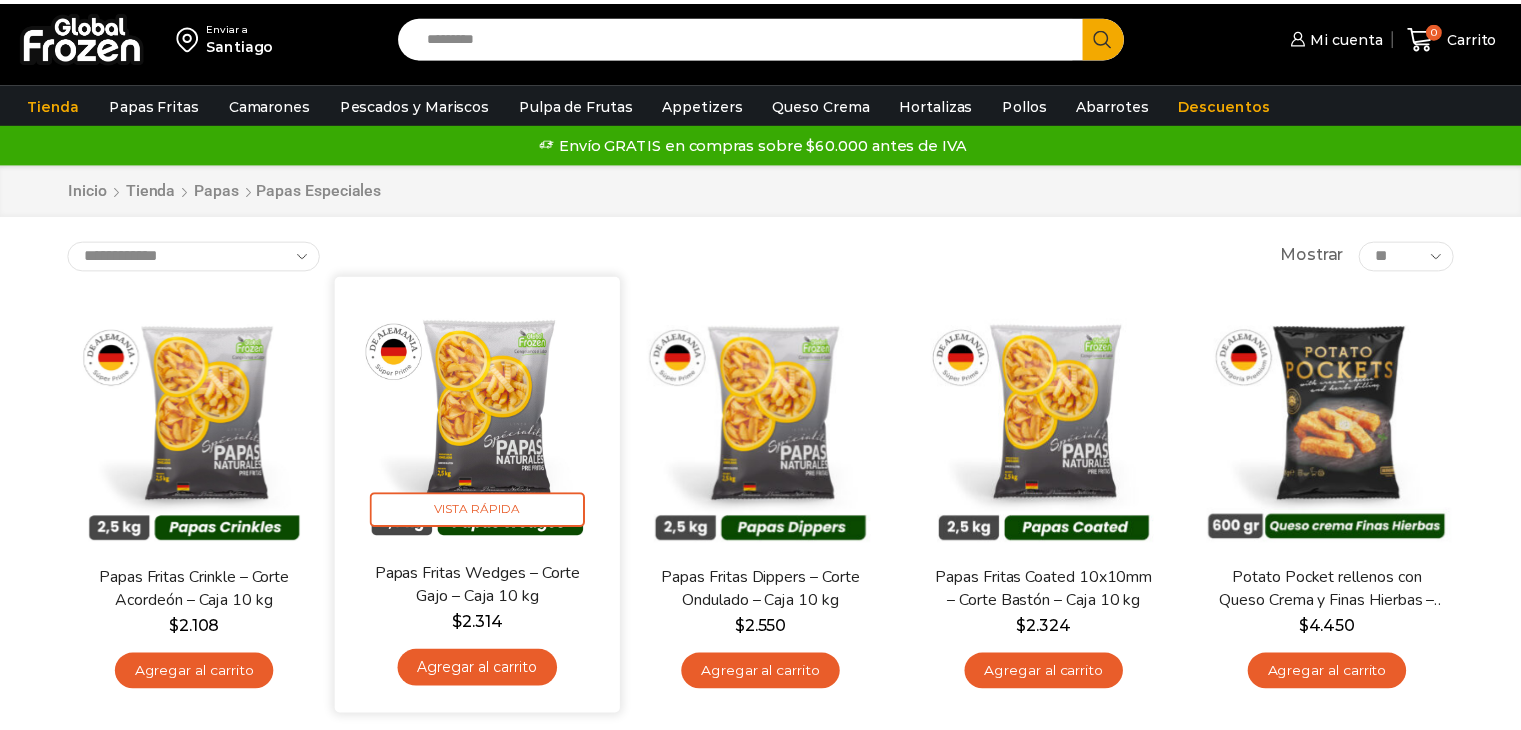 scroll, scrollTop: 0, scrollLeft: 0, axis: both 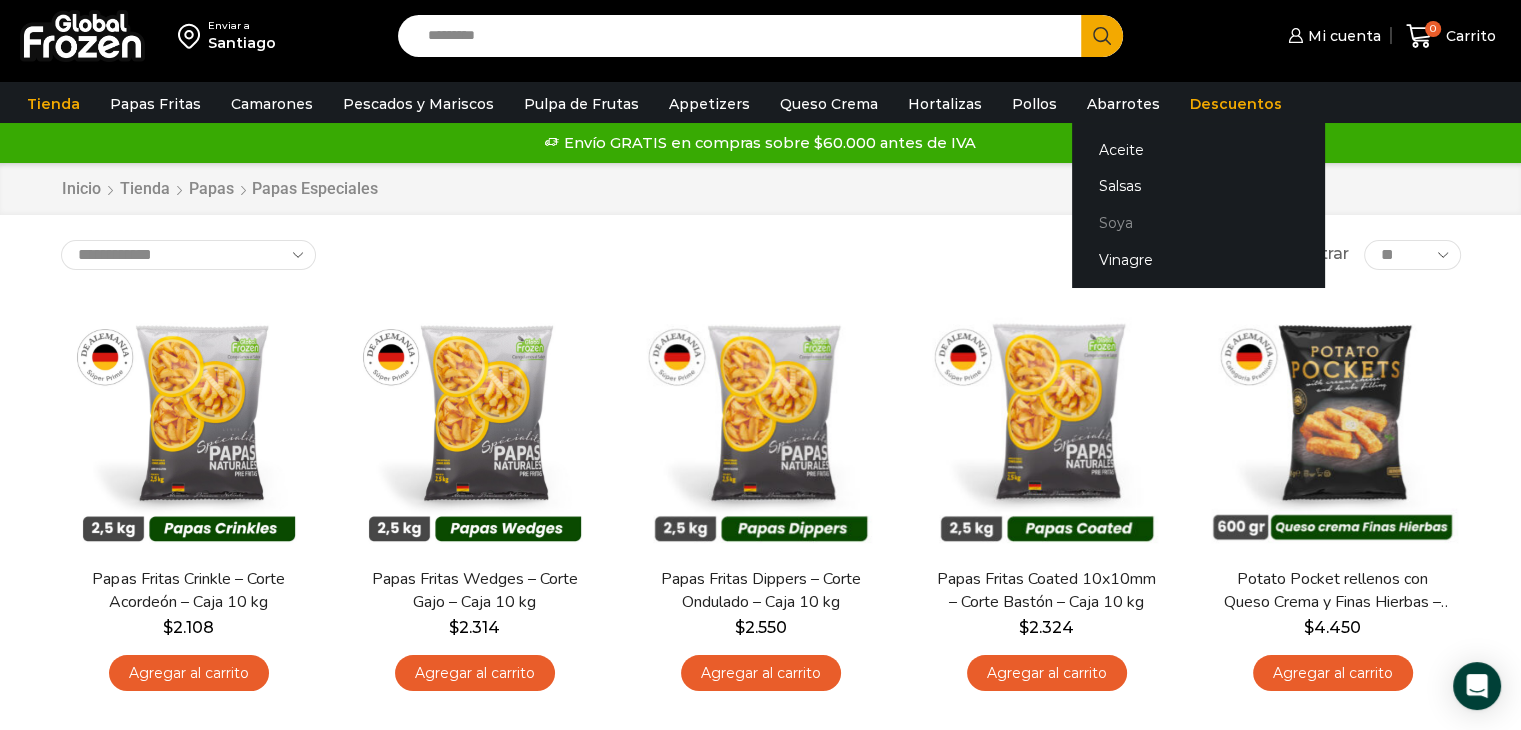 click on "Soya" at bounding box center (1198, 223) 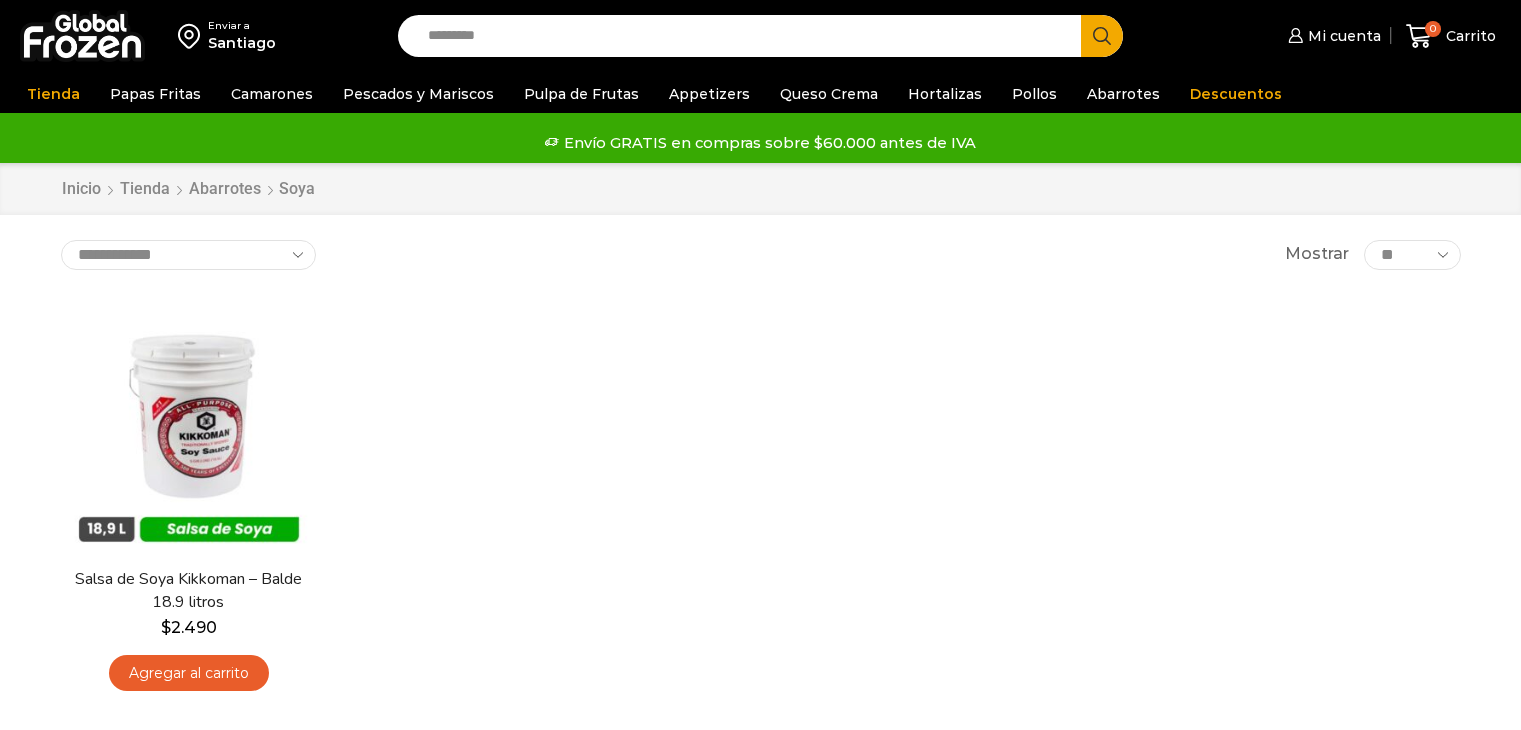 scroll, scrollTop: 0, scrollLeft: 0, axis: both 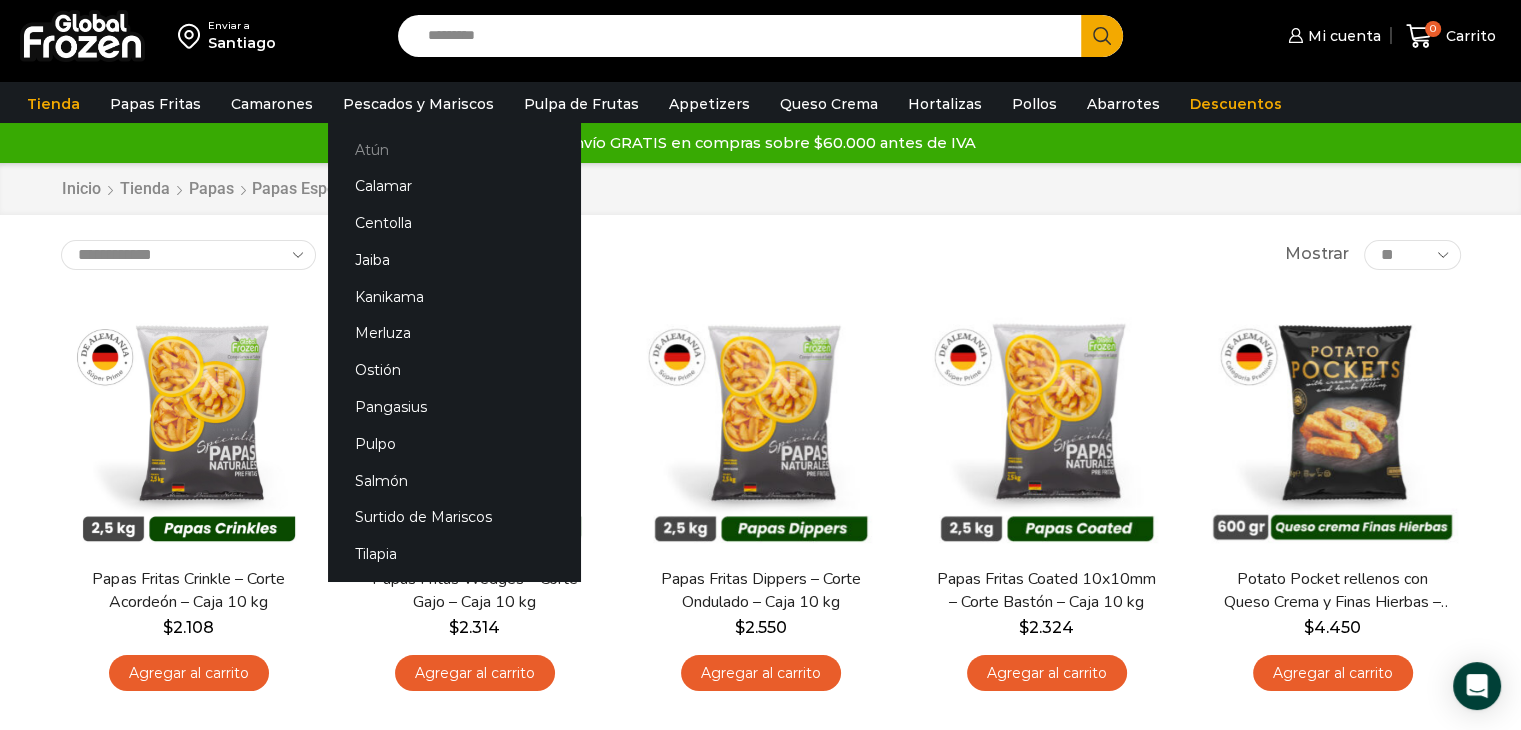 click on "Atún" at bounding box center (454, 149) 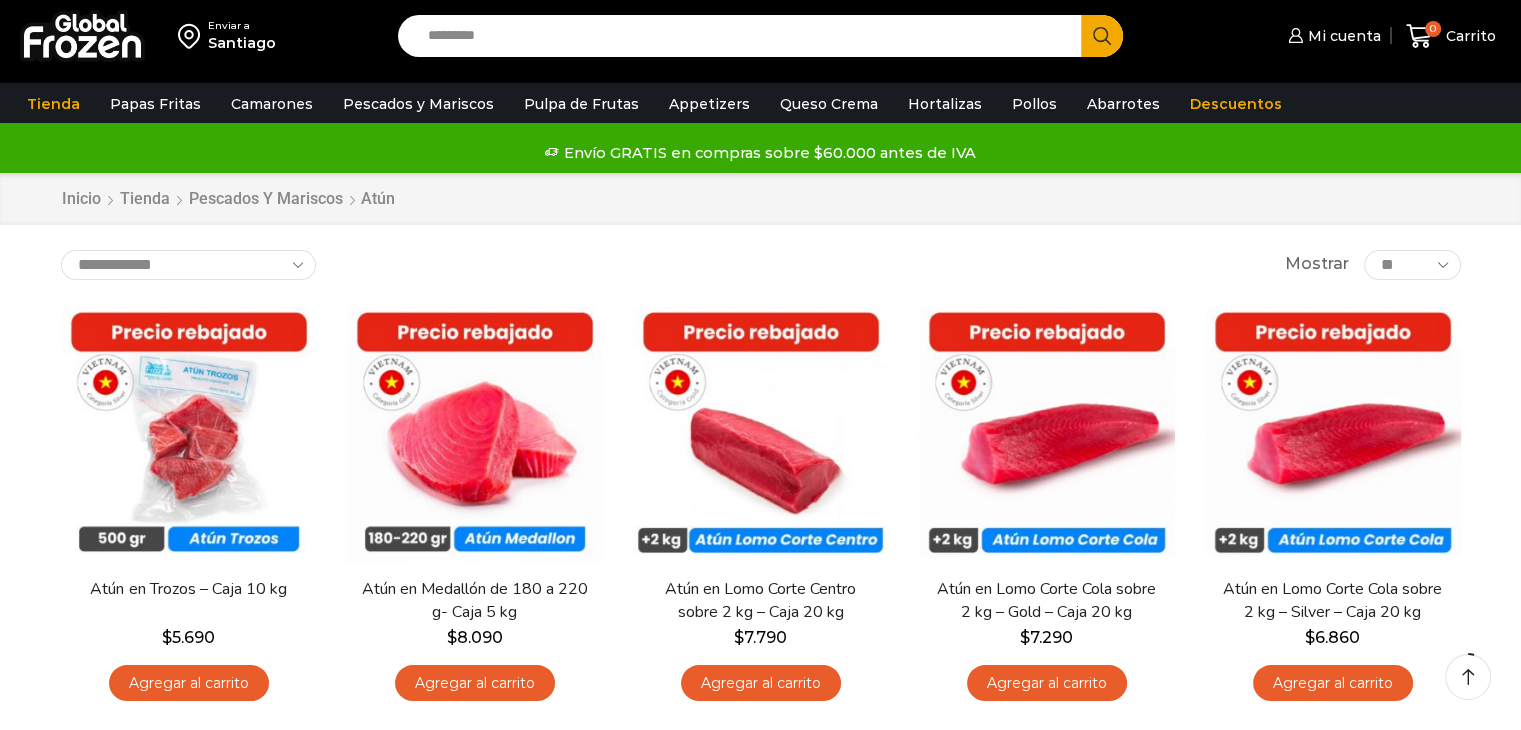 scroll, scrollTop: 195, scrollLeft: 0, axis: vertical 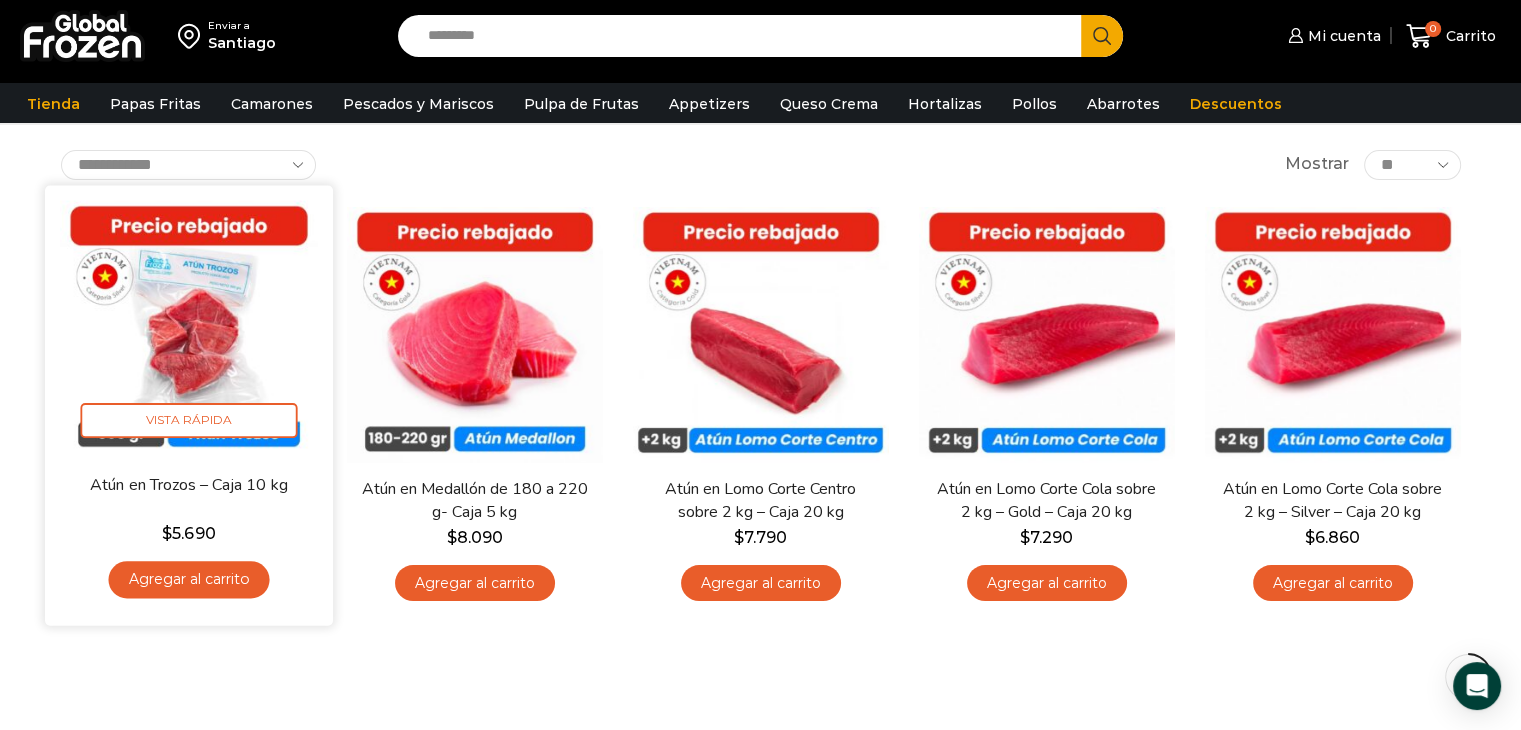 click at bounding box center (189, 329) 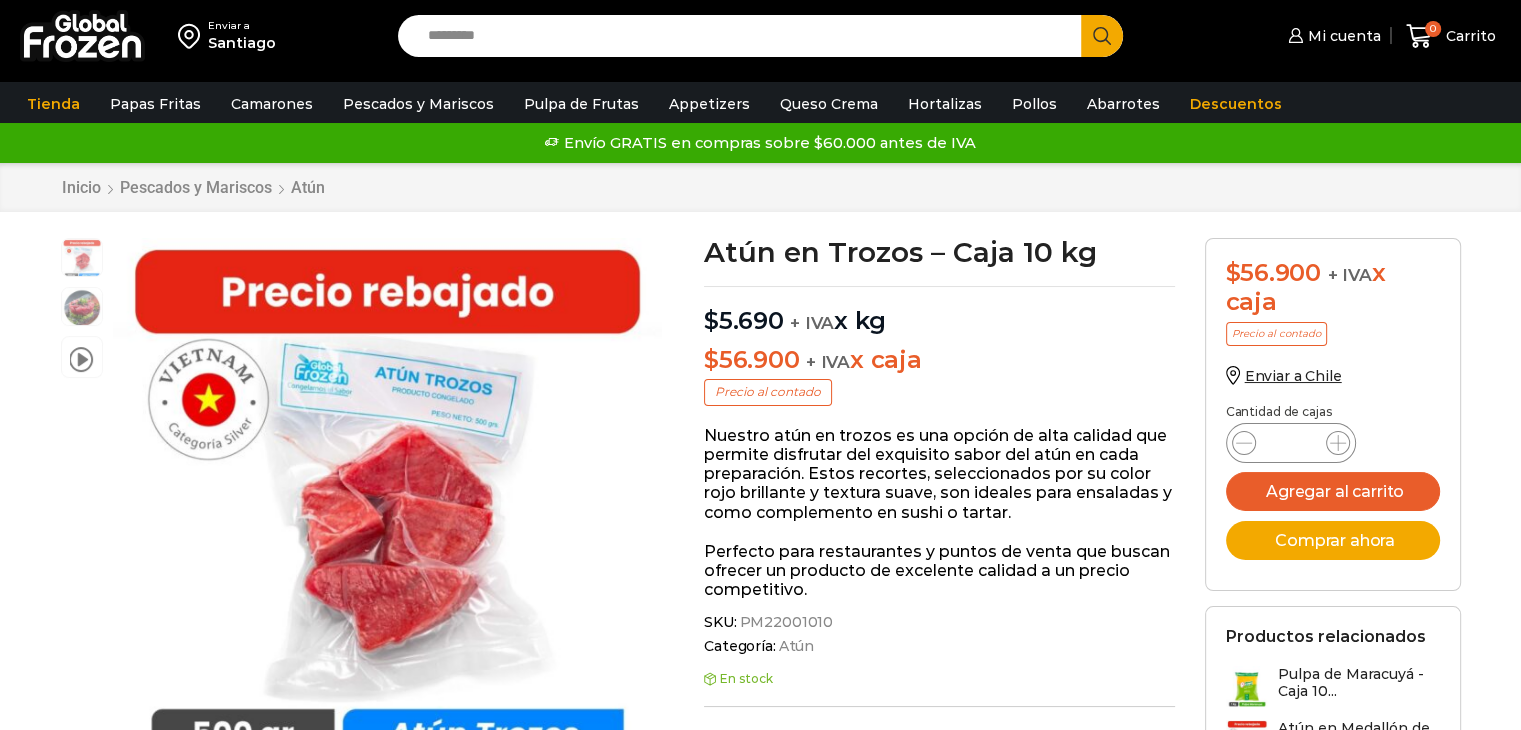 scroll, scrollTop: 0, scrollLeft: 0, axis: both 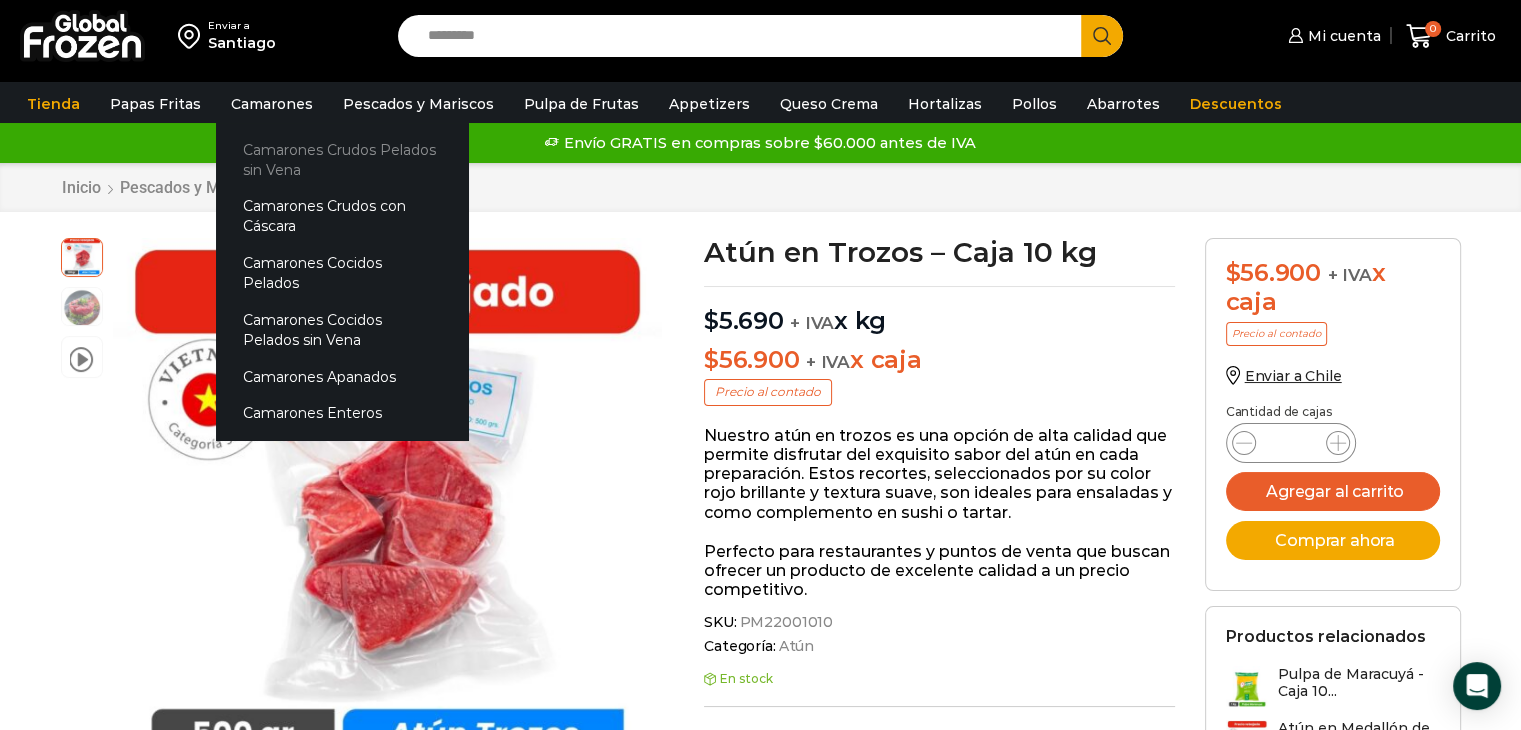 click on "Camarones Crudos Pelados sin Vena" at bounding box center [342, 159] 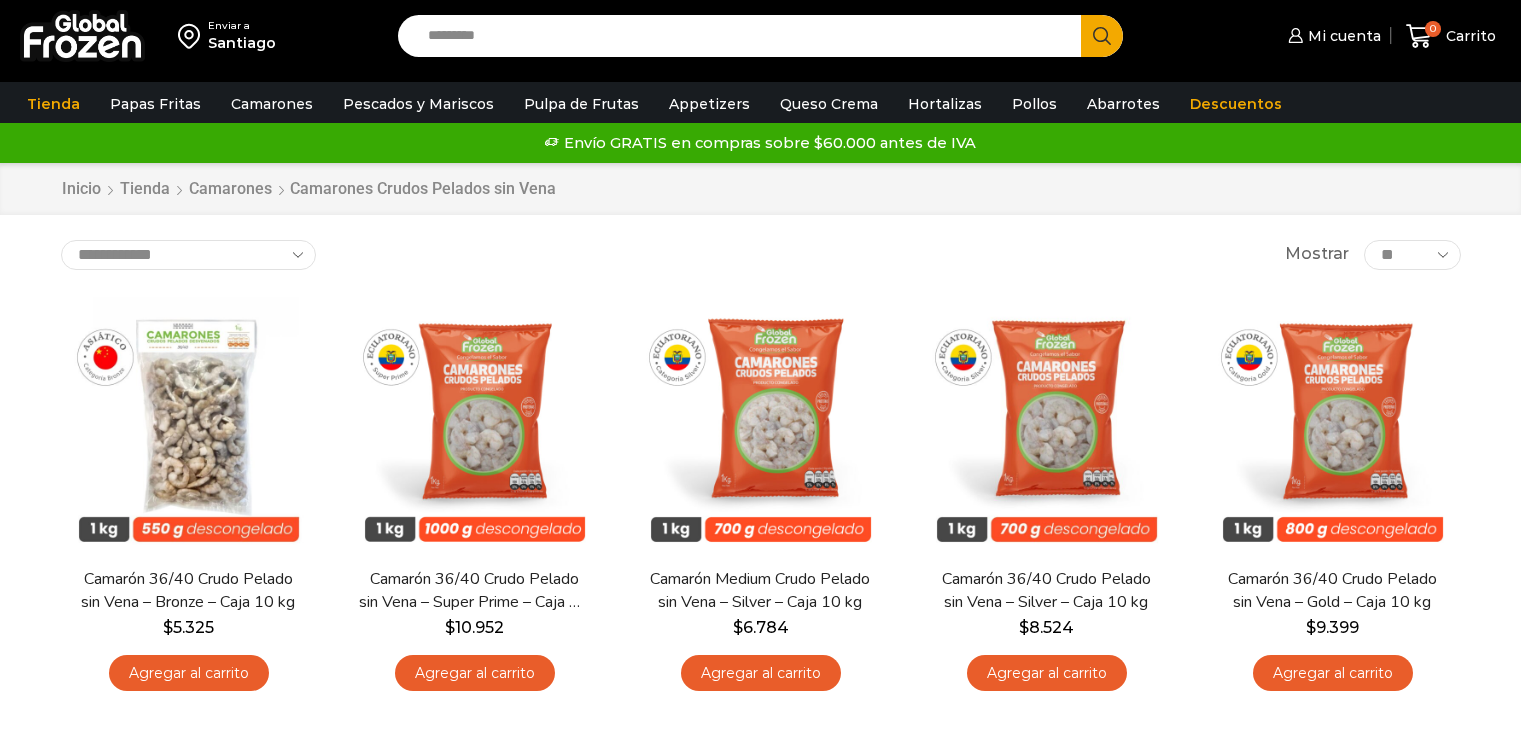 scroll, scrollTop: 0, scrollLeft: 0, axis: both 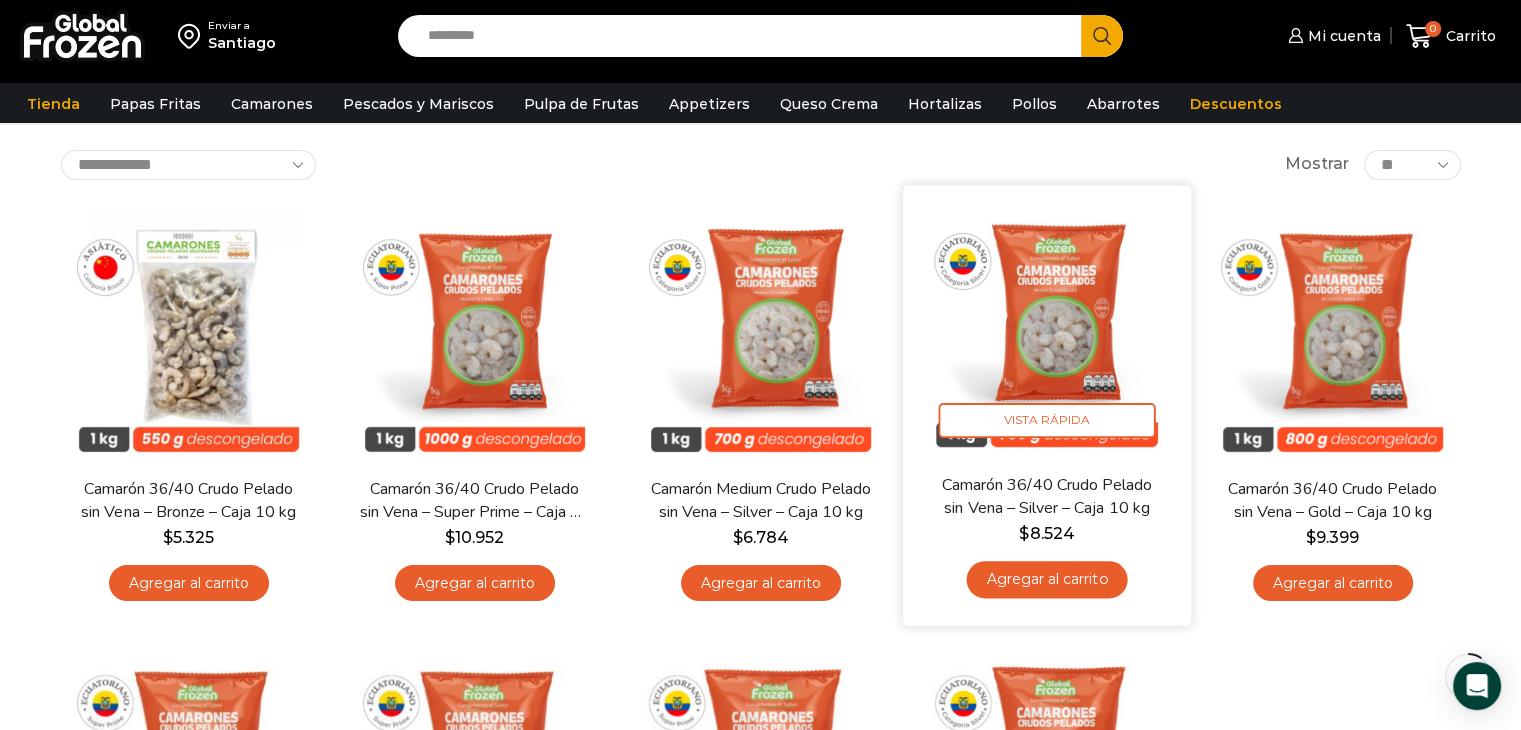 click at bounding box center [1047, 329] 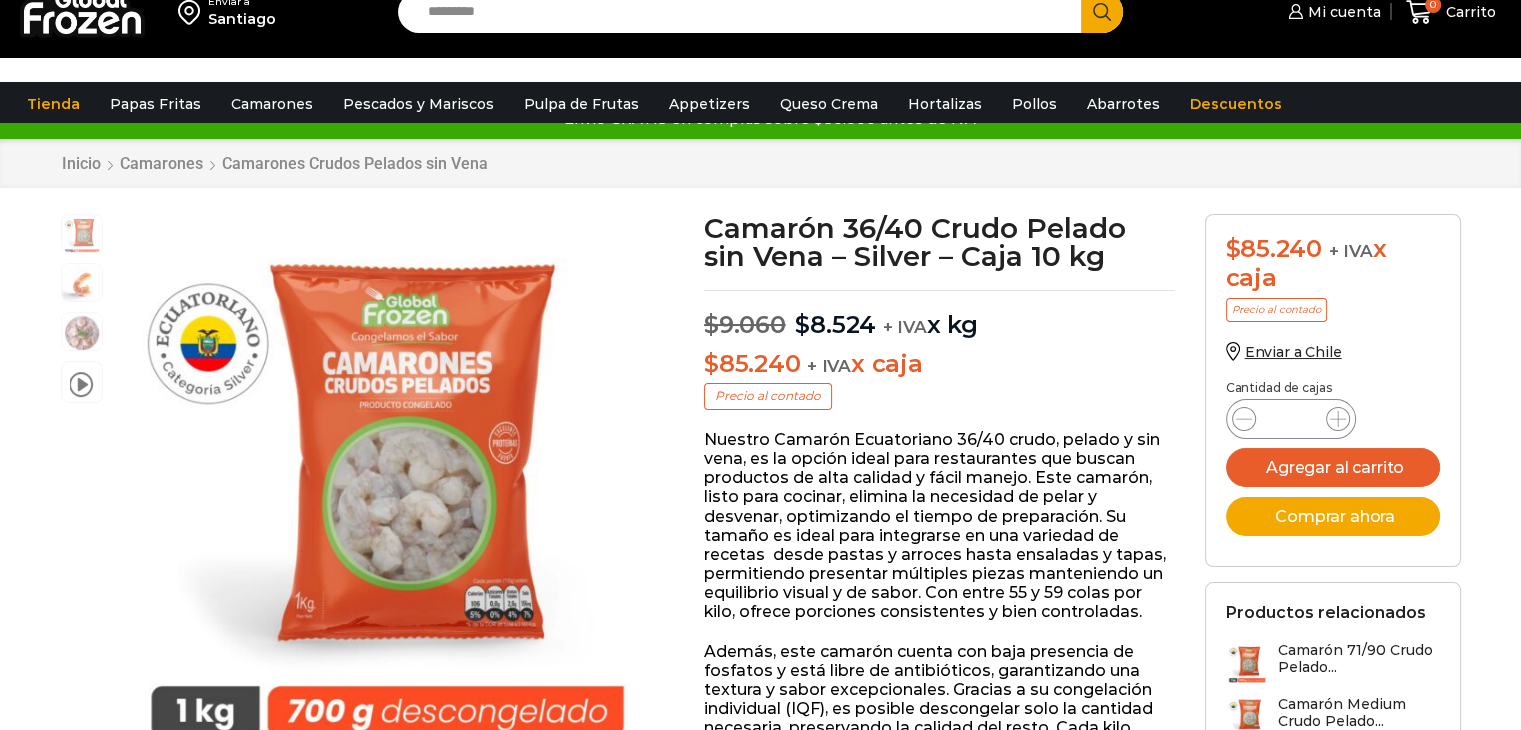 scroll, scrollTop: 100, scrollLeft: 0, axis: vertical 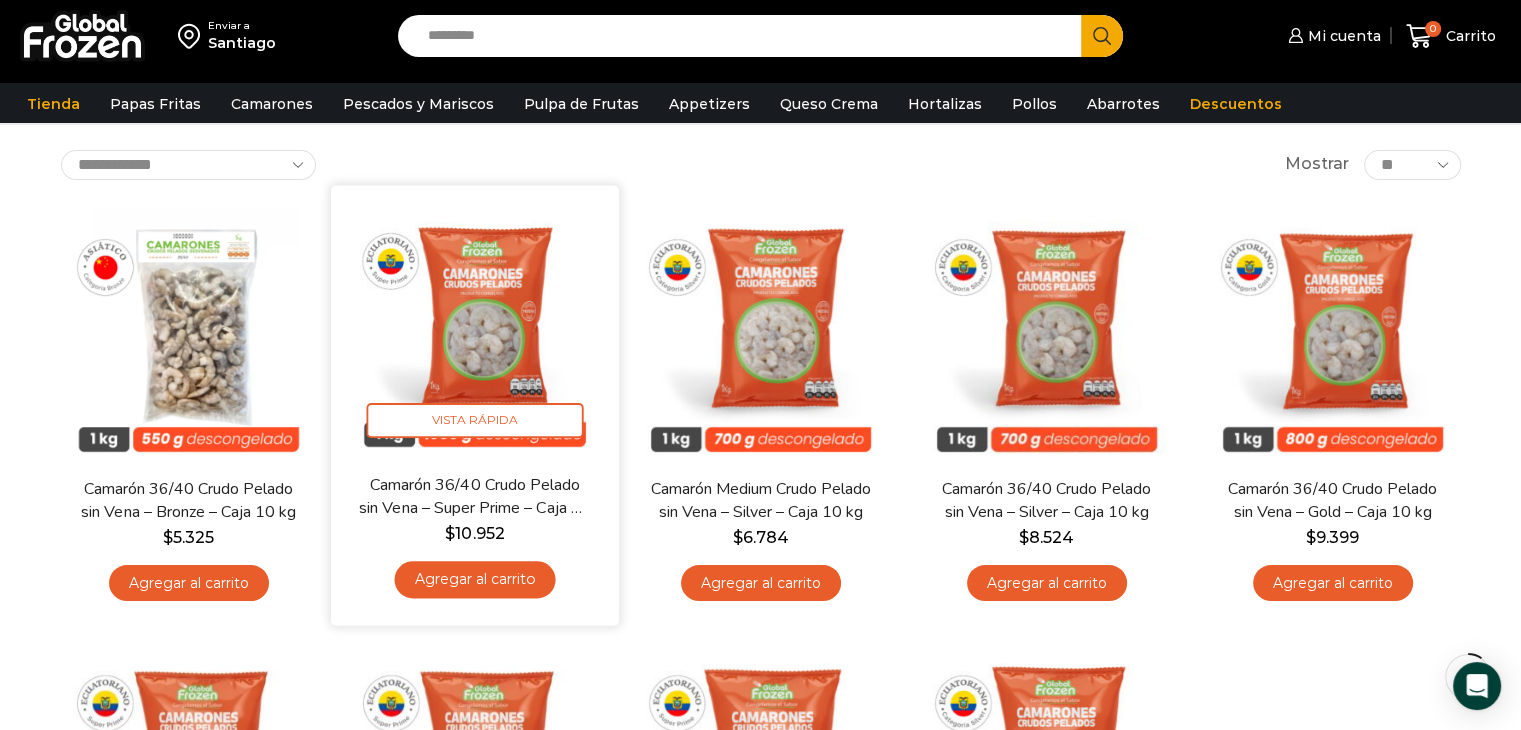click at bounding box center (475, 329) 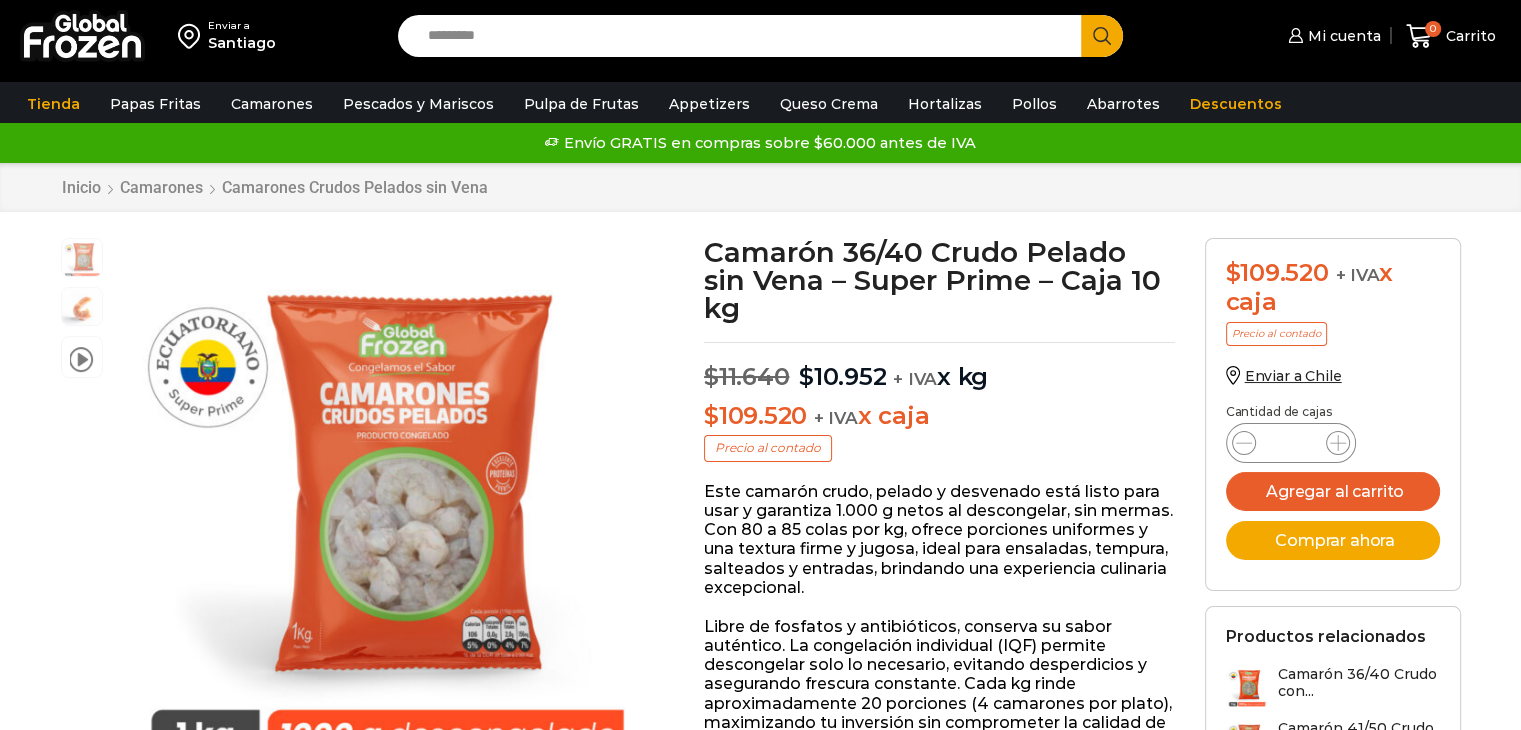 scroll, scrollTop: 0, scrollLeft: 0, axis: both 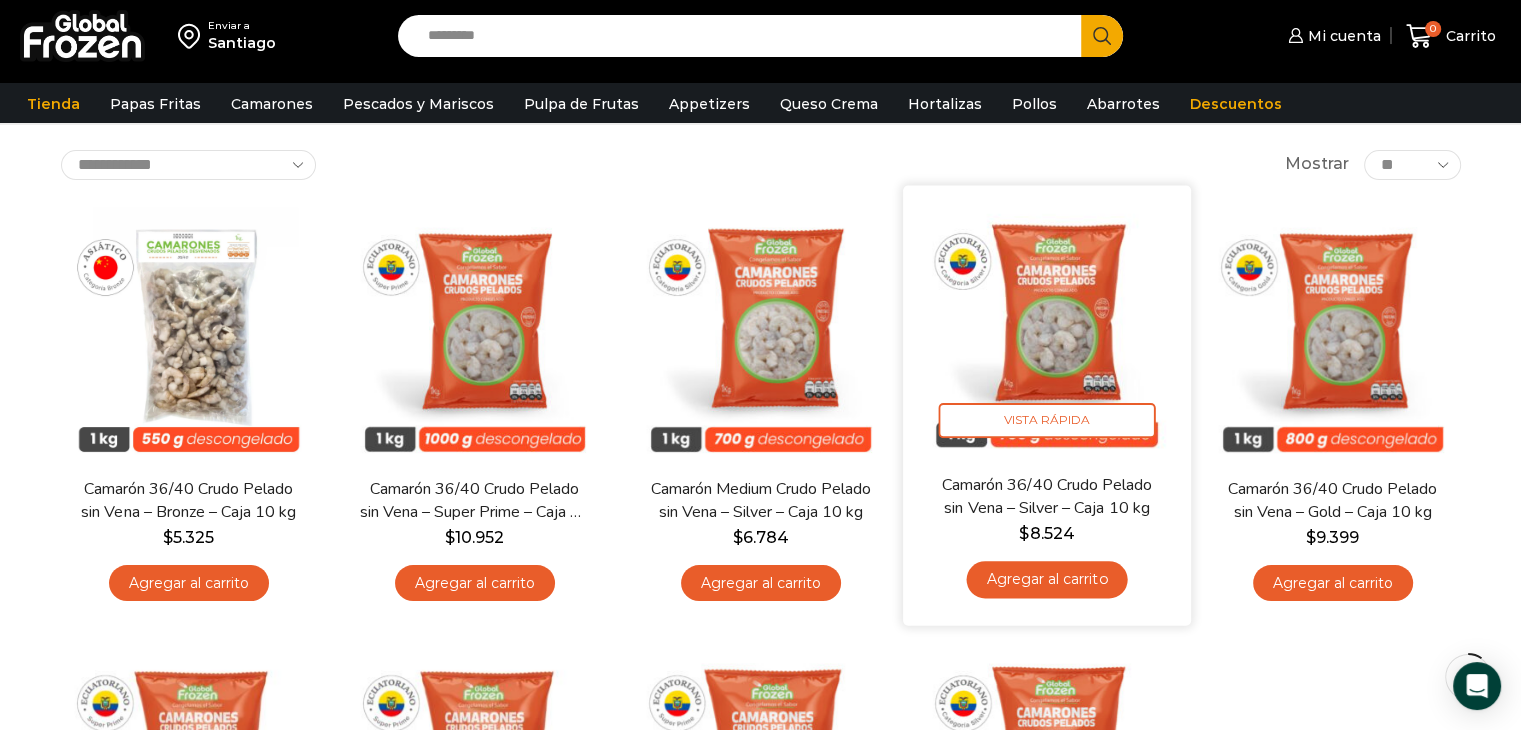 click on "$ 8.524" at bounding box center [1046, 532] 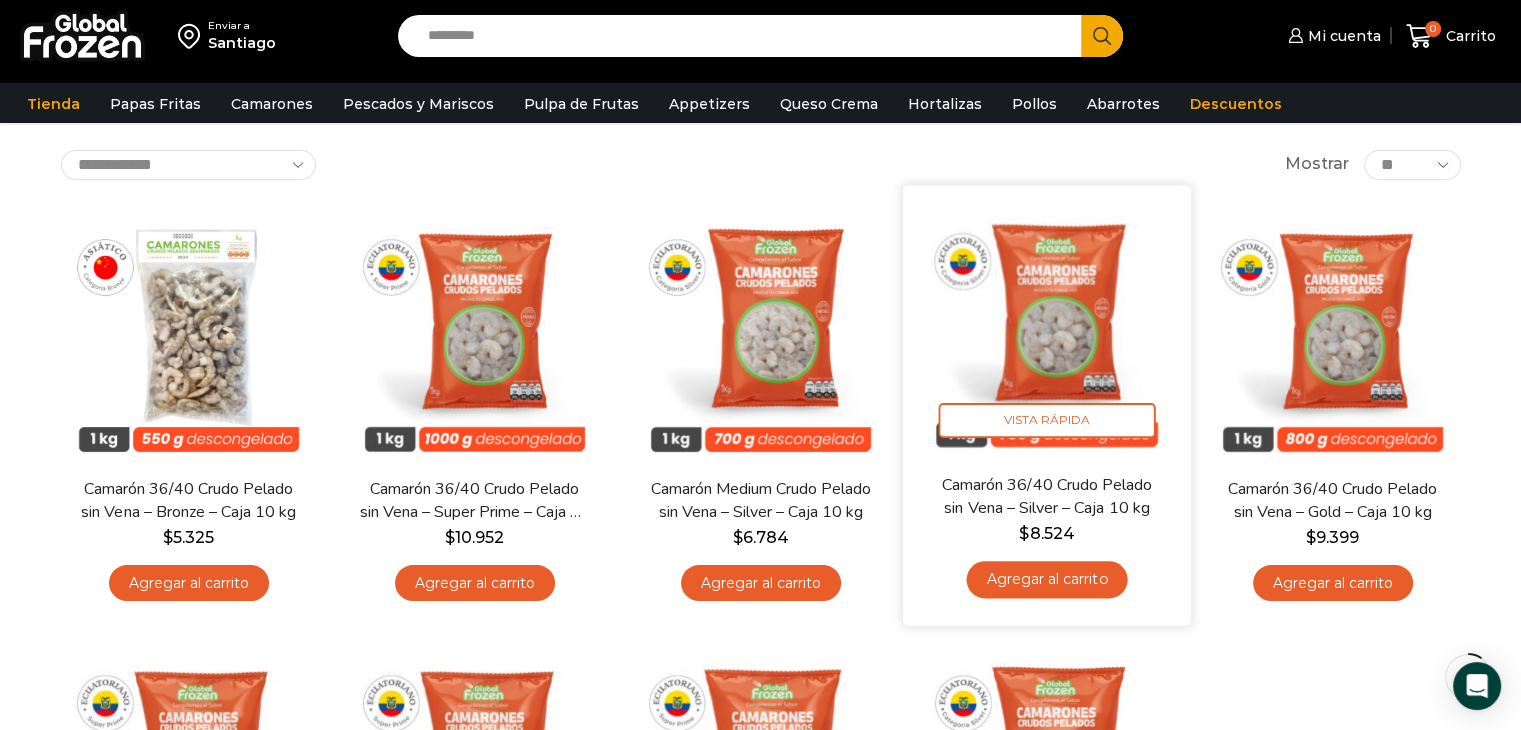 click on "Camarón 36/40 Crudo Pelado sin Vena – Silver – Caja 10 kg" at bounding box center [1046, 496] 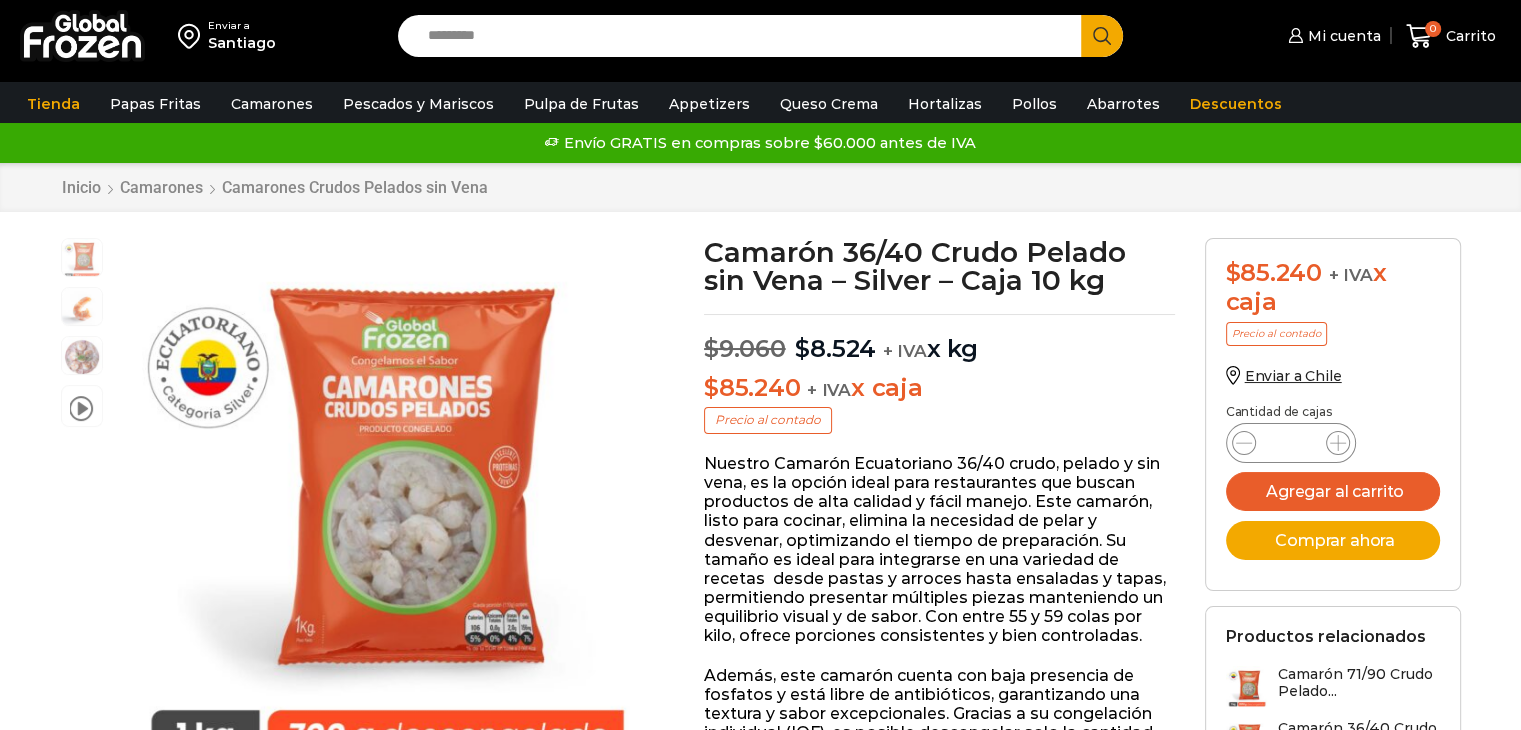 scroll, scrollTop: 0, scrollLeft: 0, axis: both 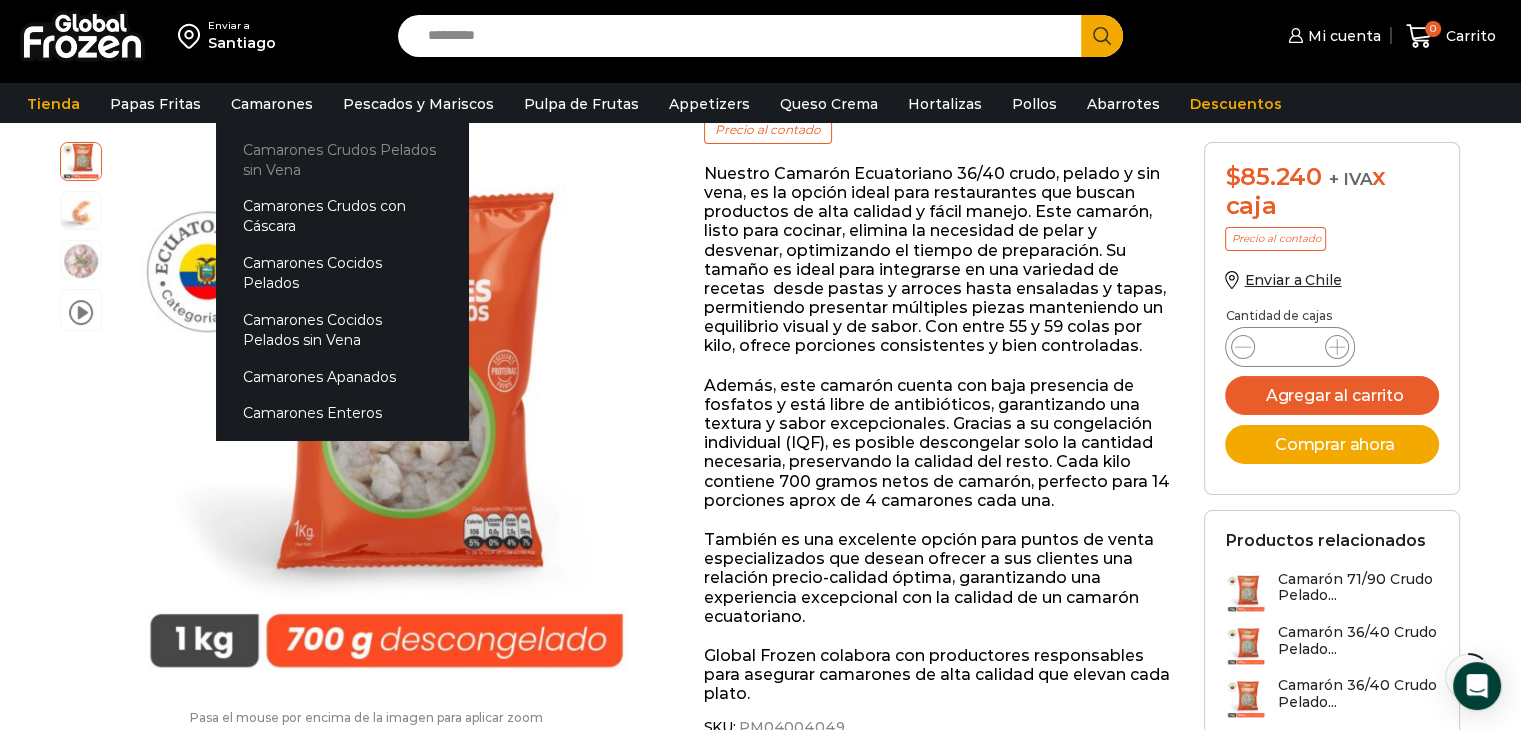 click on "Camarones Crudos Pelados sin Vena" at bounding box center [342, 159] 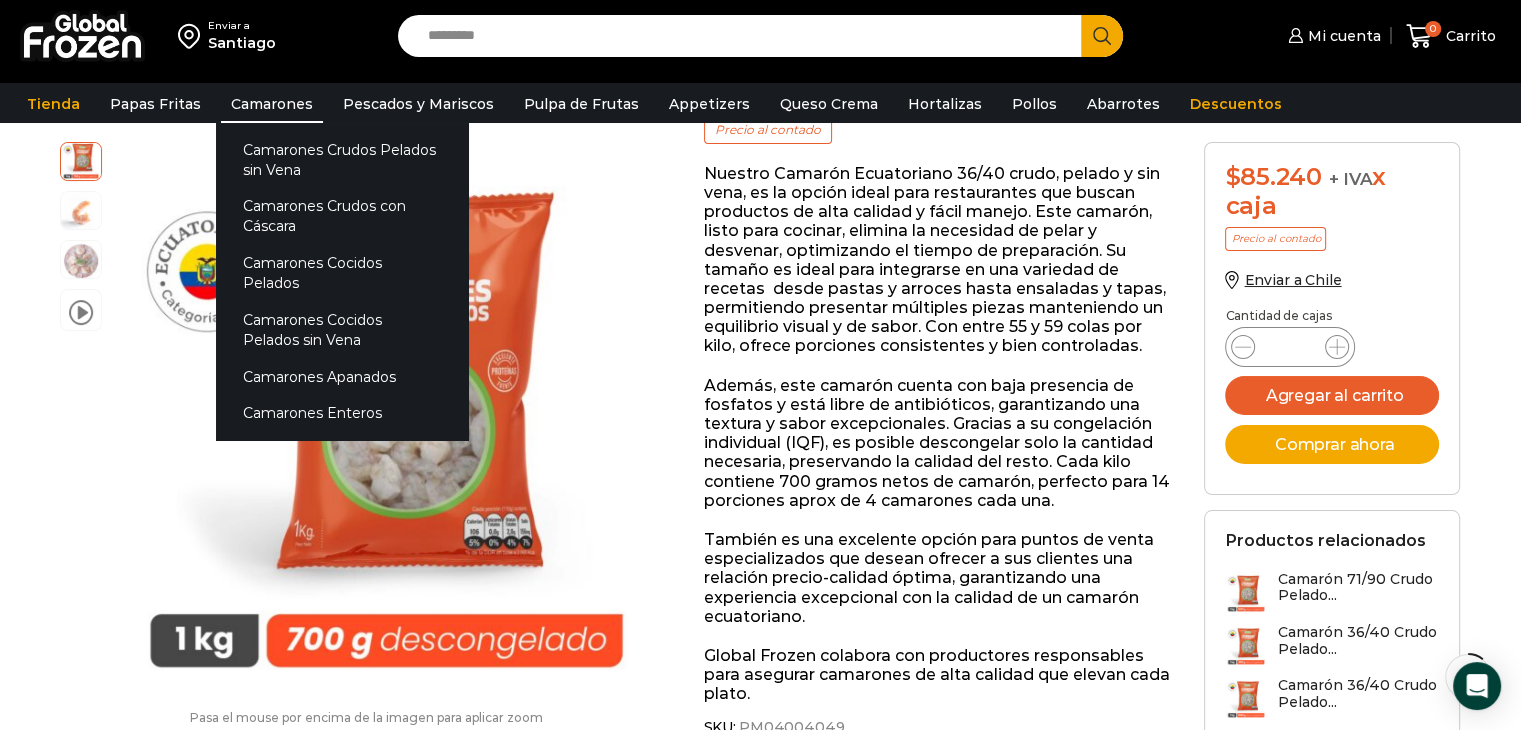 click on "Camarones" at bounding box center (272, 104) 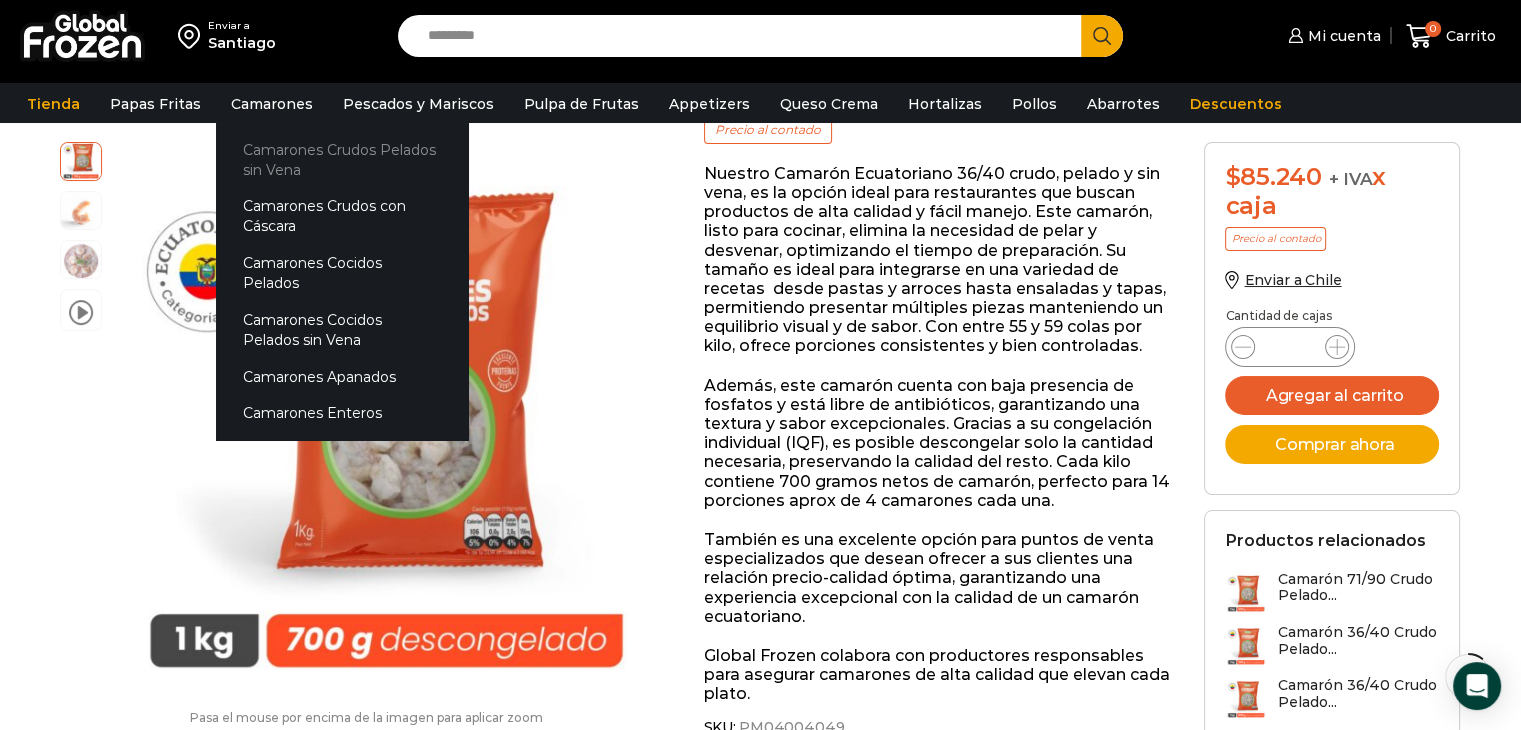 click on "Camarones Crudos Pelados sin Vena" at bounding box center (342, 159) 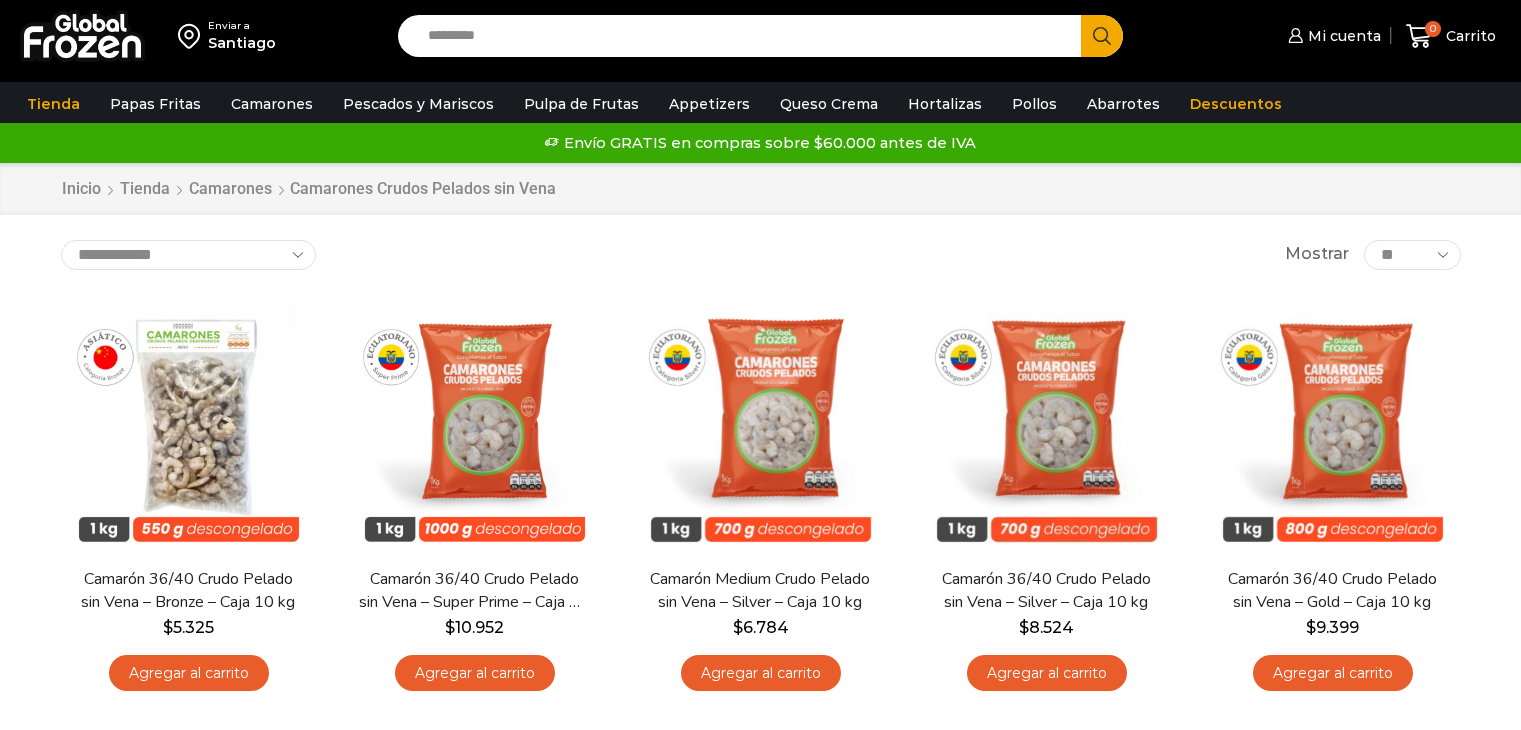 scroll, scrollTop: 0, scrollLeft: 0, axis: both 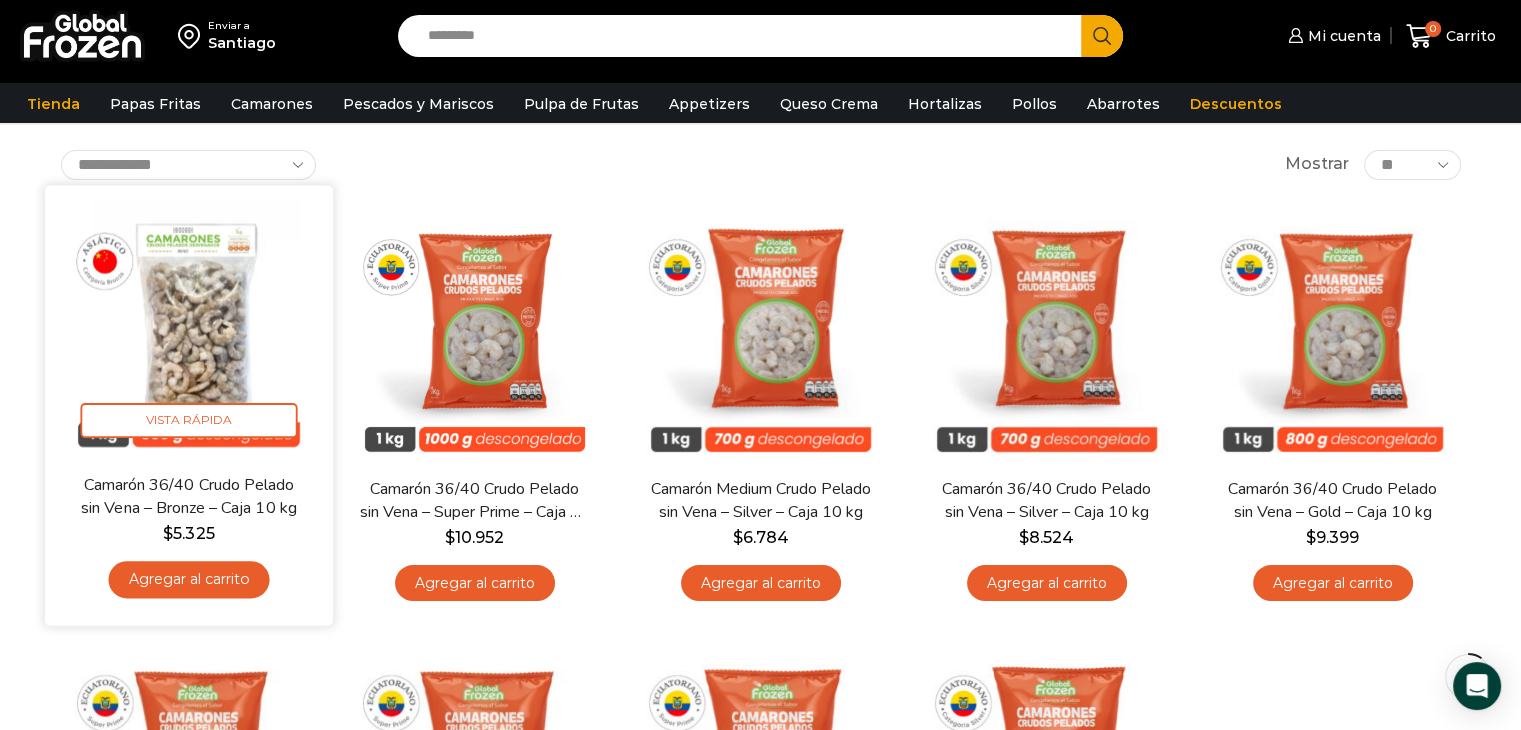 click on "Camarón 36/40 Crudo Pelado sin Vena – Bronze – Caja 10 kg" at bounding box center [188, 496] 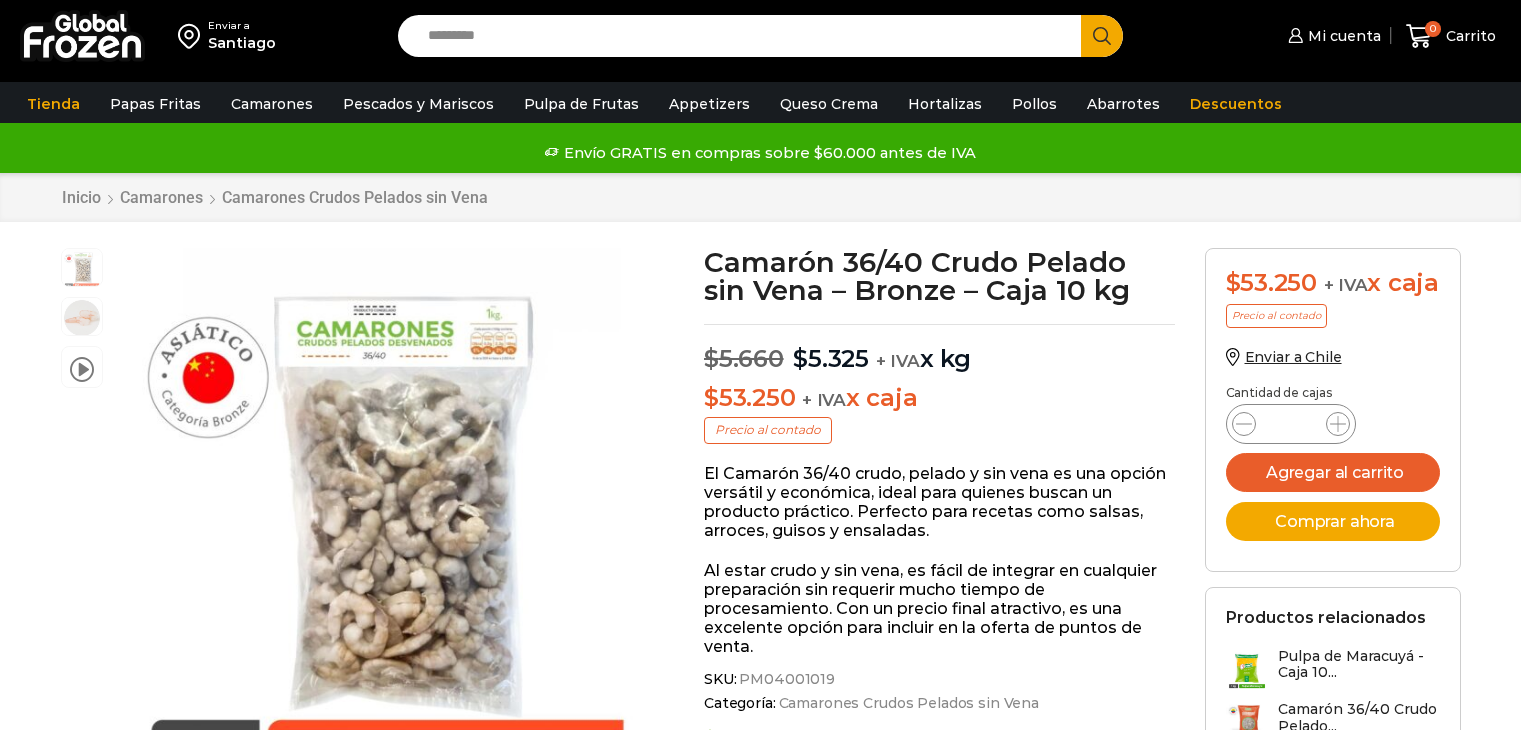 scroll, scrollTop: 0, scrollLeft: 0, axis: both 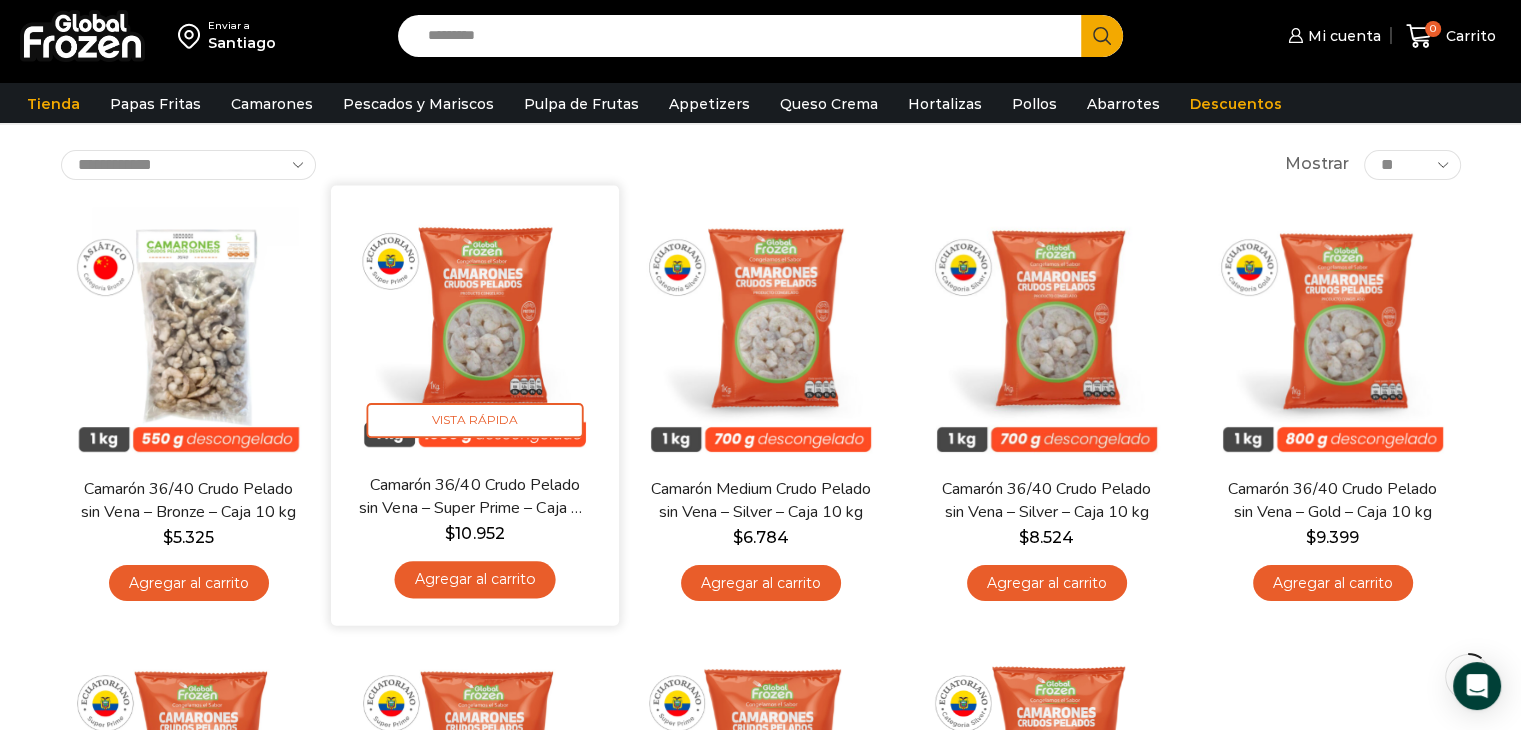 click at bounding box center [475, 329] 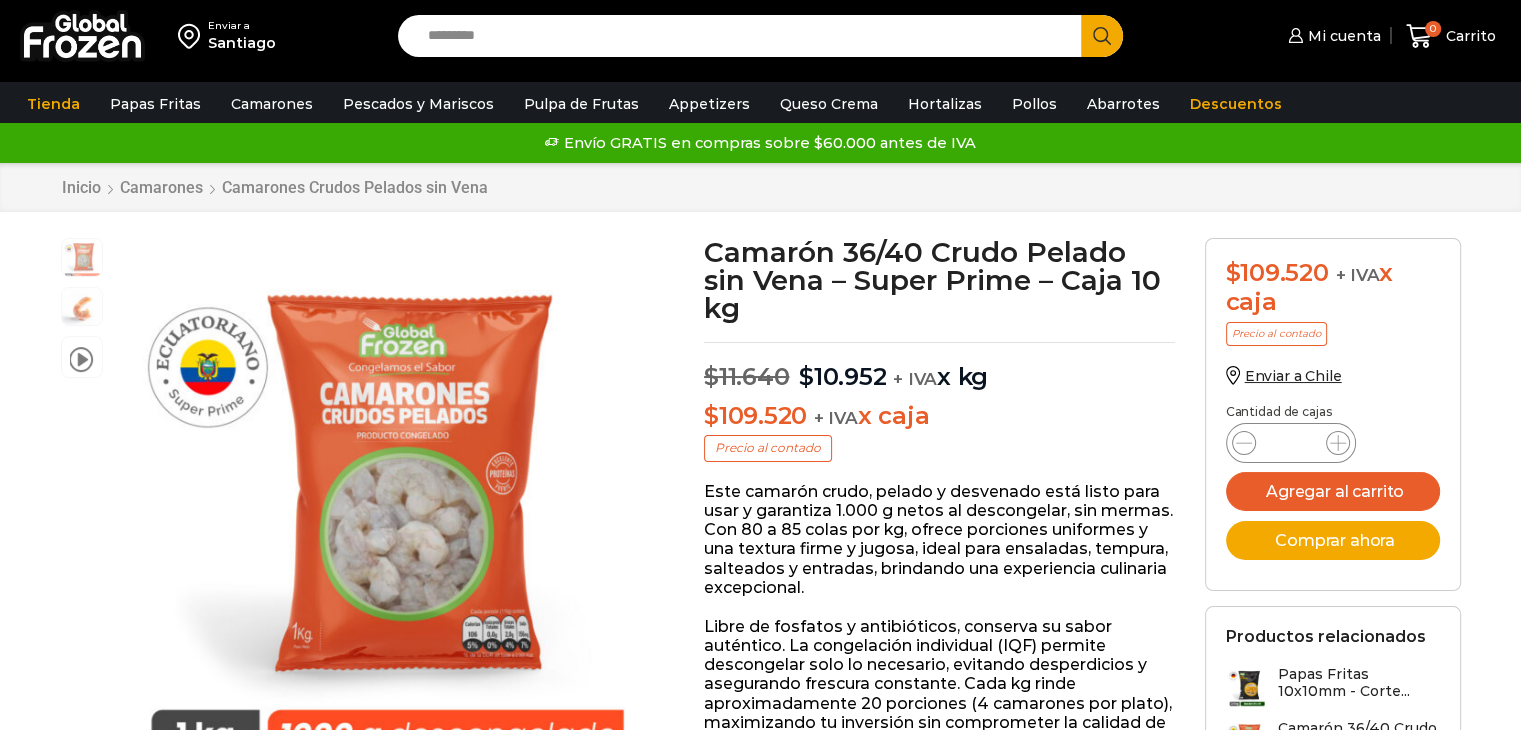 scroll, scrollTop: 0, scrollLeft: 0, axis: both 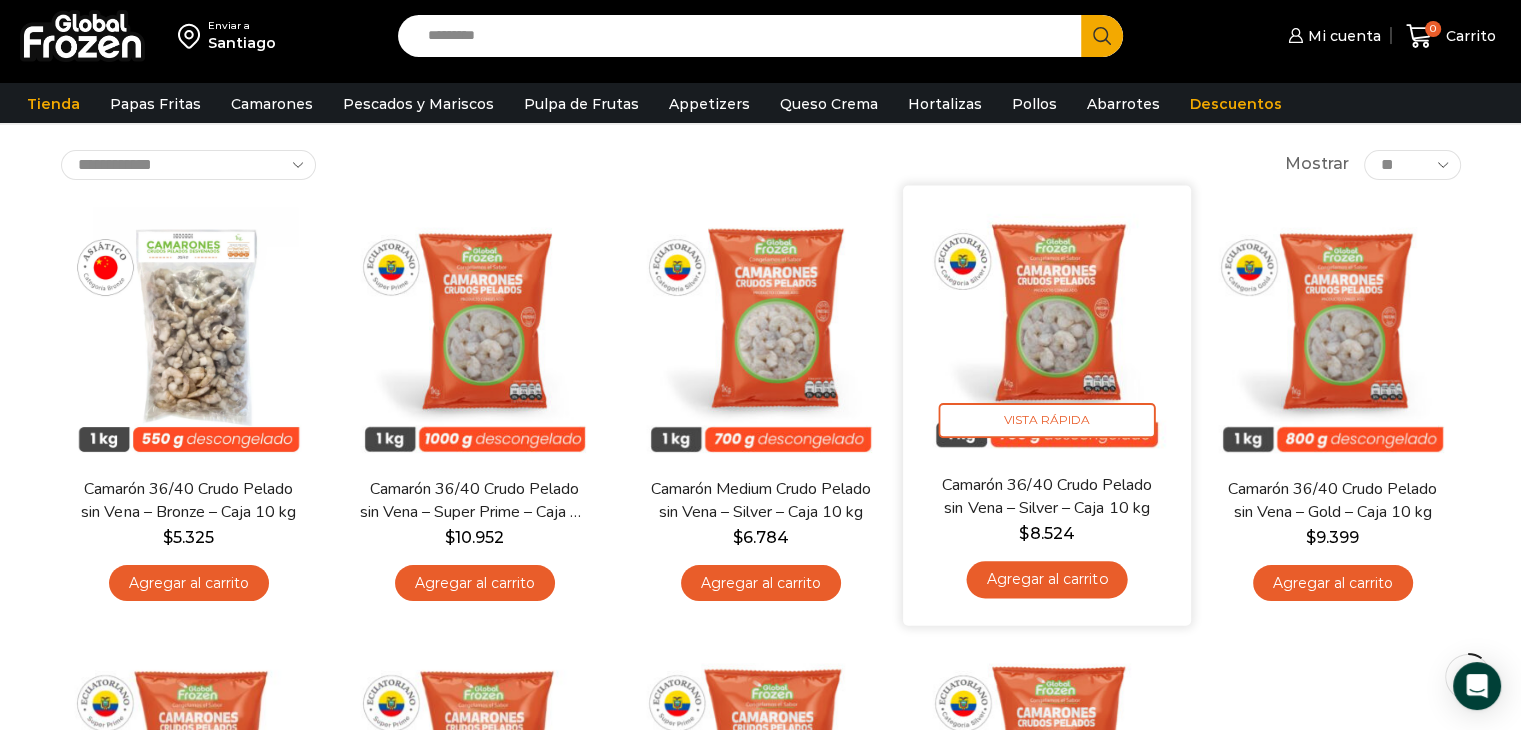 click at bounding box center (1047, 329) 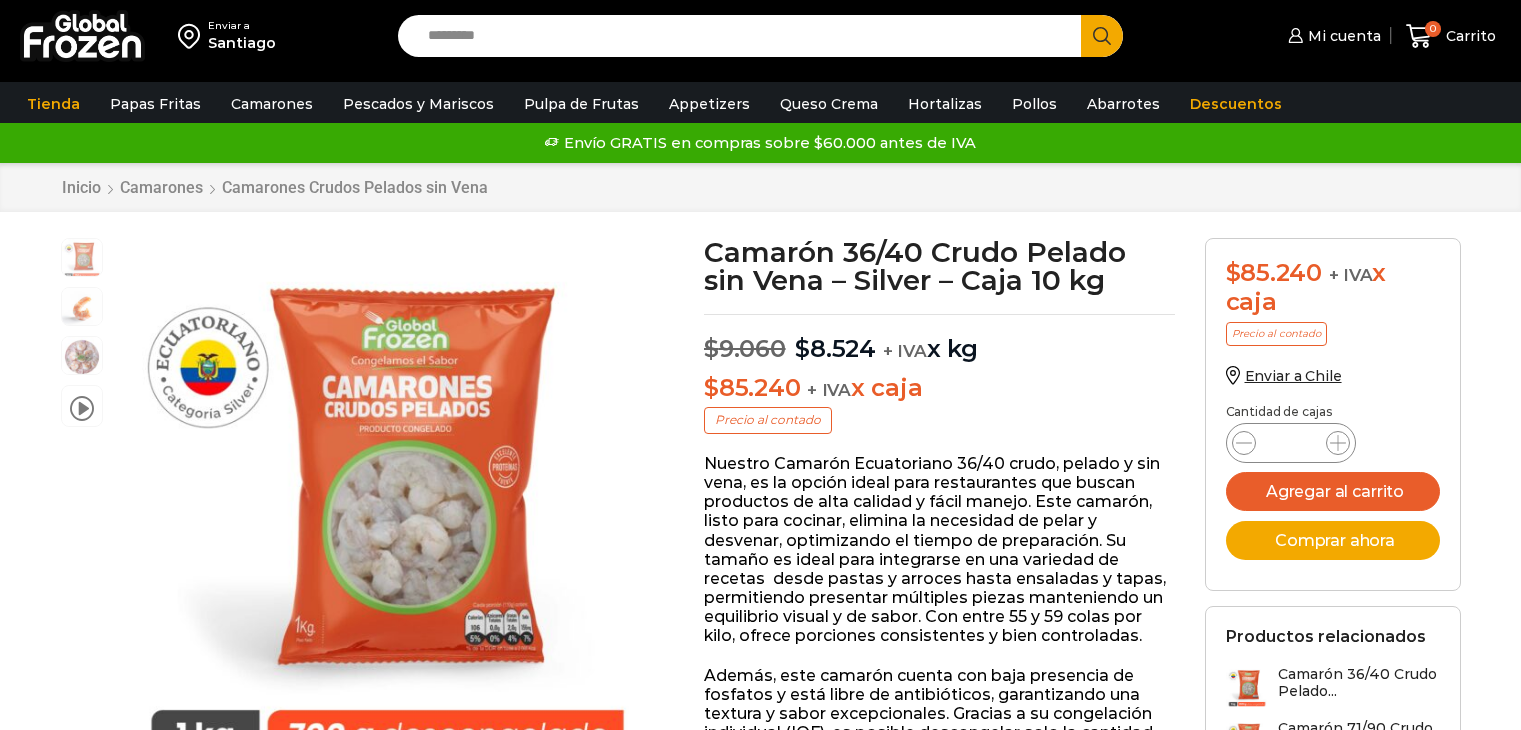 scroll, scrollTop: 0, scrollLeft: 0, axis: both 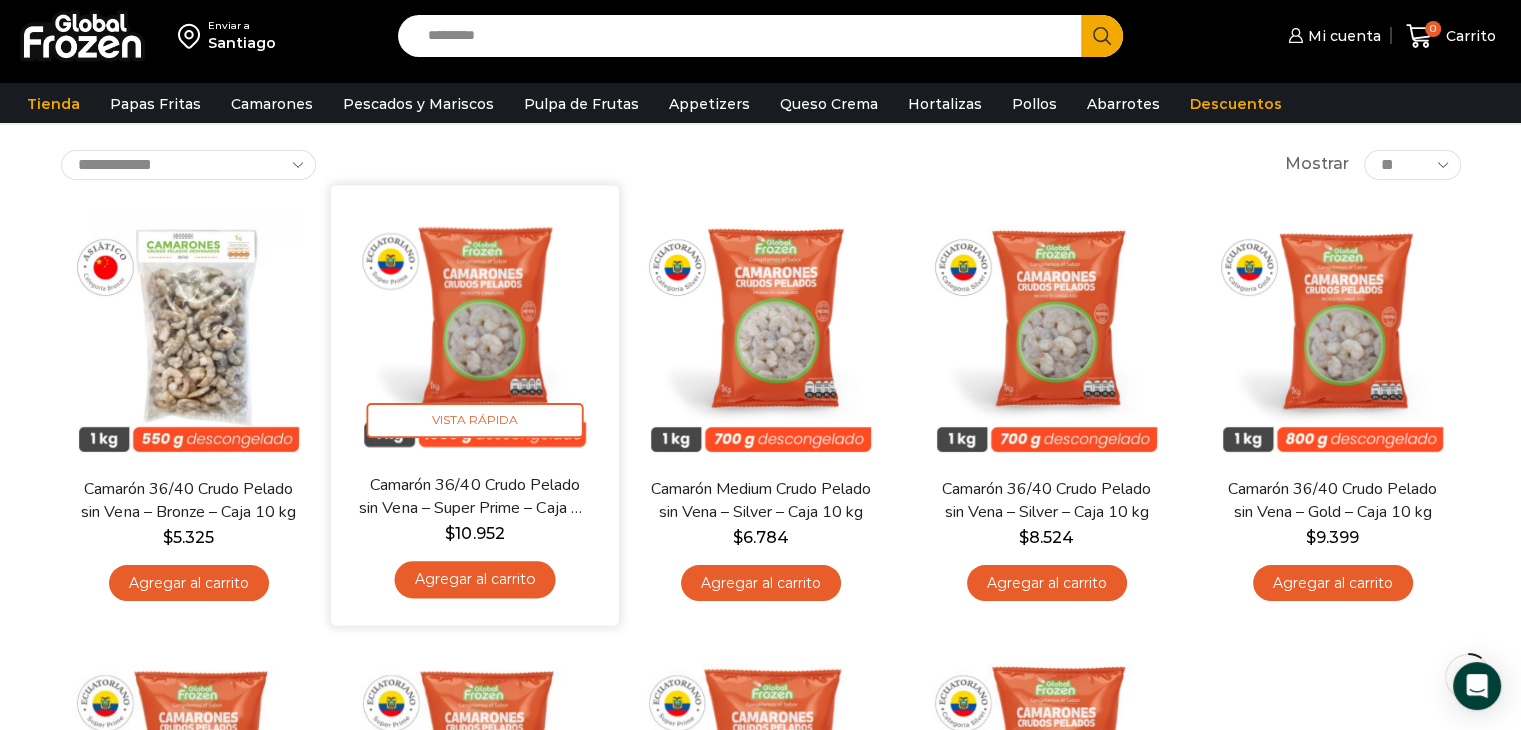 click at bounding box center [475, 329] 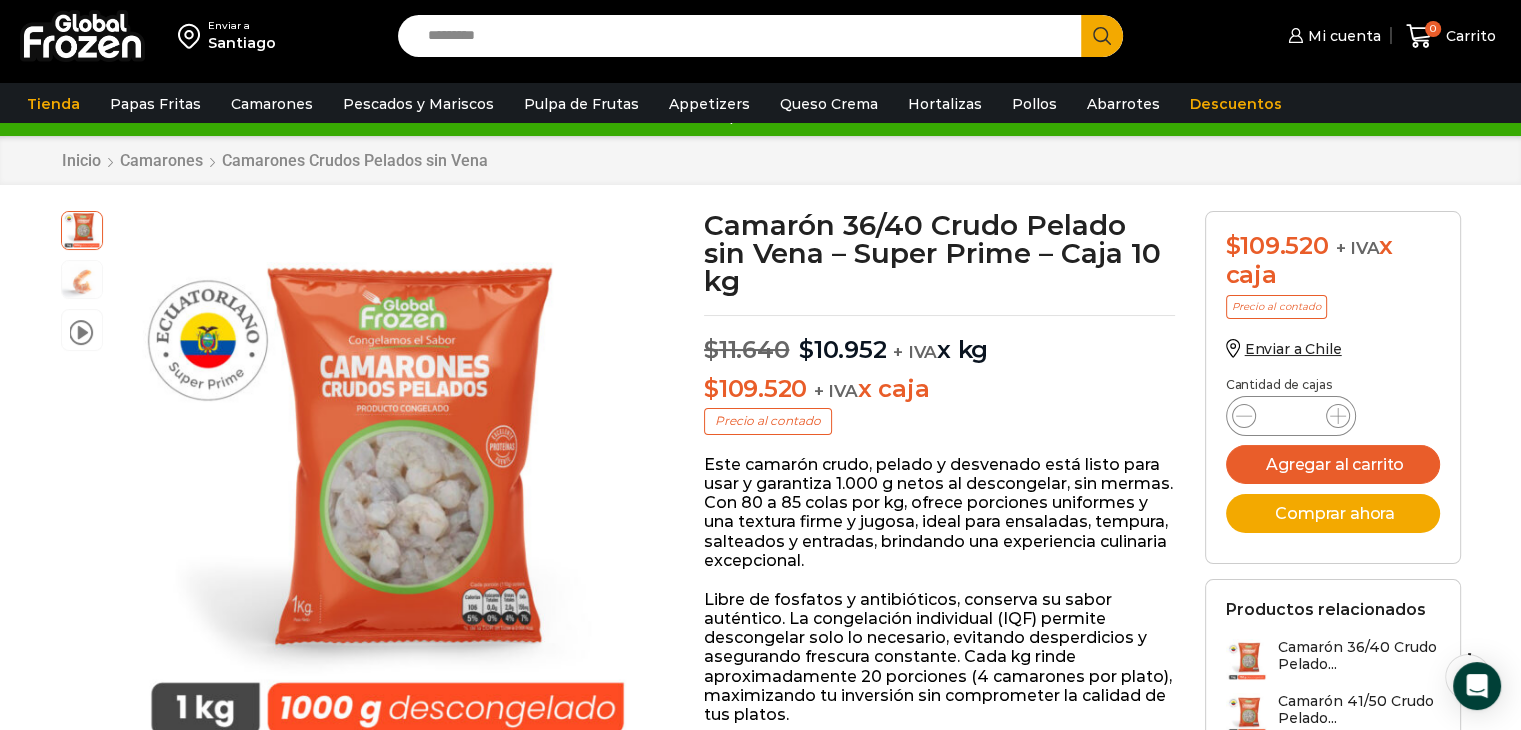 scroll, scrollTop: 194, scrollLeft: 0, axis: vertical 